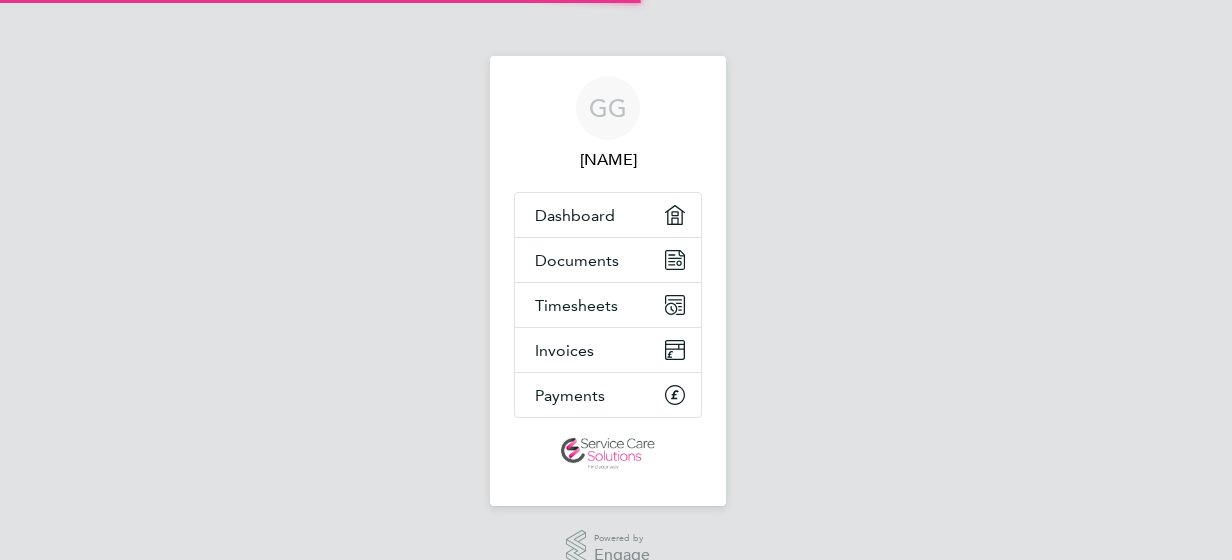 scroll, scrollTop: 0, scrollLeft: 0, axis: both 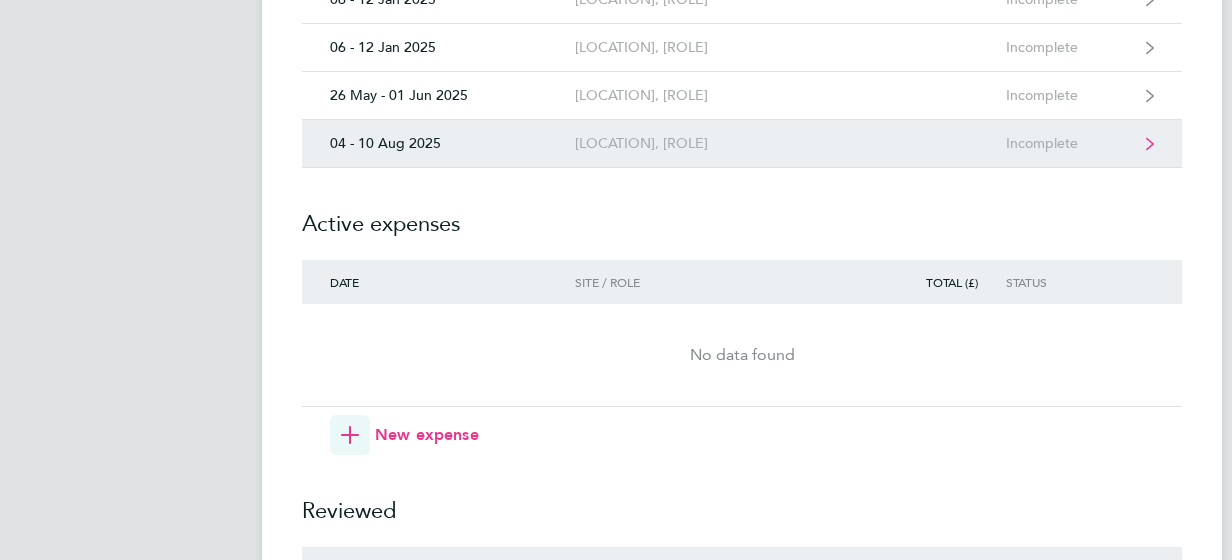 click on "[LOCATION], [ROLE]" 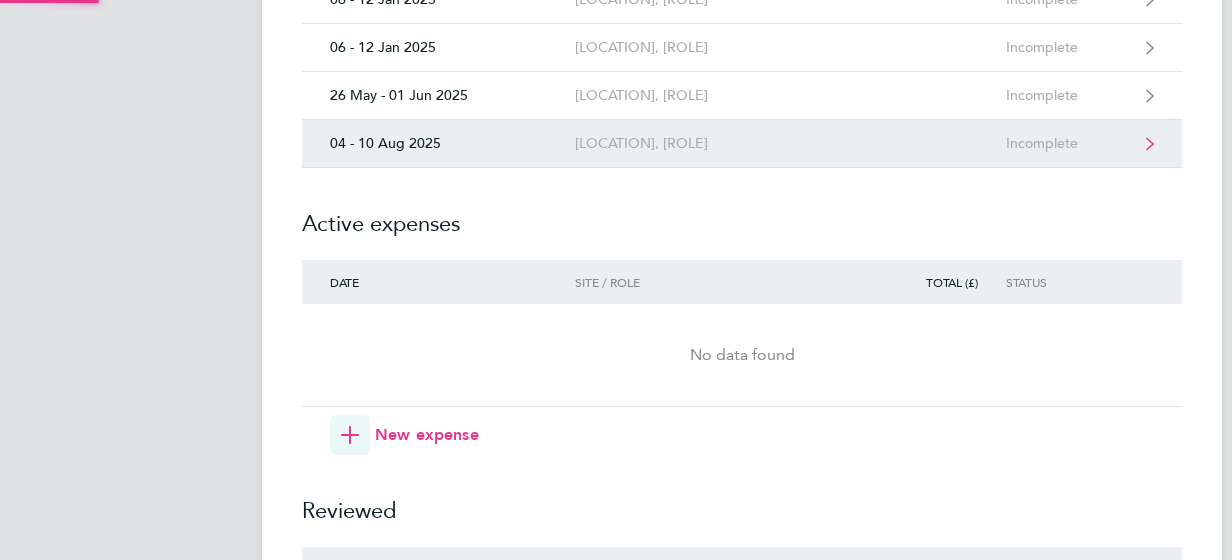 scroll, scrollTop: 0, scrollLeft: 0, axis: both 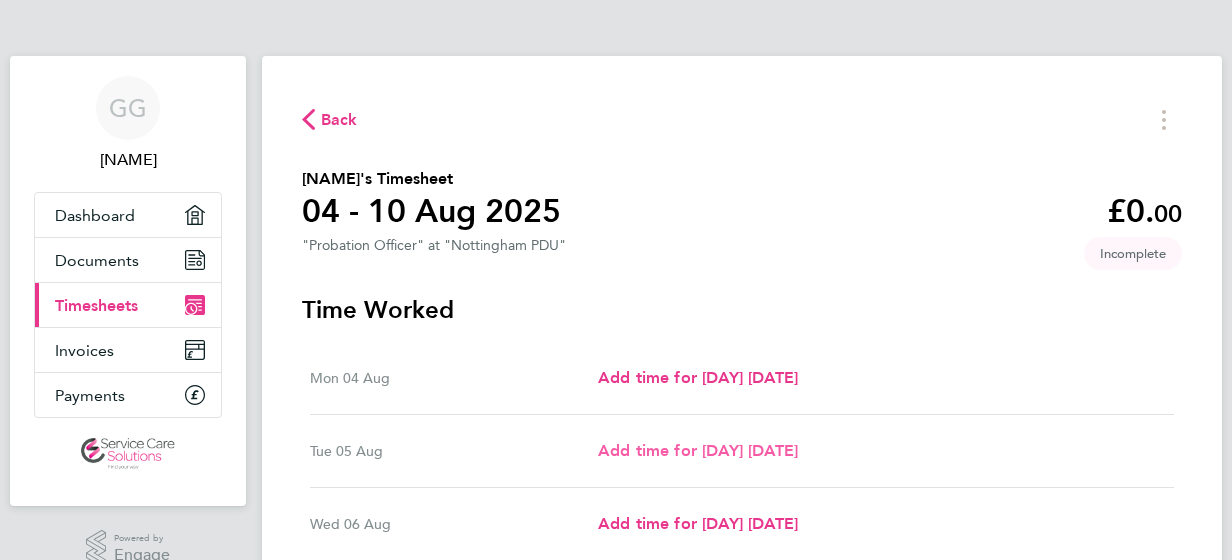 click on "Add time for [DAY] [DATE]" at bounding box center [698, 450] 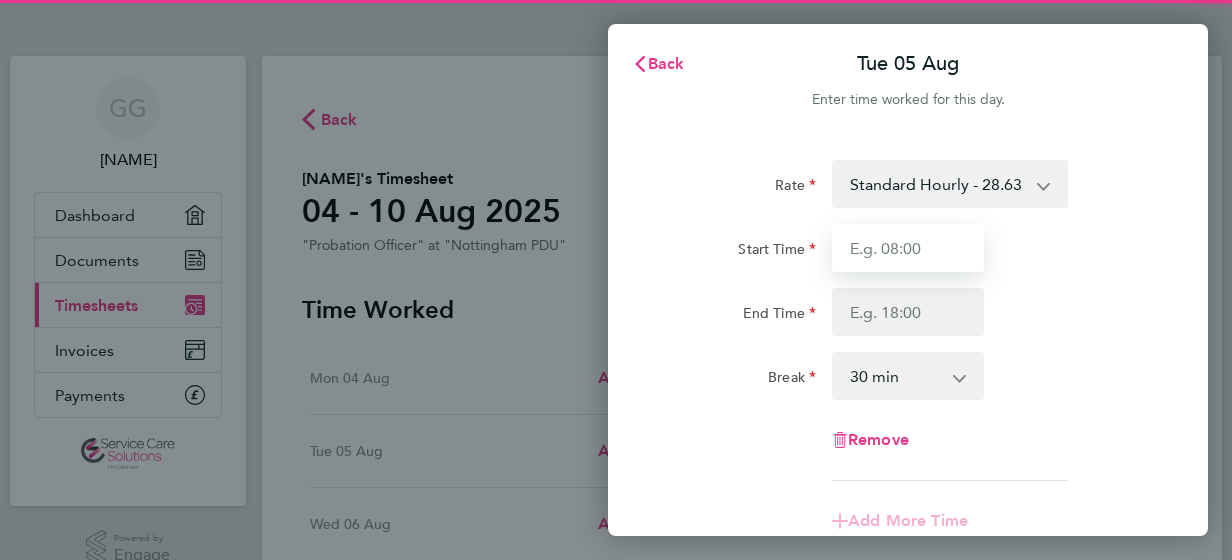 click on "Start Time" at bounding box center (908, 248) 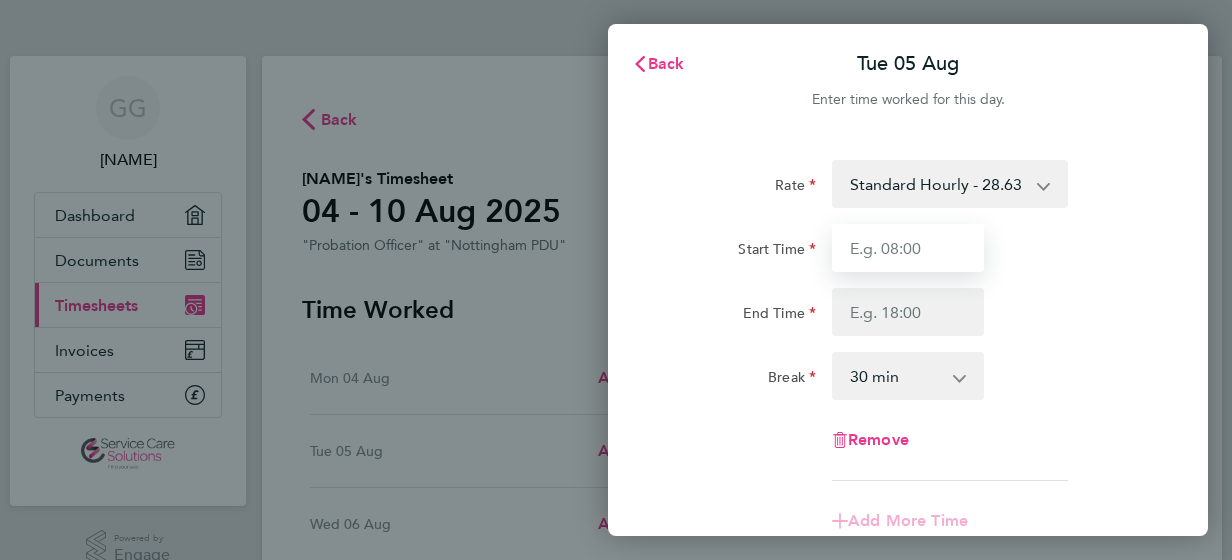type on "08:30" 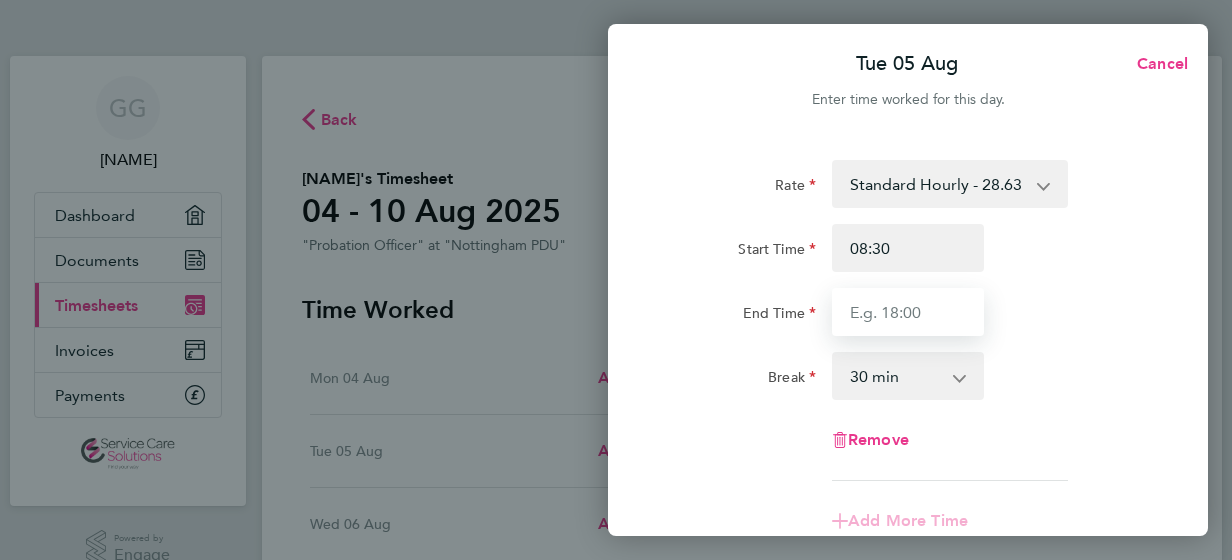 click on "End Time" at bounding box center (908, 312) 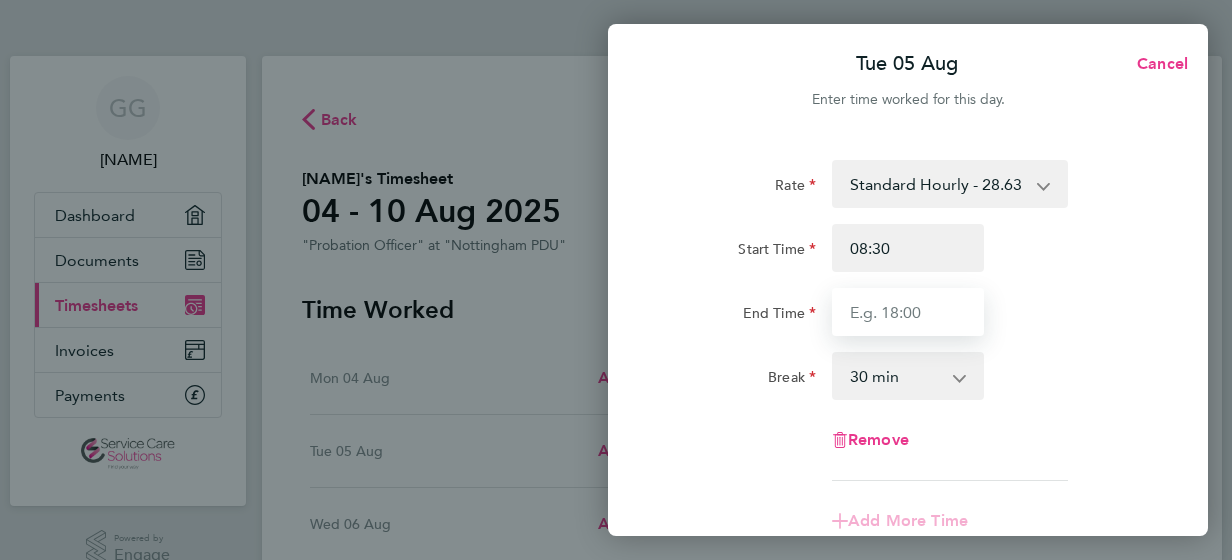 type on "18:30" 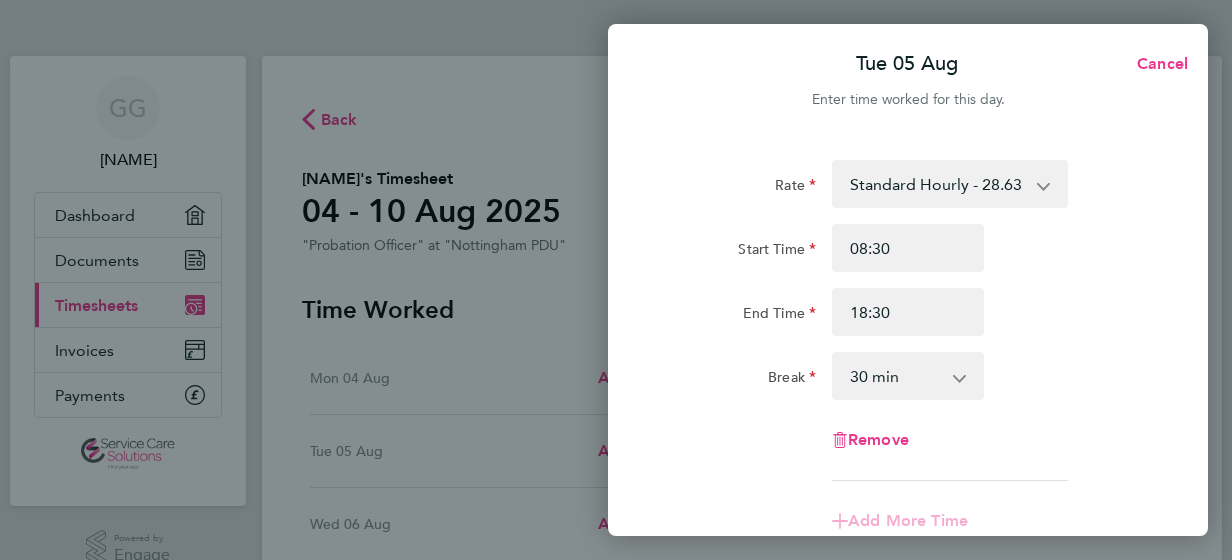 click on "Rate  Standard Hourly - [PRICE]
Start Time [TIME] End Time [TIME] Break  0 min   15 min   30 min   45 min   60 min   75 min   90 min
Remove" 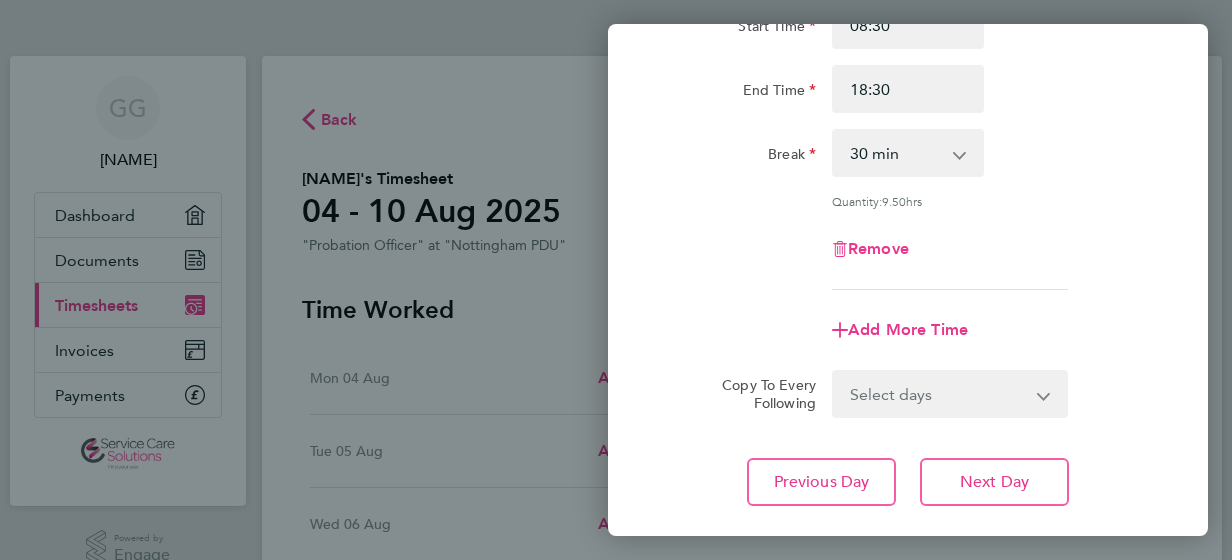 scroll, scrollTop: 280, scrollLeft: 0, axis: vertical 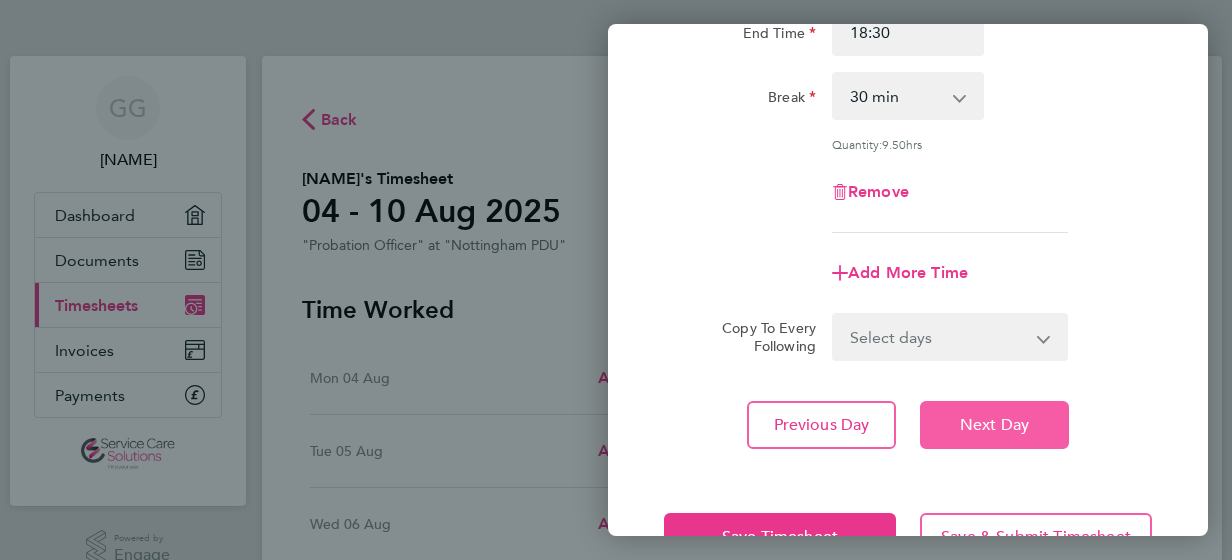 click on "Next Day" 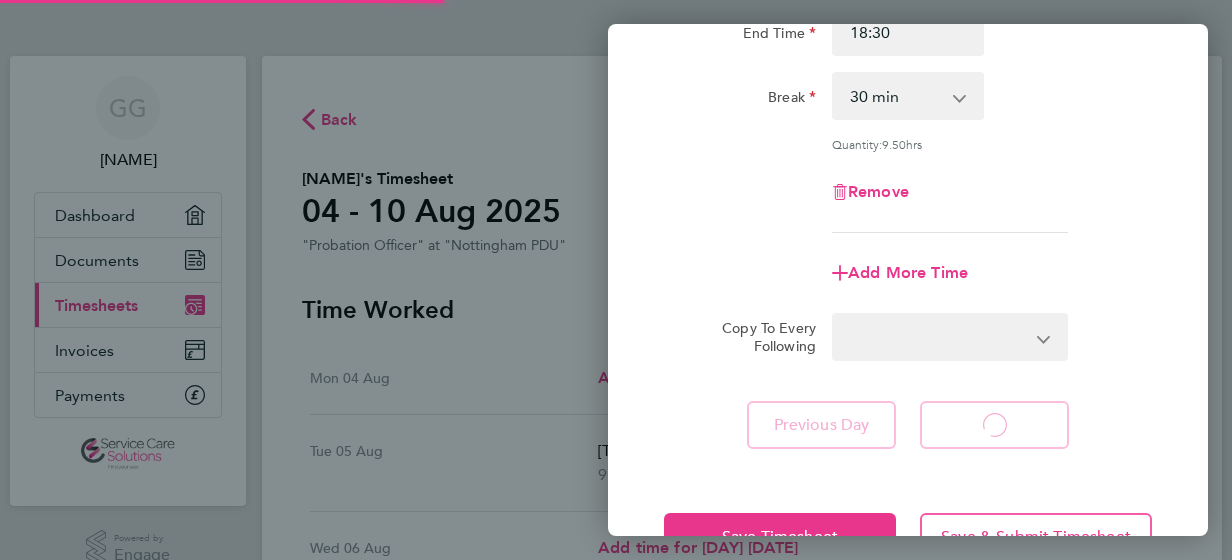 select on "30" 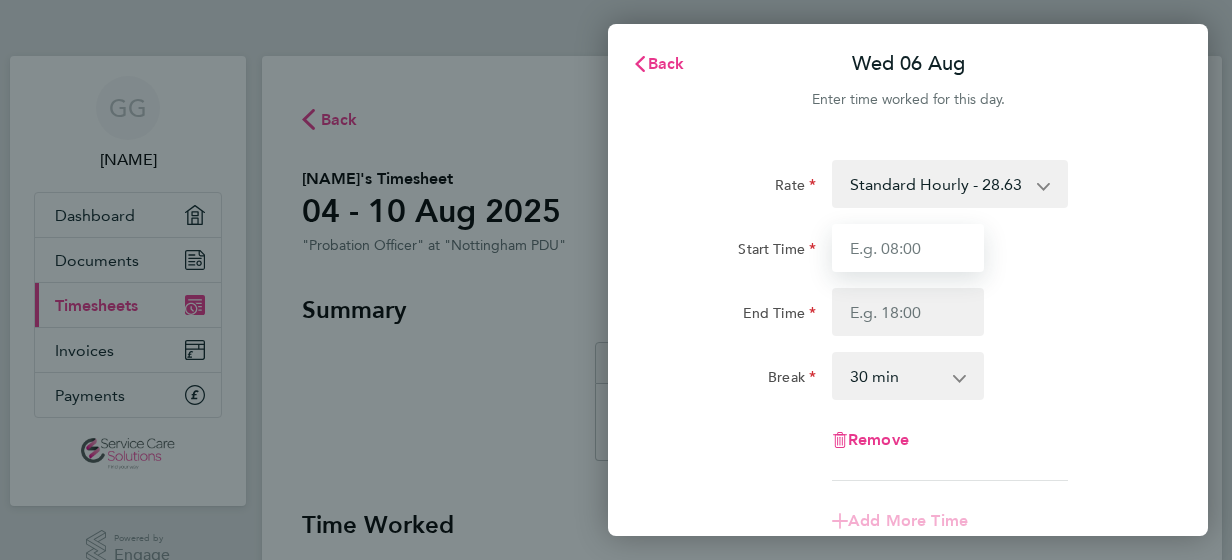click on "Start Time" at bounding box center (908, 248) 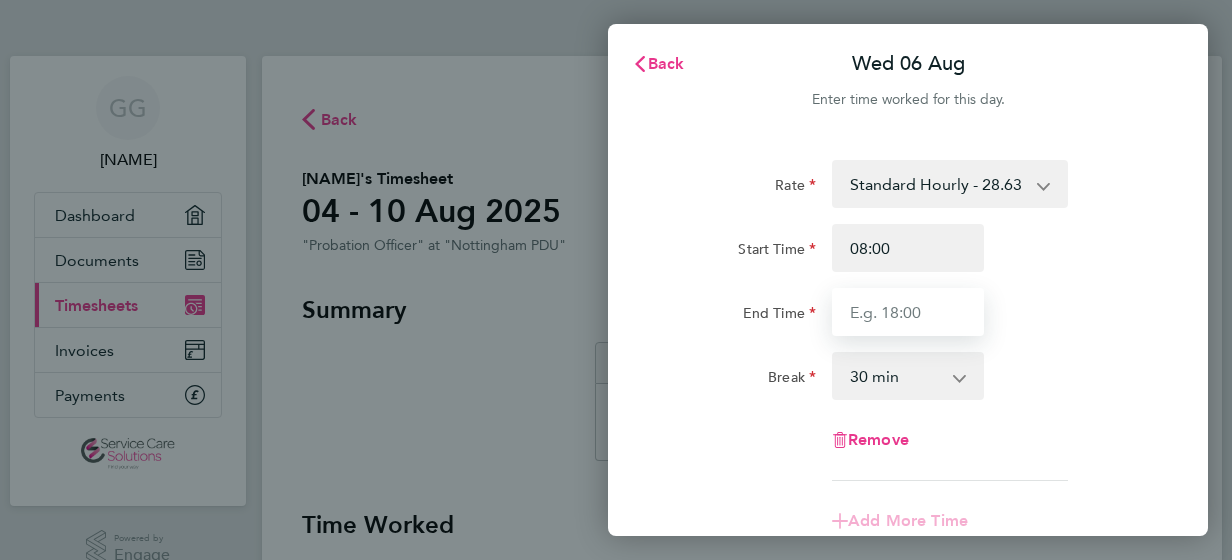 click on "End Time" at bounding box center [908, 312] 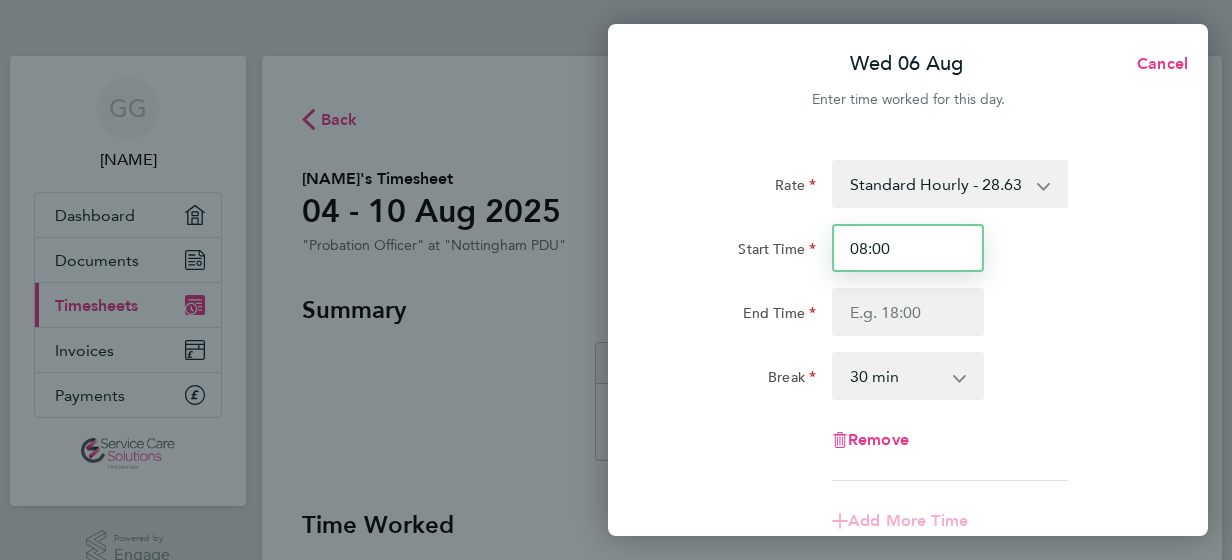 click on "08:00" at bounding box center (908, 248) 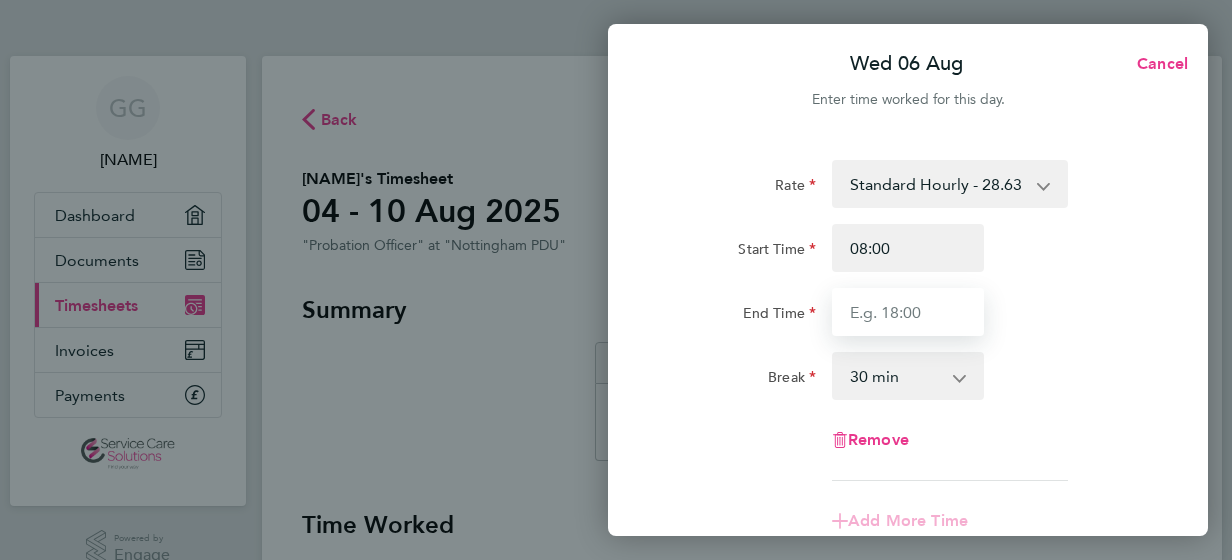 click on "End Time" at bounding box center [908, 312] 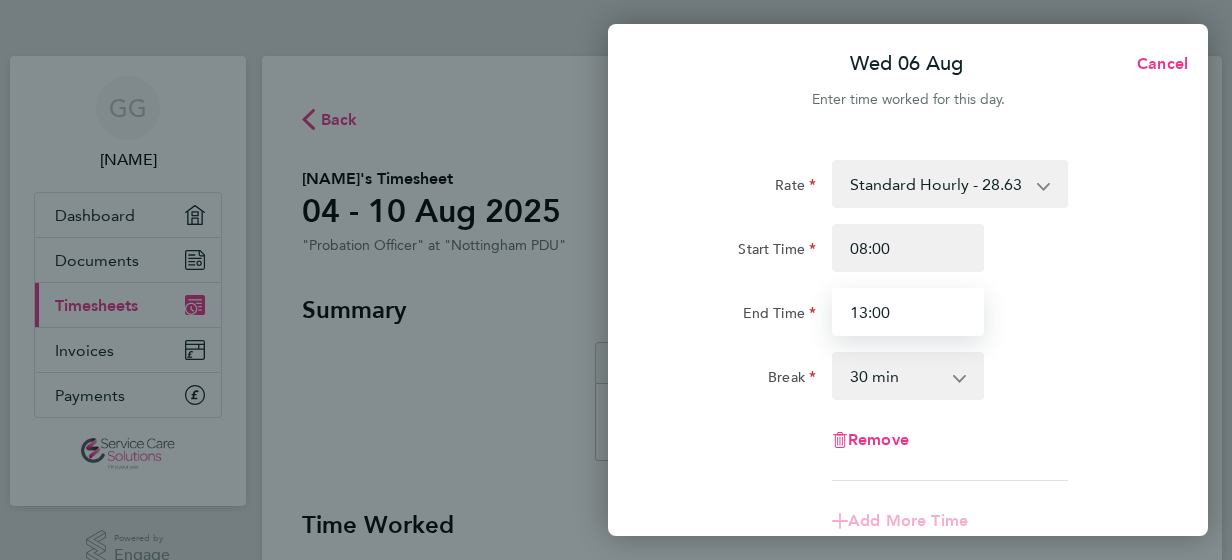 type on "13:00" 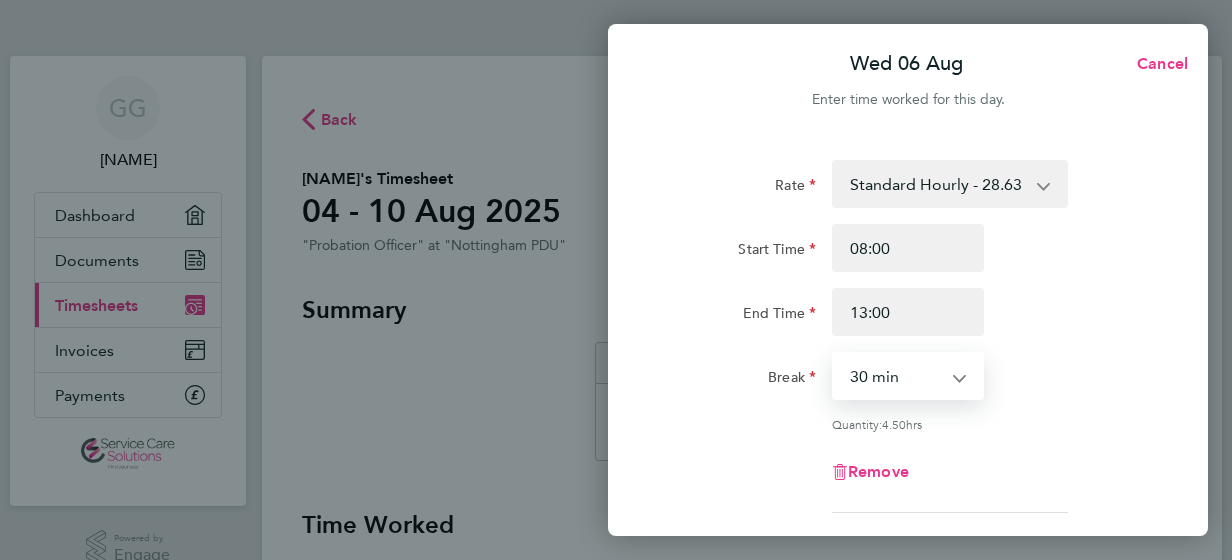 click on "0 min   15 min   30 min   45 min   60 min   75 min   90 min" at bounding box center (896, 376) 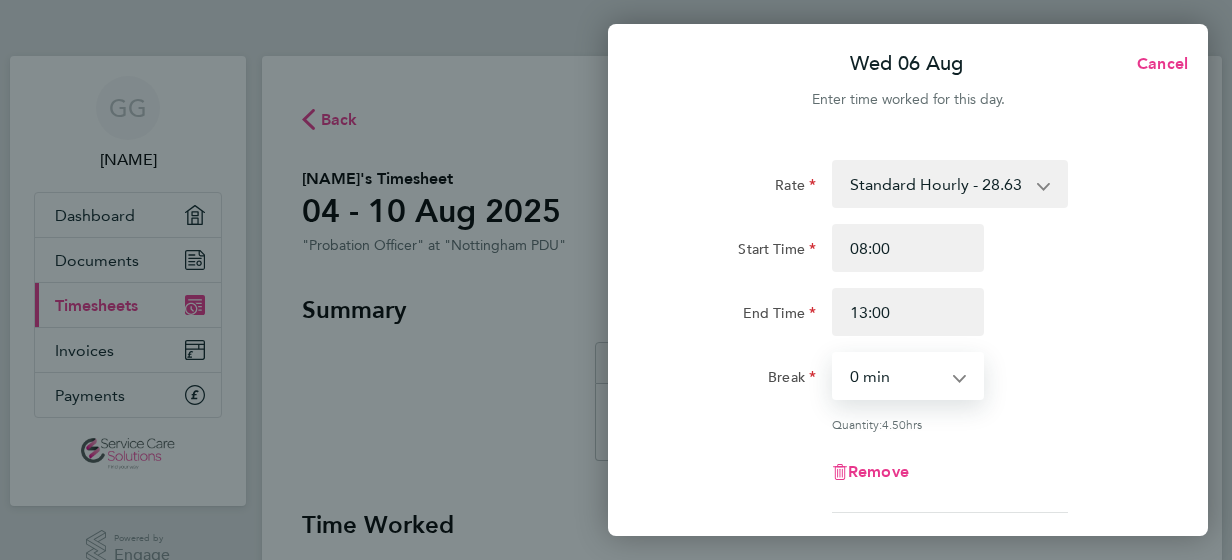 click on "0 min   15 min   30 min   45 min   60 min   75 min   90 min" at bounding box center [896, 376] 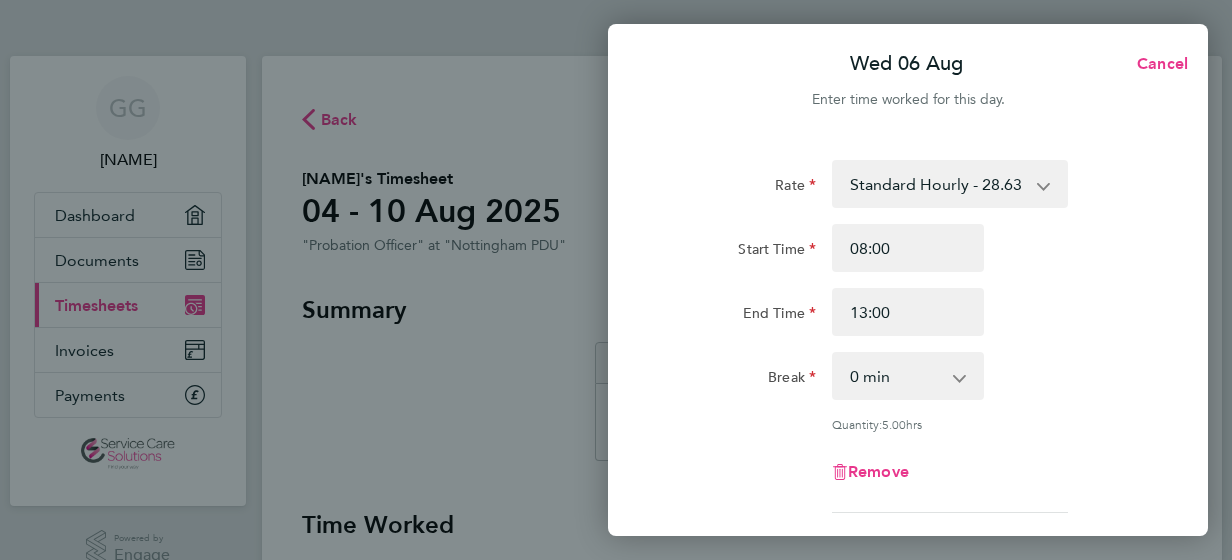 click on "End Time 13:00" 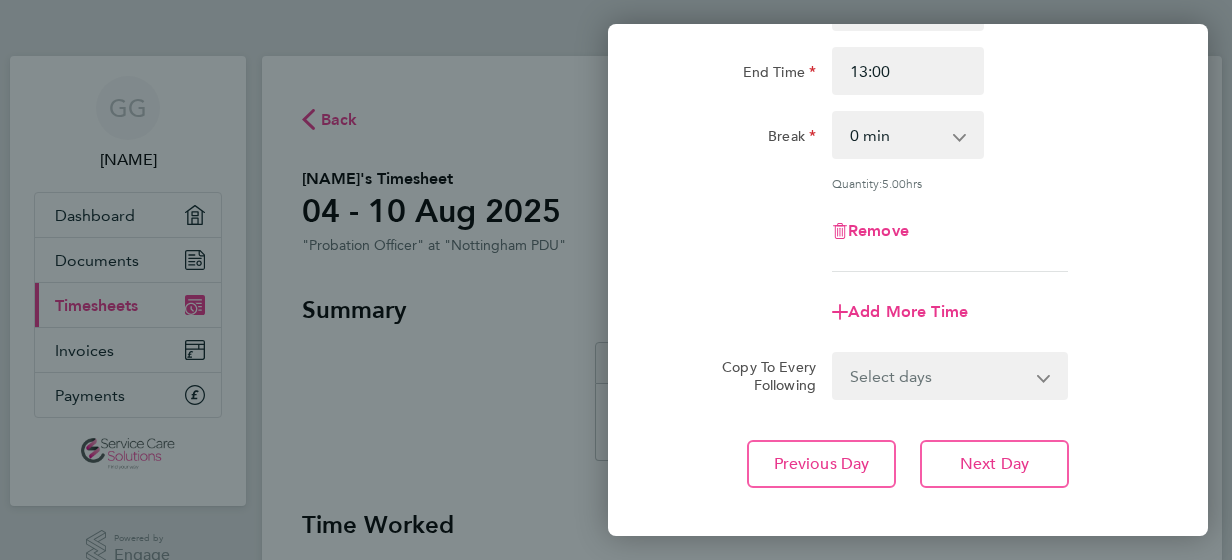 scroll, scrollTop: 280, scrollLeft: 0, axis: vertical 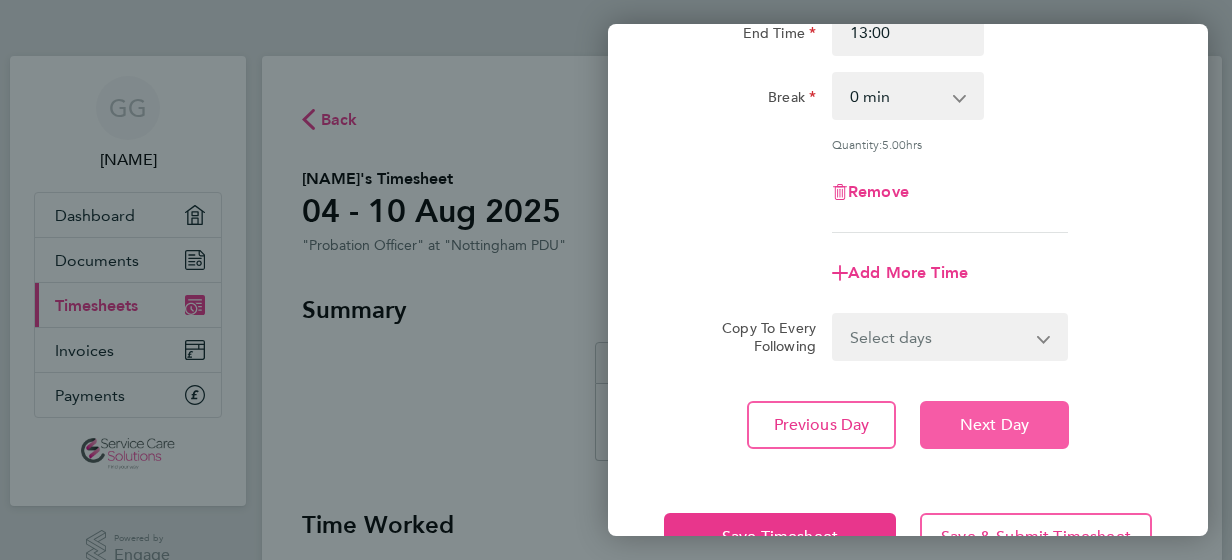 click on "Next Day" 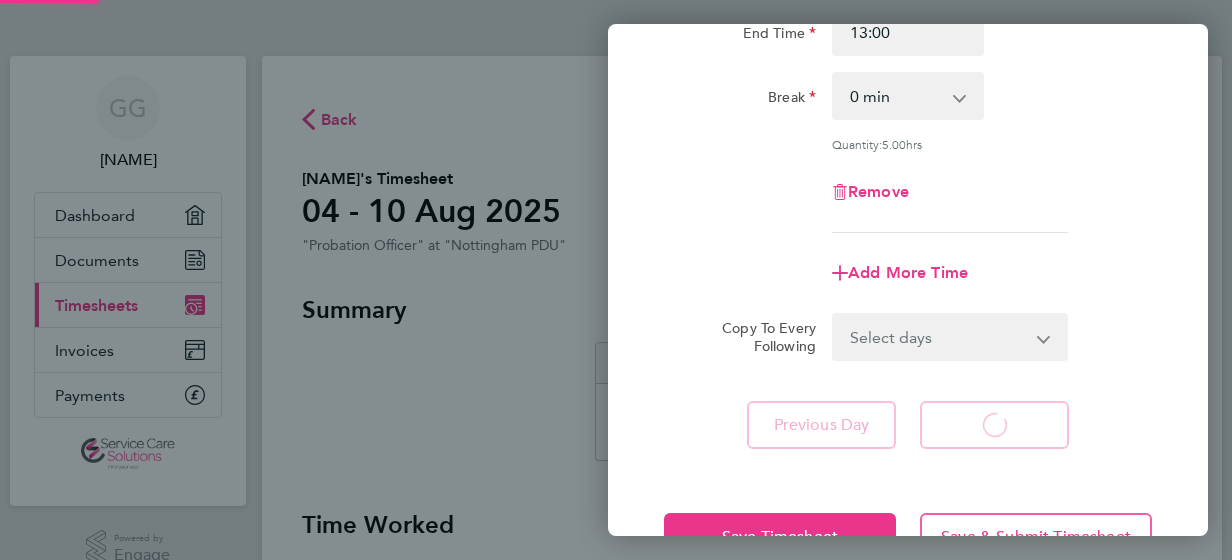 select on "30" 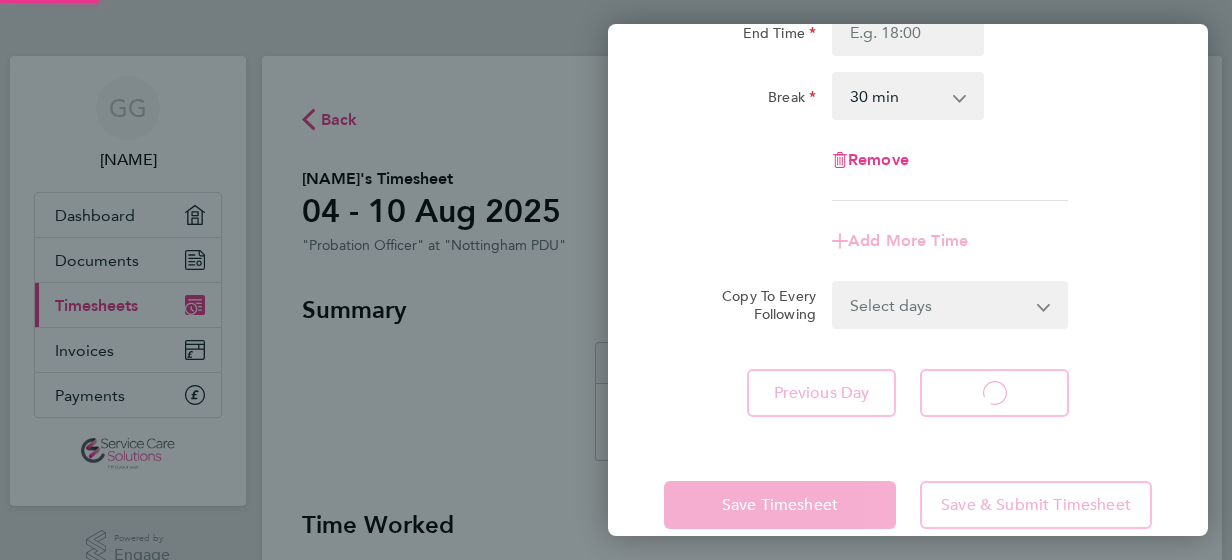 select on "30" 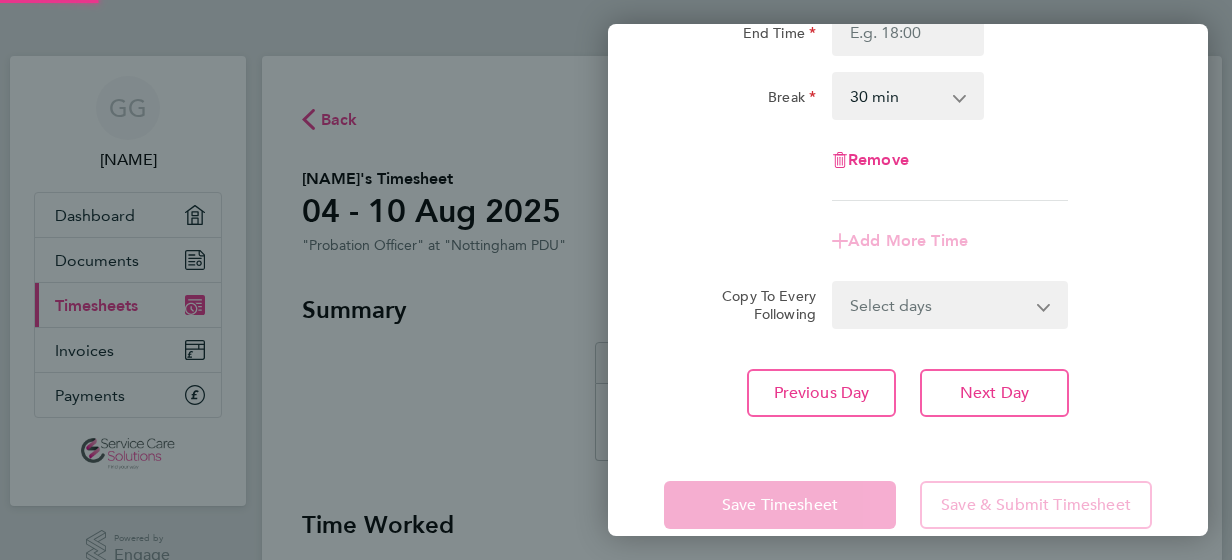 click on "Remove" 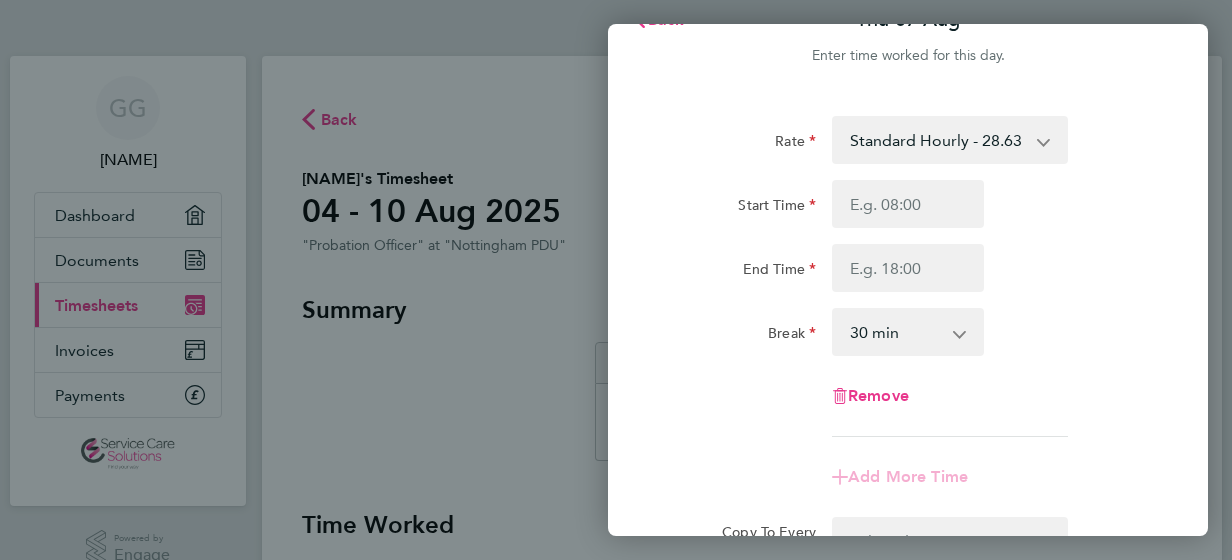 scroll, scrollTop: 40, scrollLeft: 0, axis: vertical 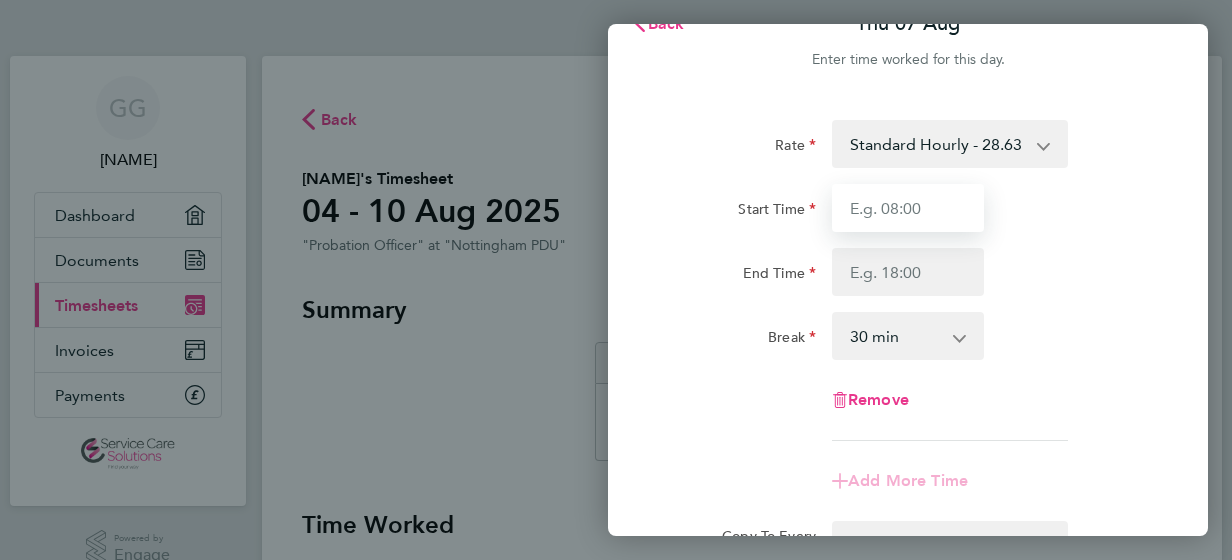 click on "Start Time" at bounding box center [908, 208] 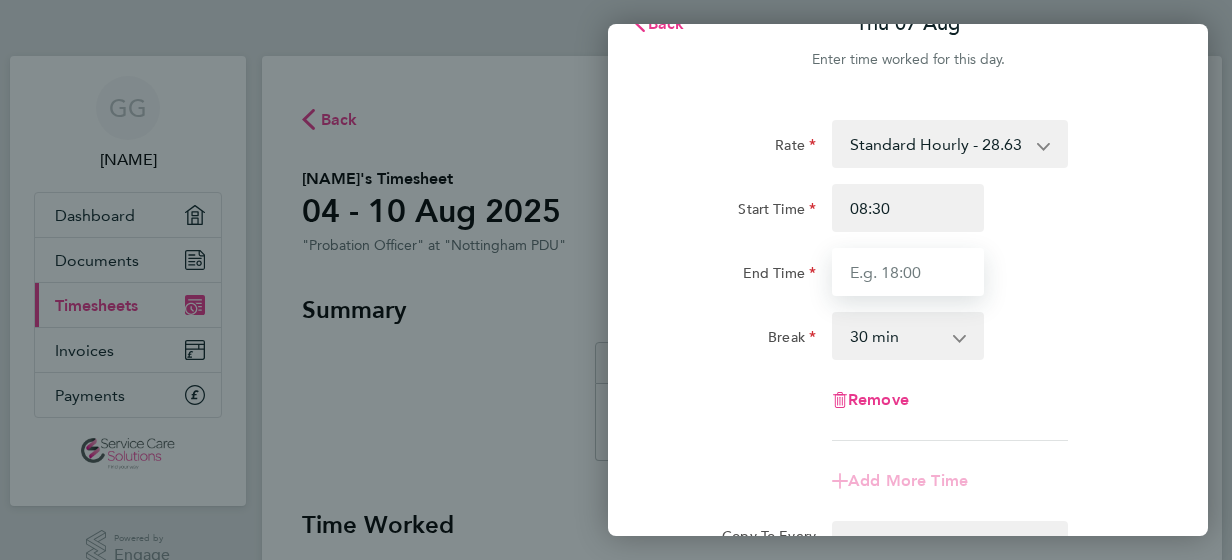 type on "18:30" 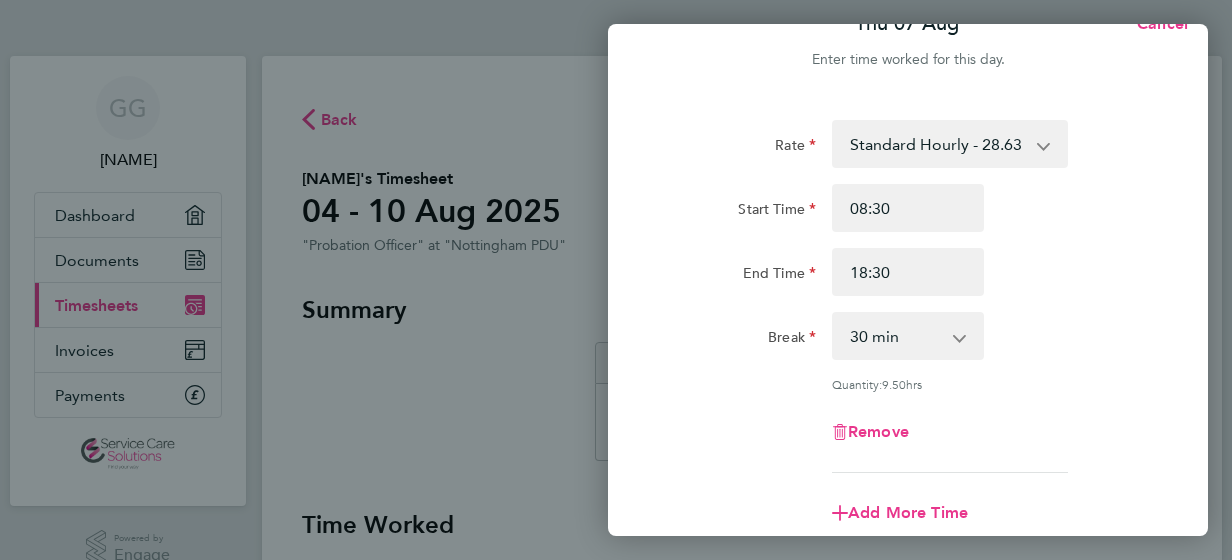 click on "End Time 18:30" 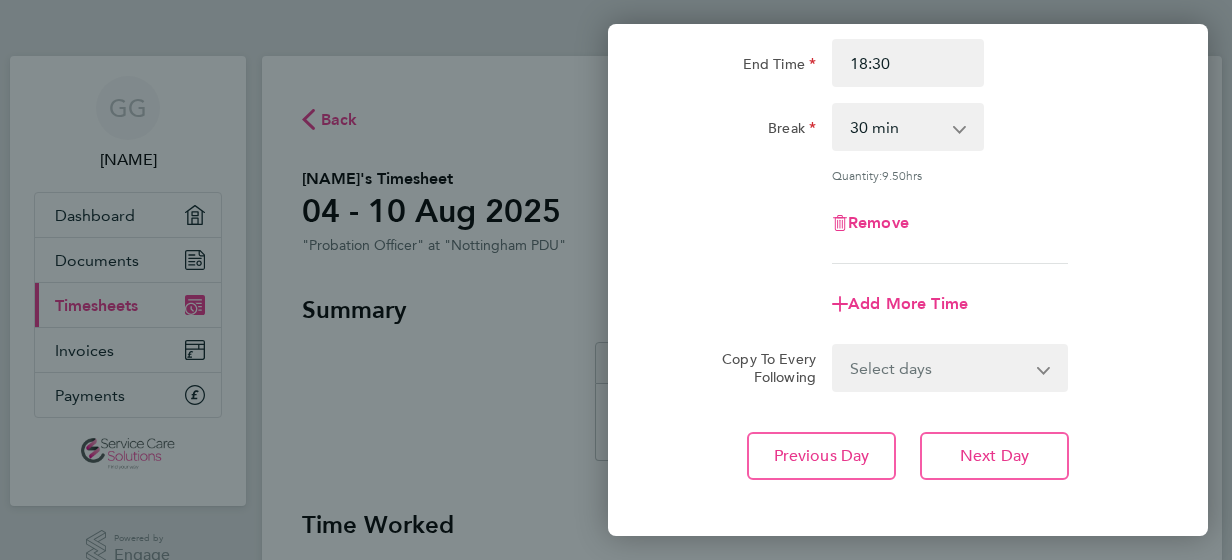 scroll, scrollTop: 320, scrollLeft: 0, axis: vertical 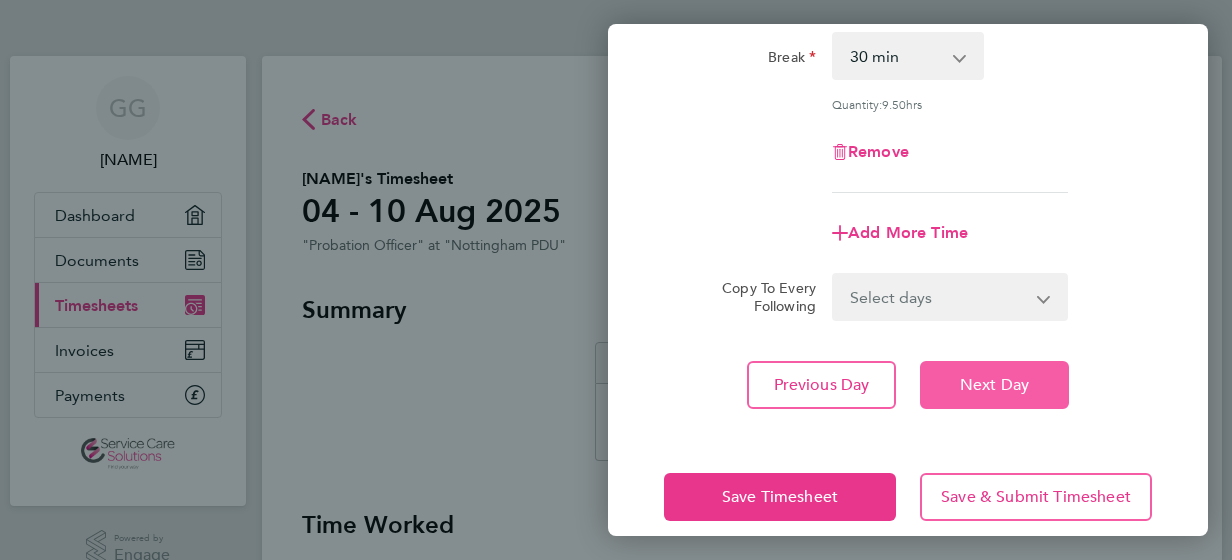 click on "Next Day" 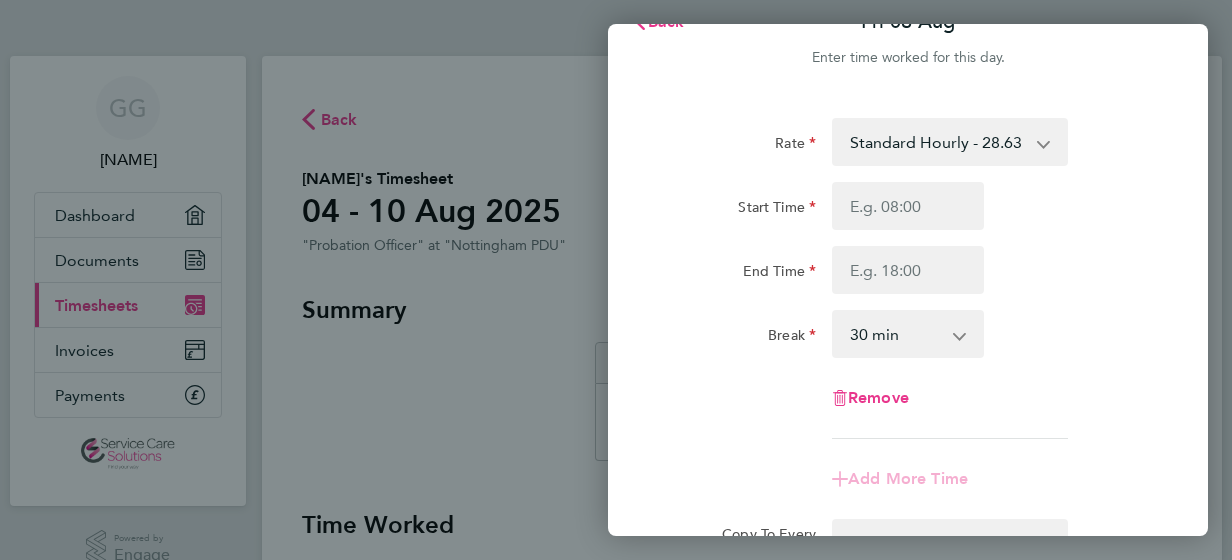 scroll, scrollTop: 32, scrollLeft: 0, axis: vertical 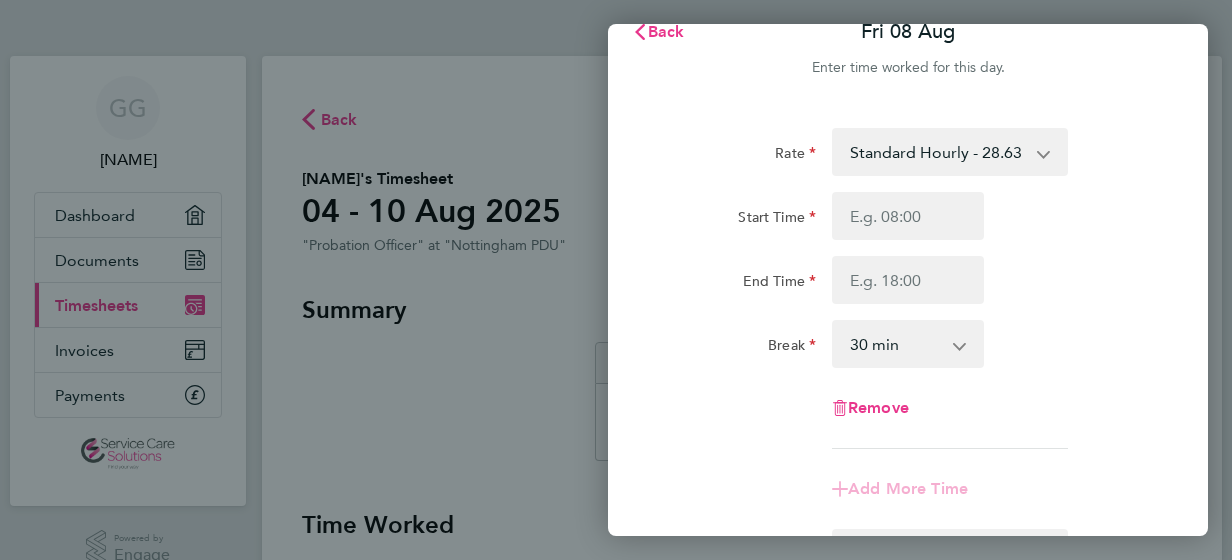 click on "0 min   15 min   30 min   45 min   60 min   75 min   90 min" at bounding box center [896, 344] 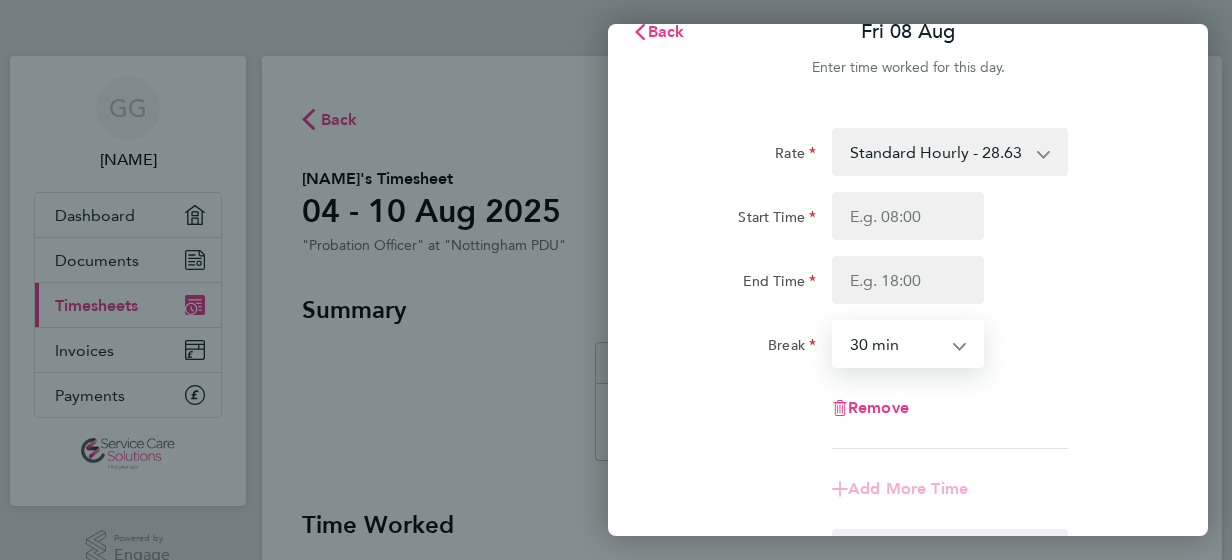 select on "0" 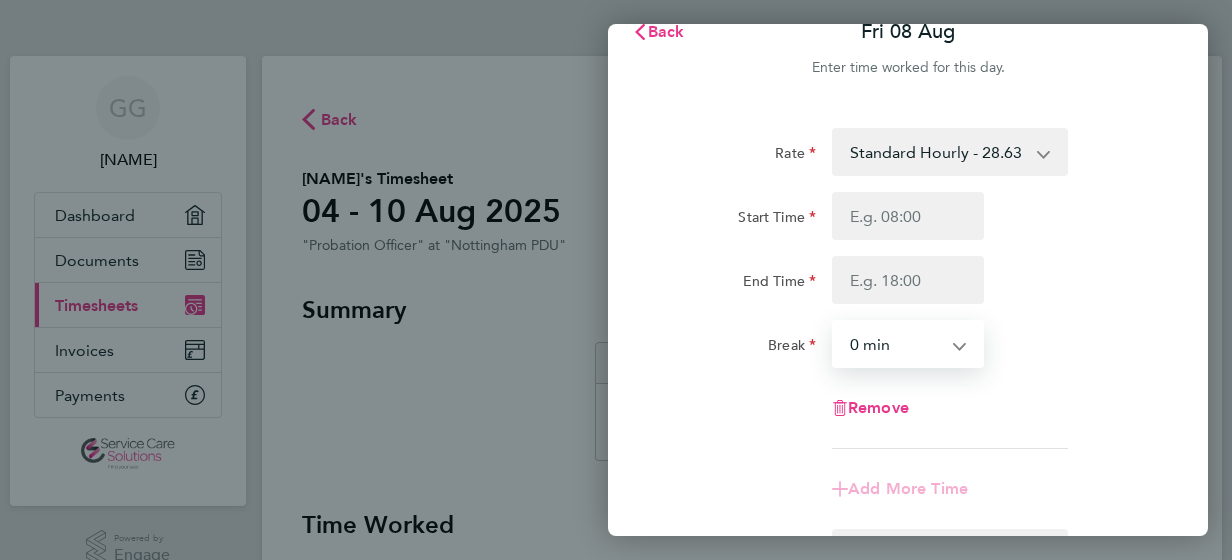 click on "0 min   15 min   30 min   45 min   60 min   75 min   90 min" at bounding box center (896, 344) 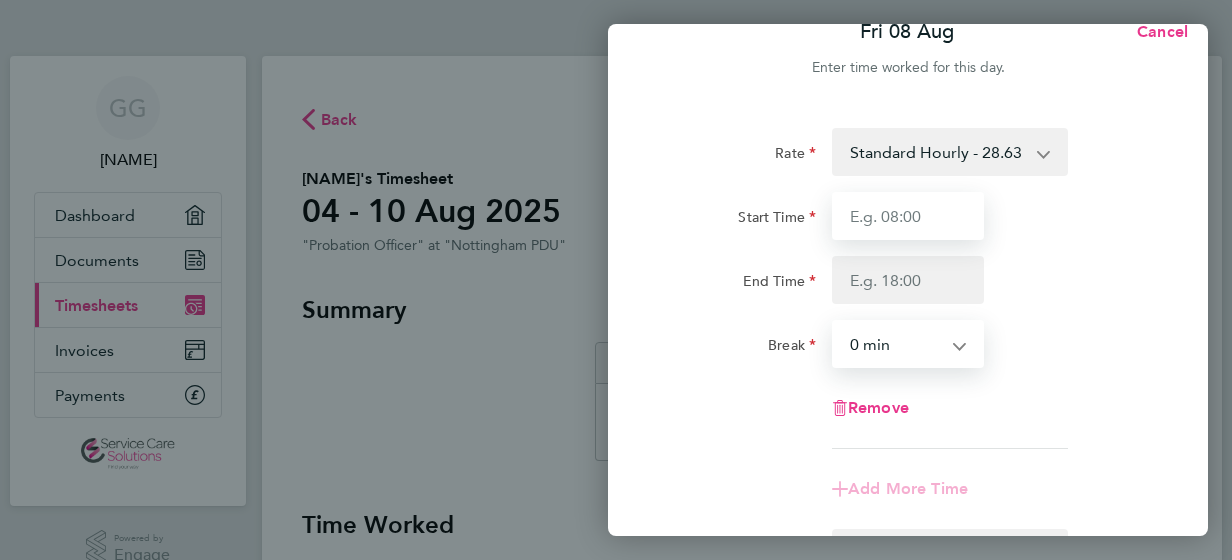 click on "Start Time" at bounding box center [908, 216] 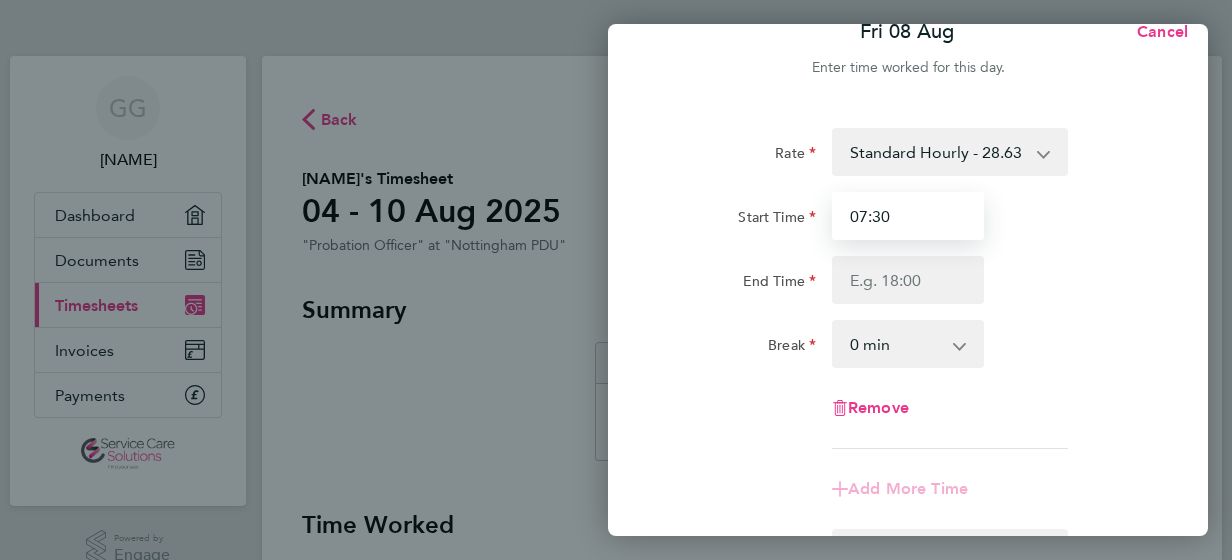 type on "07:30" 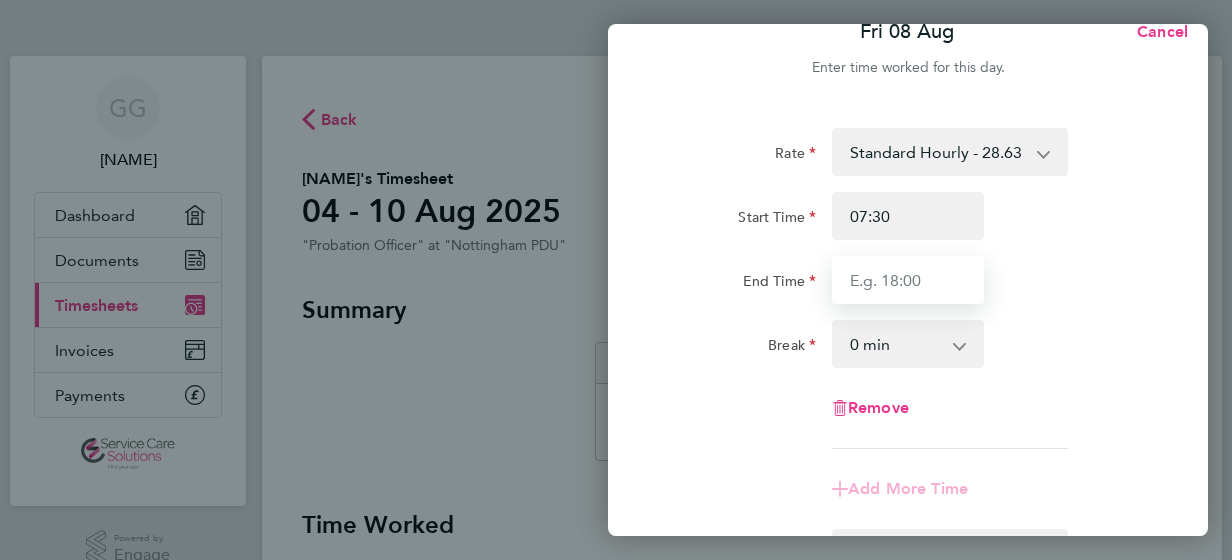 click on "End Time" at bounding box center [908, 280] 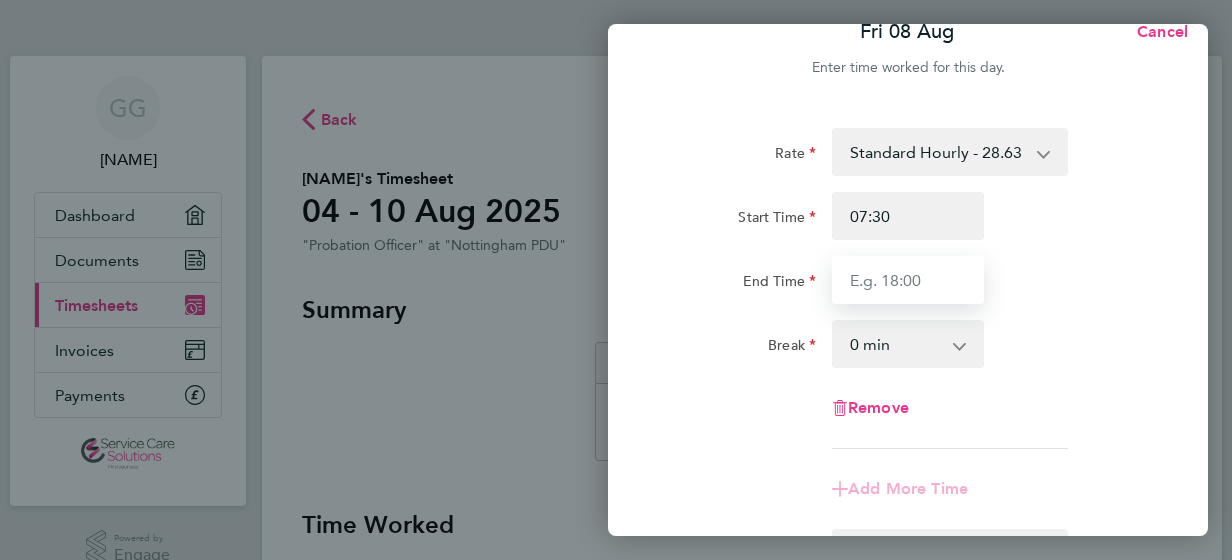 type on "16:30" 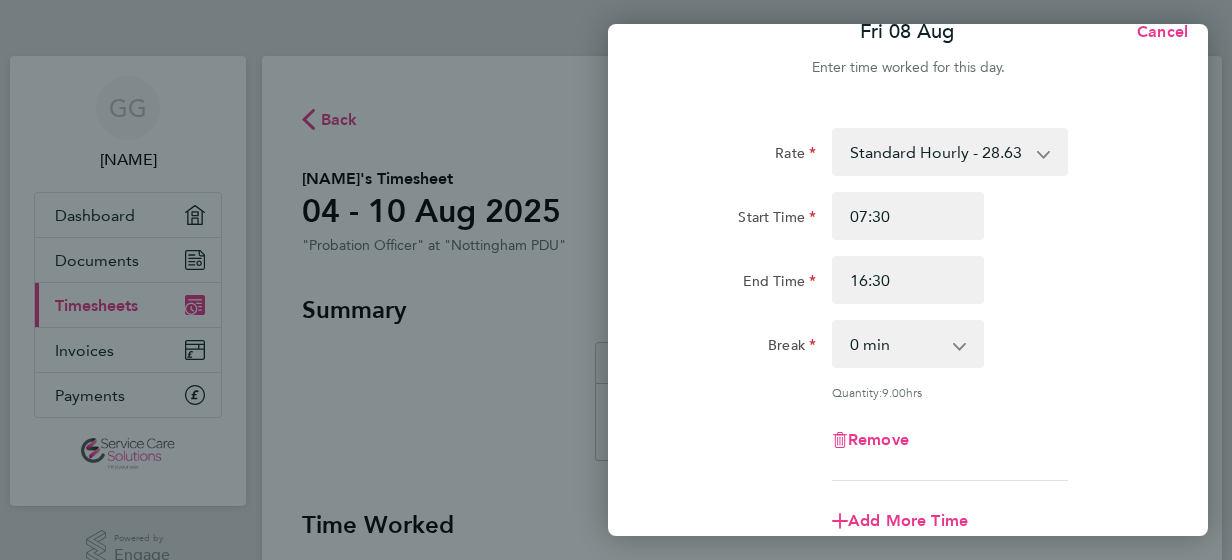 click on "Break  0 min   15 min   30 min   45 min   60 min   75 min   90 min" 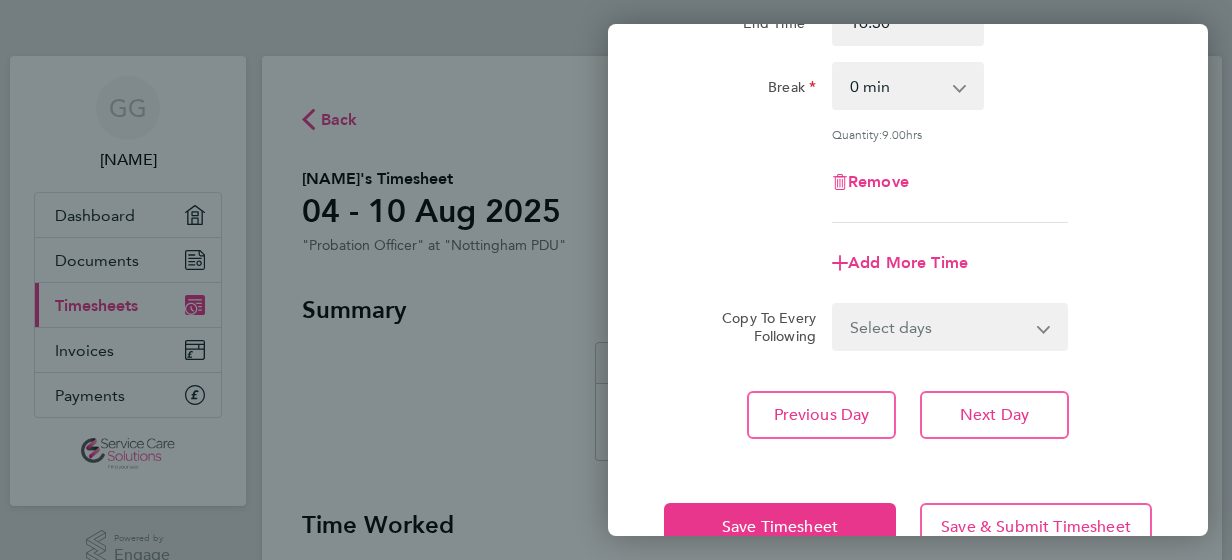 scroll, scrollTop: 343, scrollLeft: 0, axis: vertical 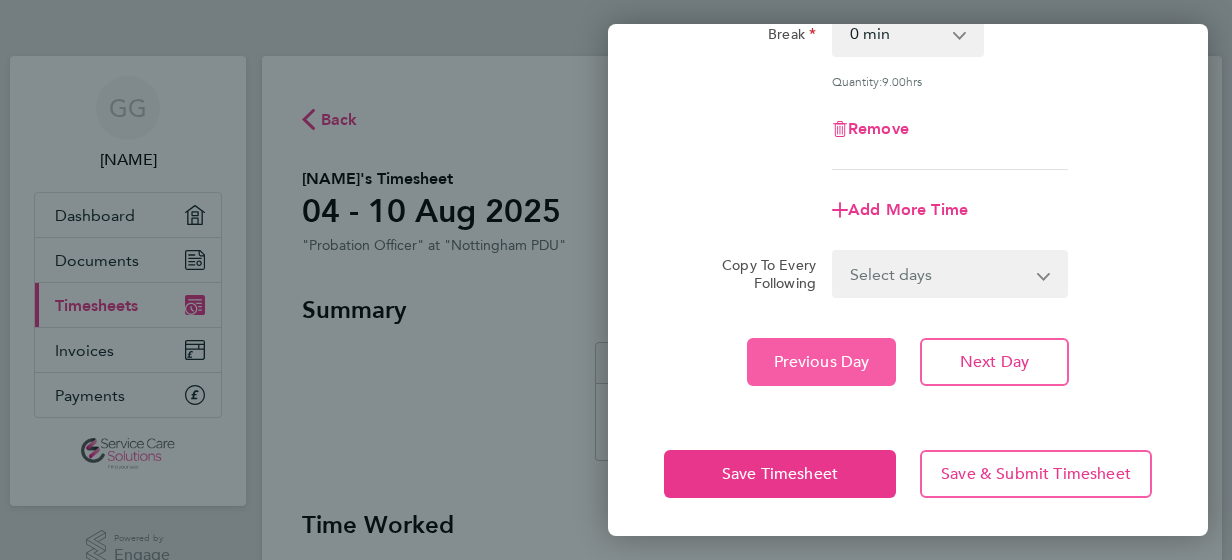 click on "Previous Day" 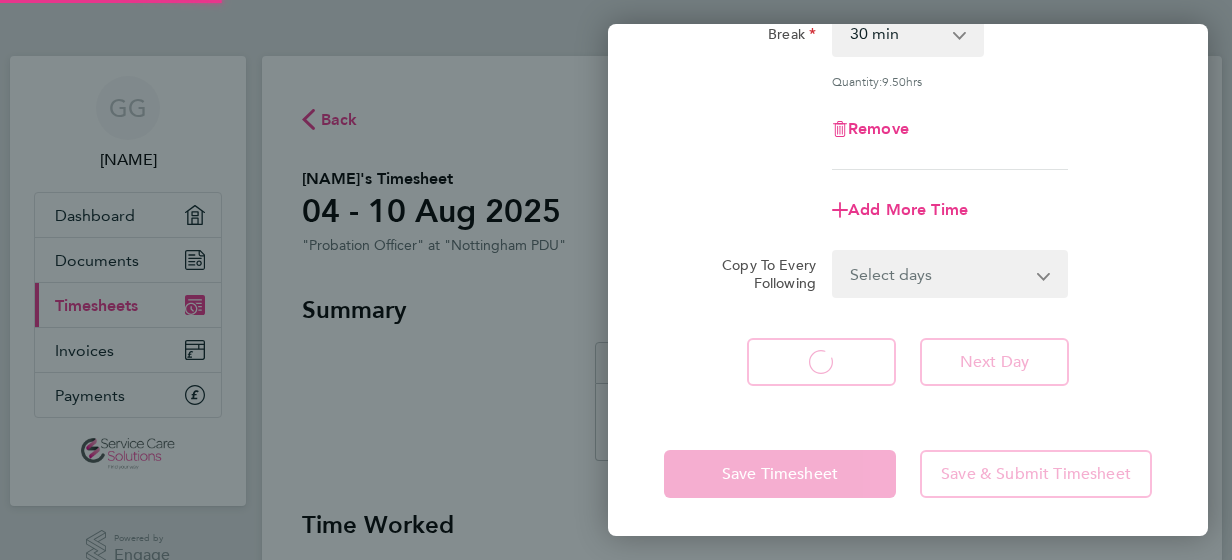 select on "30" 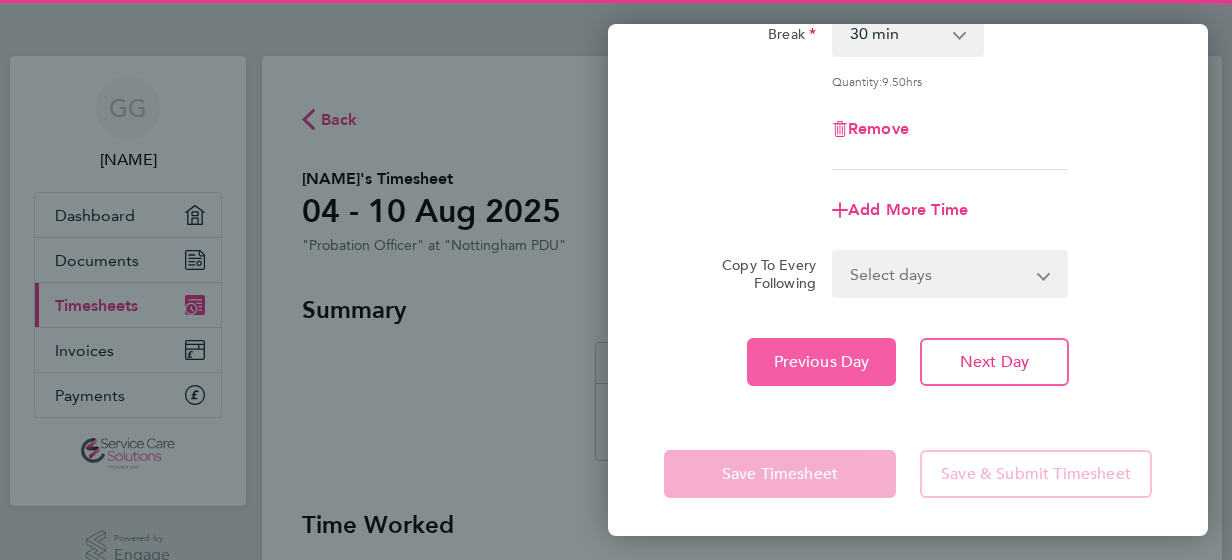 click on "Previous Day" 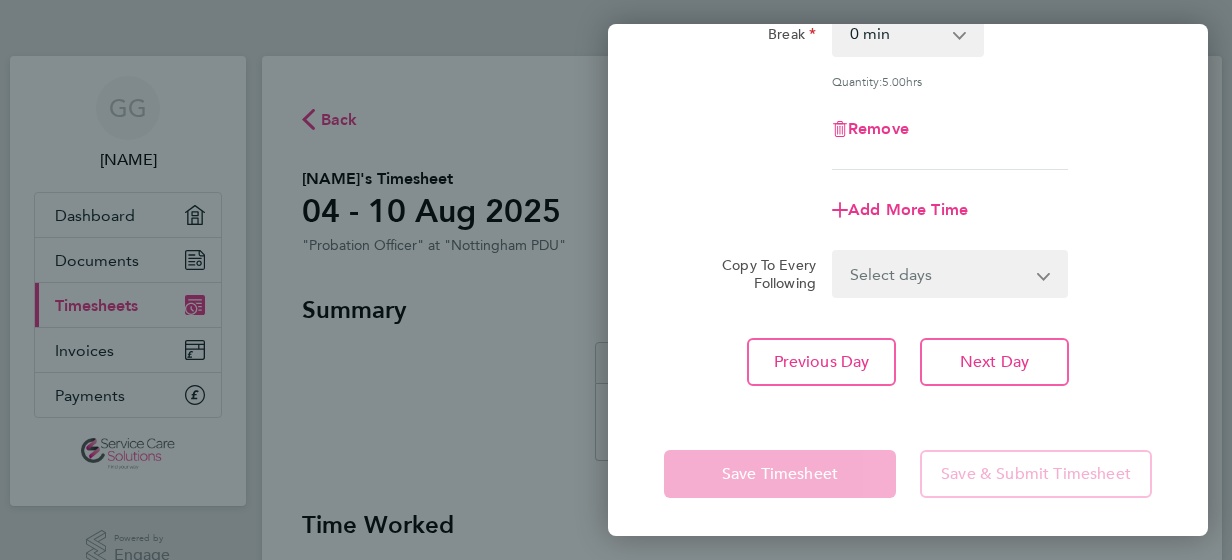 click on "Remove" 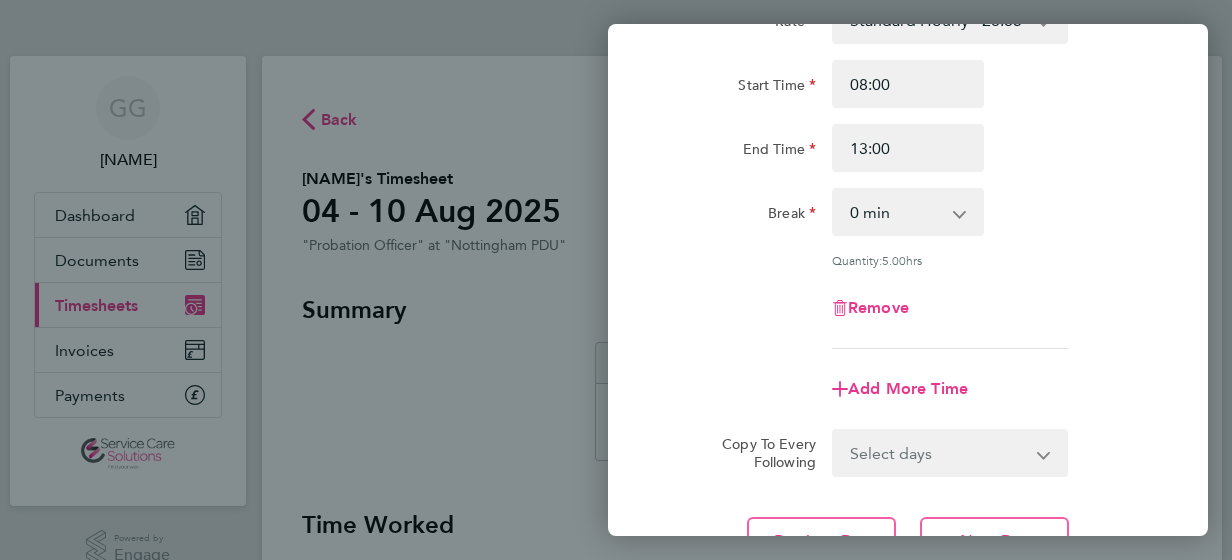 scroll, scrollTop: 0, scrollLeft: 0, axis: both 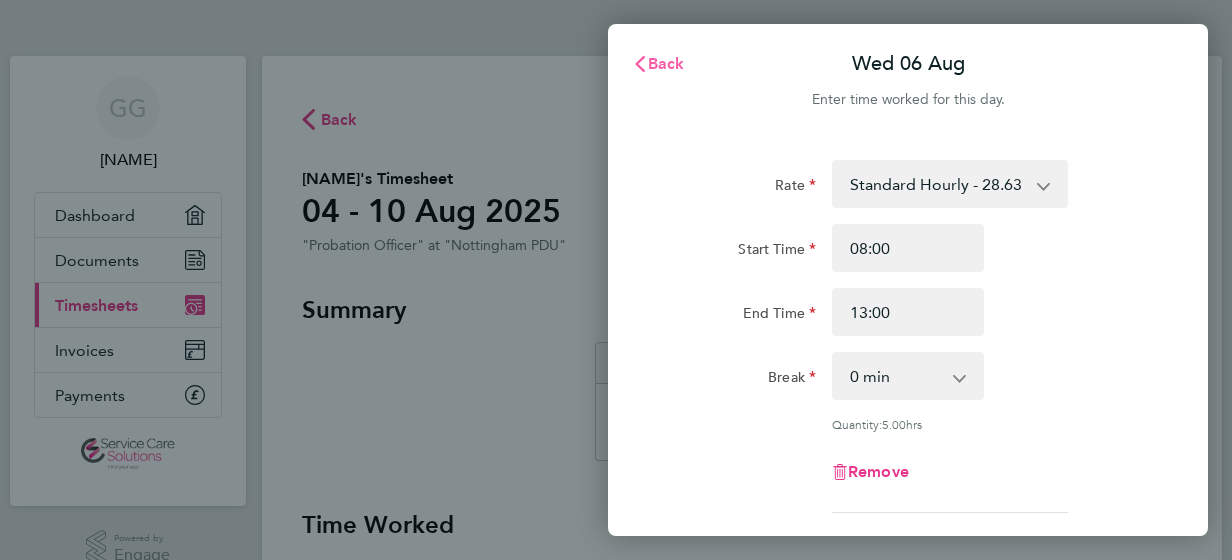 click on "Back" 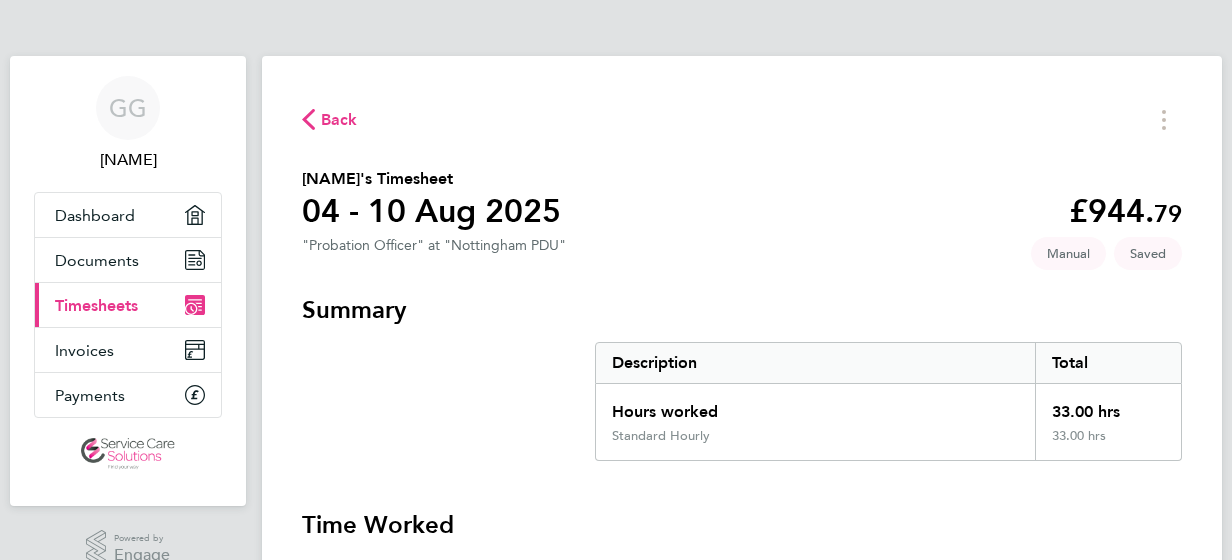 click on "[NAME]'s Timesheet   [DATE] [YEAR]   [PRICE]  "[ROLE]" at "[LOCATION]"   Saved   Manual" 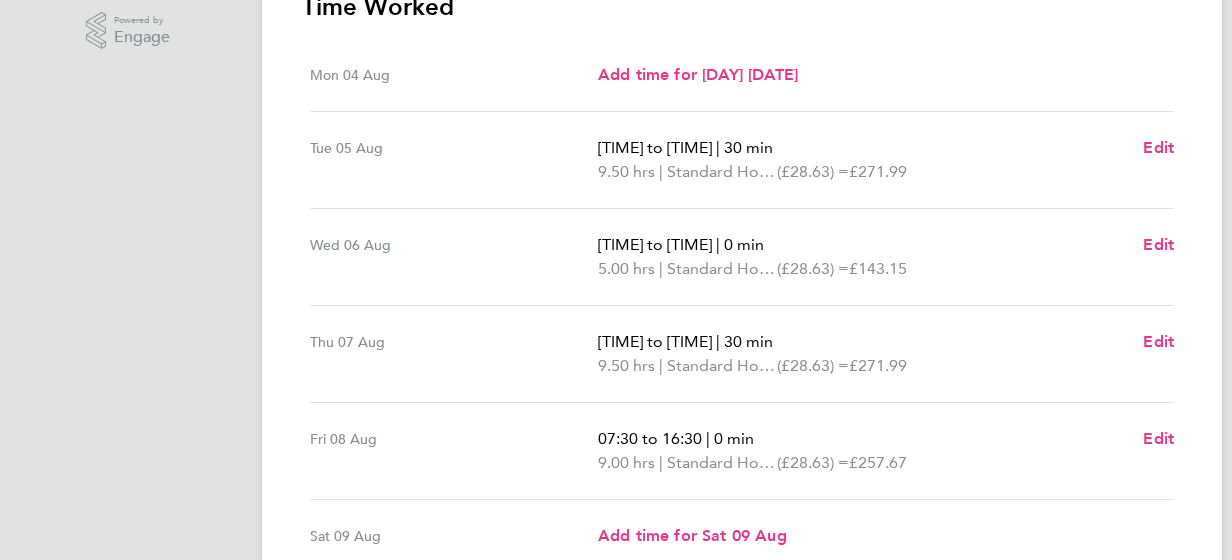 scroll, scrollTop: 520, scrollLeft: 0, axis: vertical 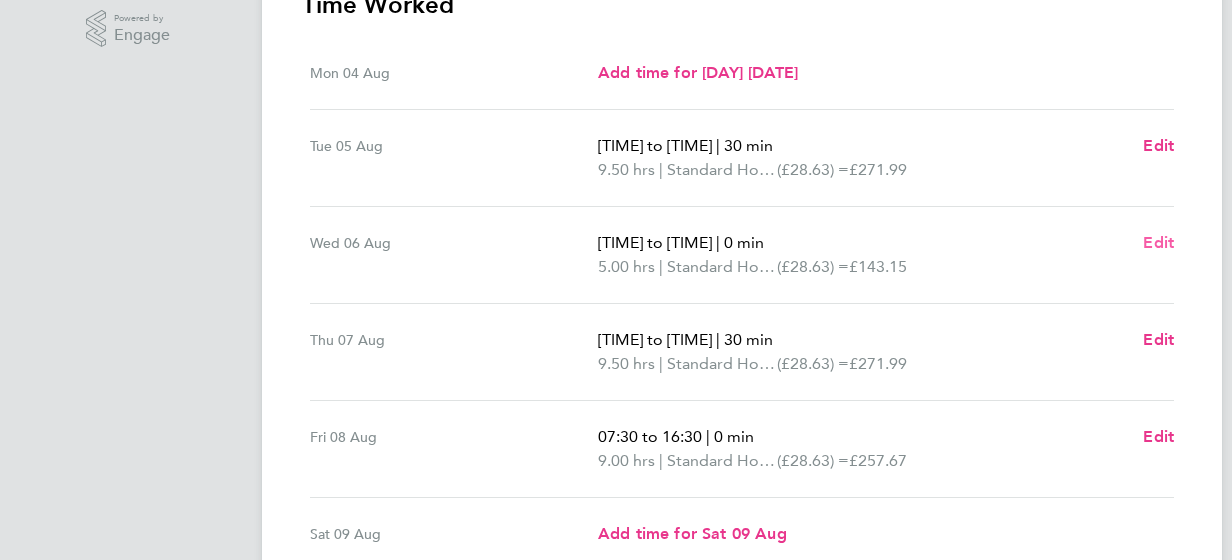 click on "Edit" at bounding box center (1158, 242) 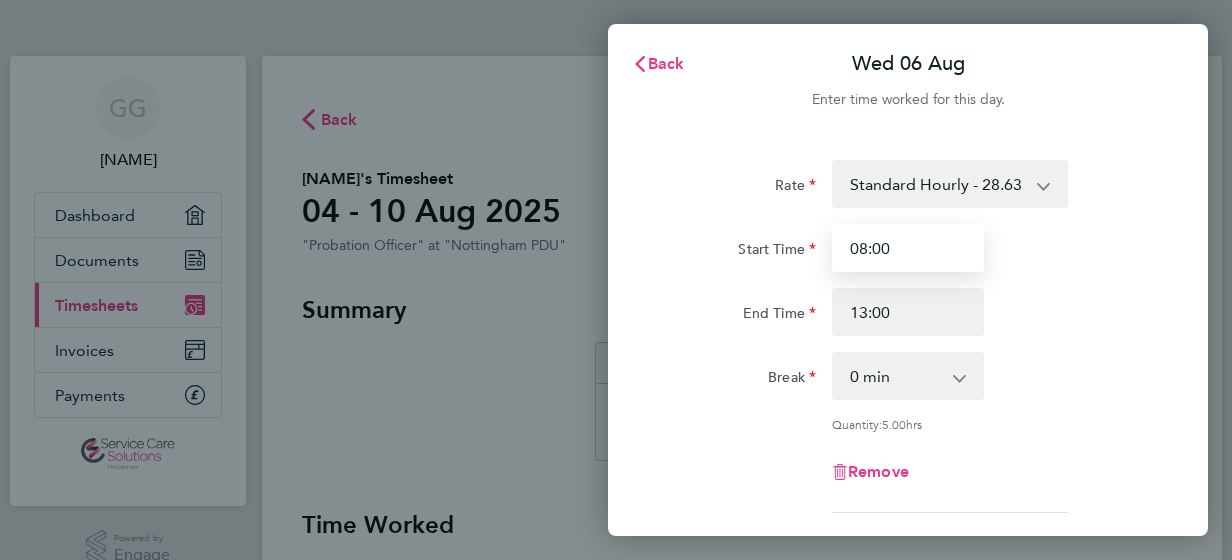 click on "08:00" at bounding box center [908, 248] 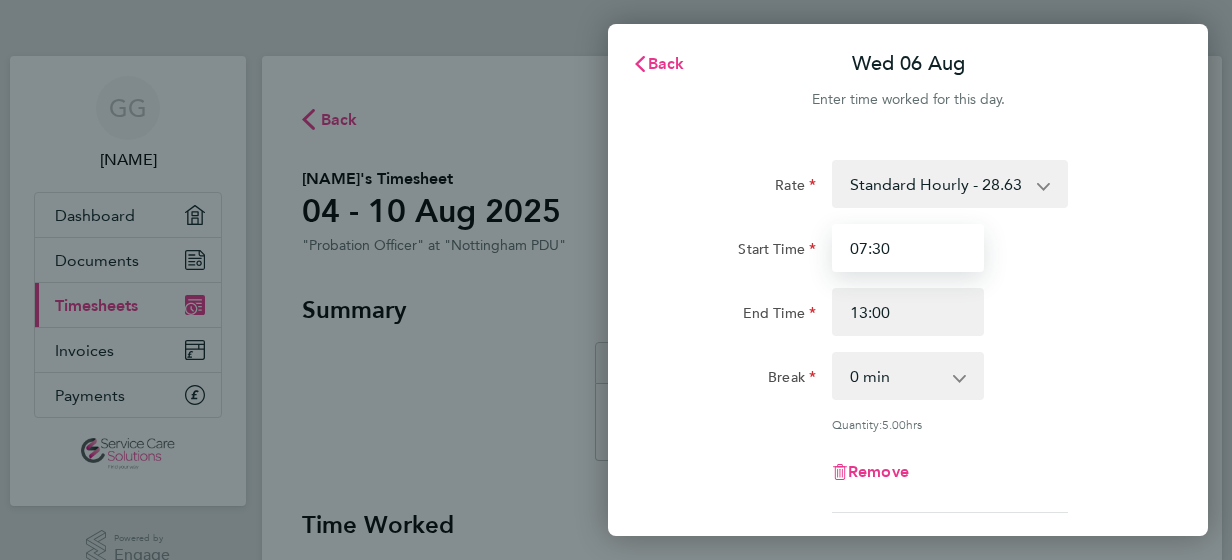 type on "07:30" 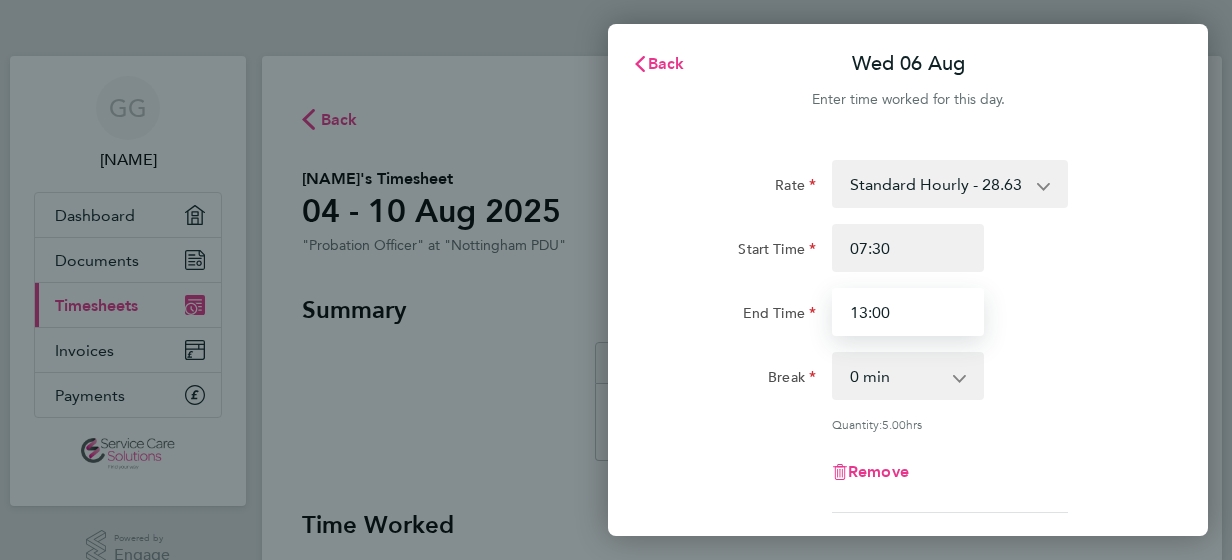 click on "13:00" at bounding box center [908, 312] 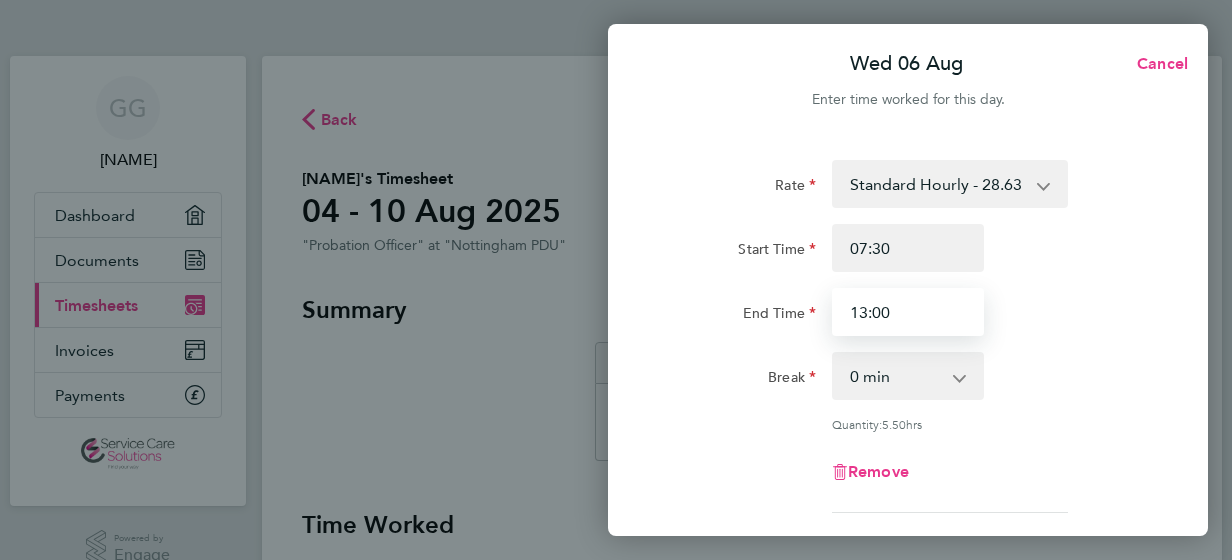 click on "13:00" at bounding box center (908, 312) 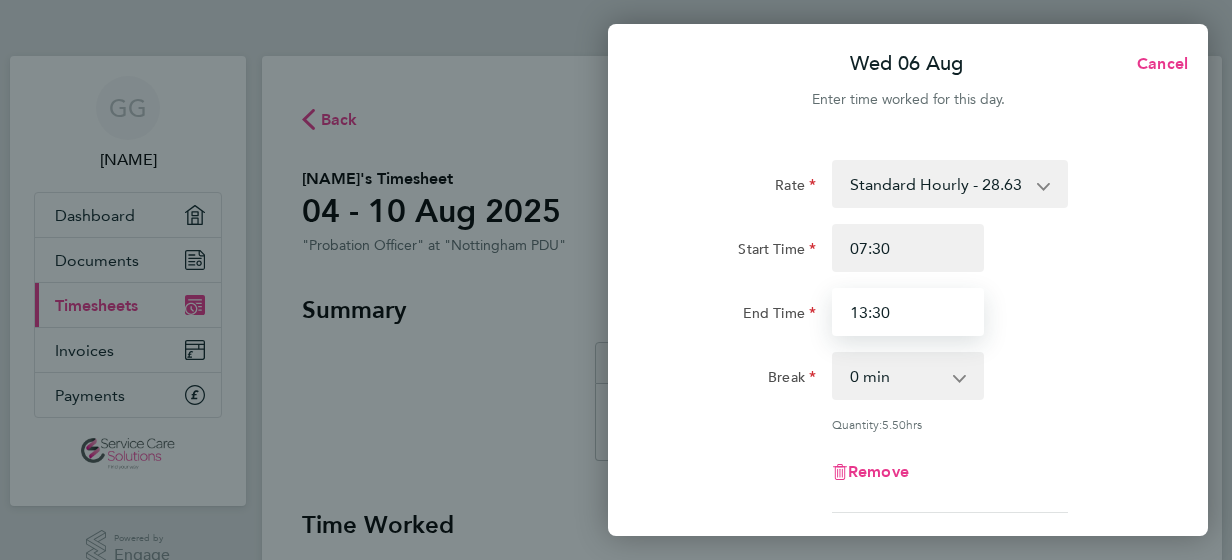 type on "13:30" 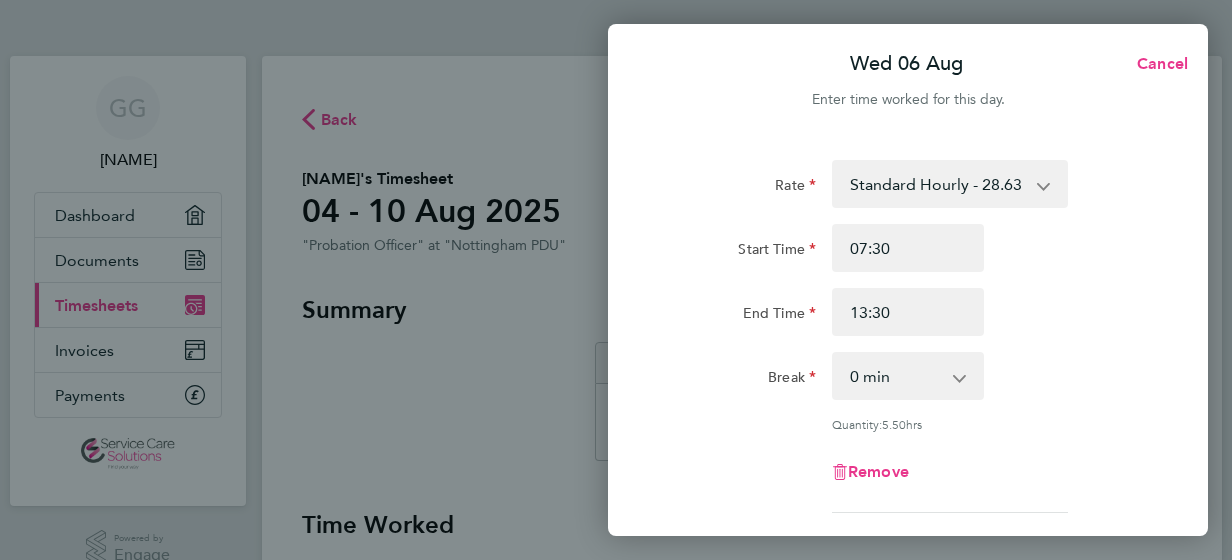 click on "End Time 13:30" 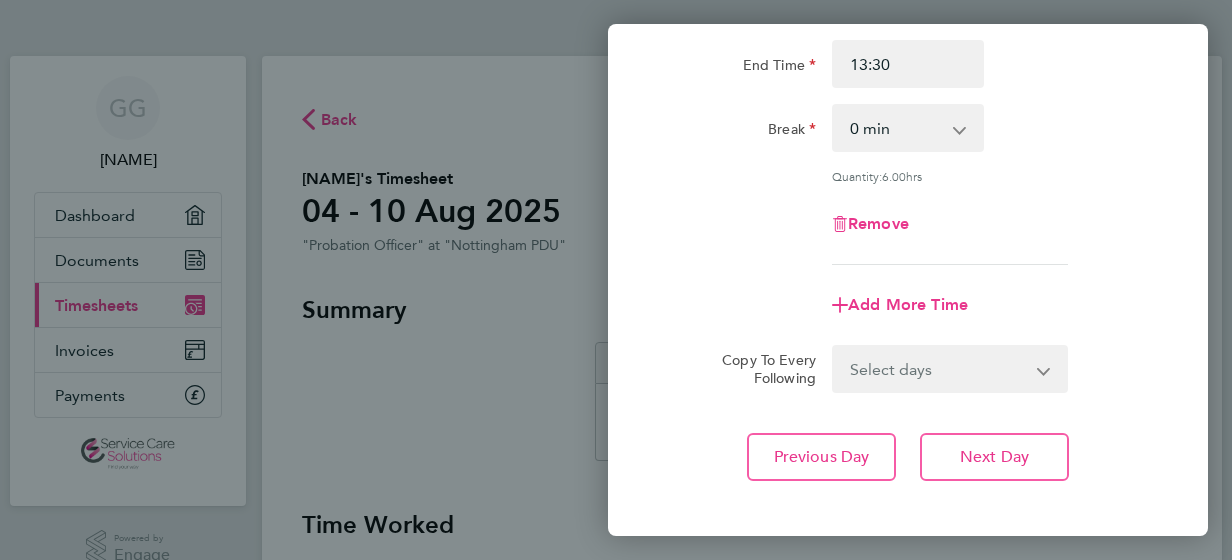 scroll, scrollTop: 280, scrollLeft: 0, axis: vertical 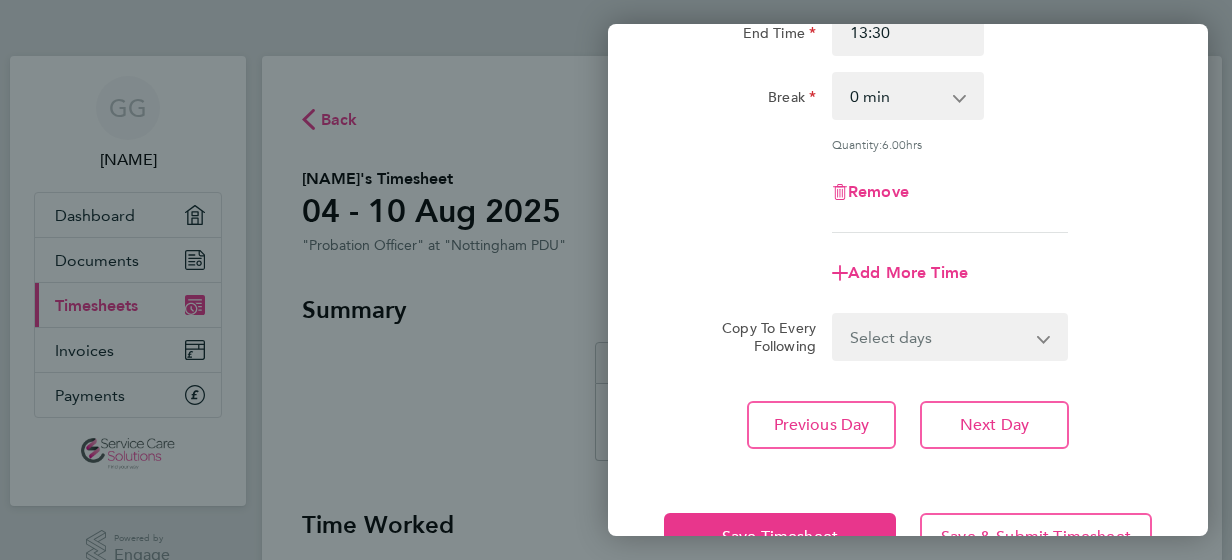 click on "Rate  Standard Hourly - [PRICE]
Start Time [TIME] End Time [TIME] Break  0 min   15 min   30 min   45 min   60 min   75 min   90 min
Quantity:  [QUANTITY]  hrs
Remove
Add More Time  Copy To Every Following  Select days   Day   Weekday (Mon-Fri)   Weekend (Sat-Sun)   Thursday   Friday   Saturday   Sunday
Previous Day   Next Day" 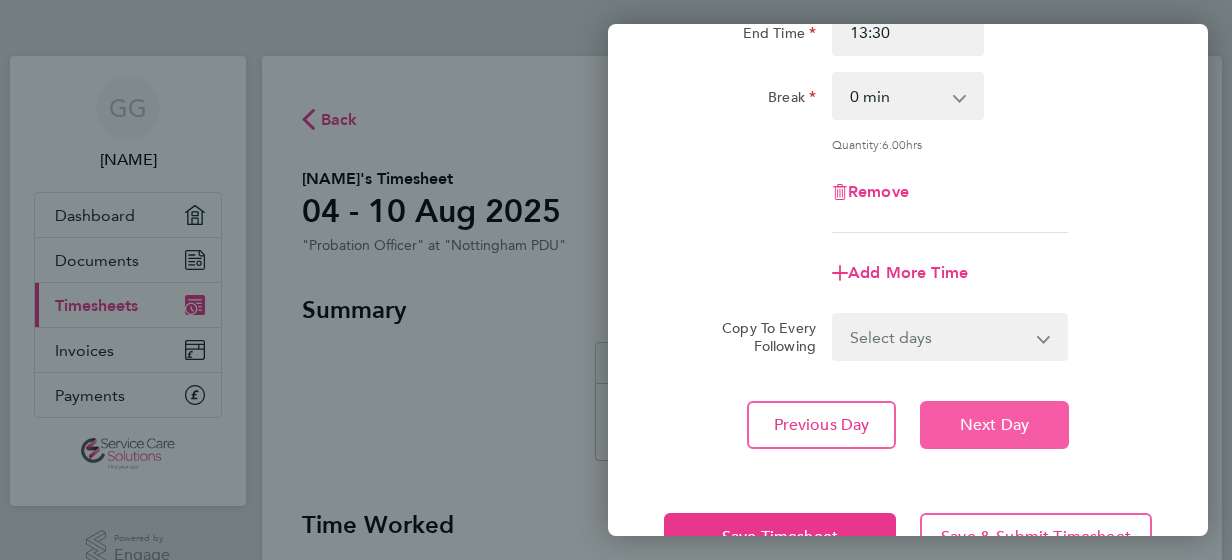 click on "Next Day" 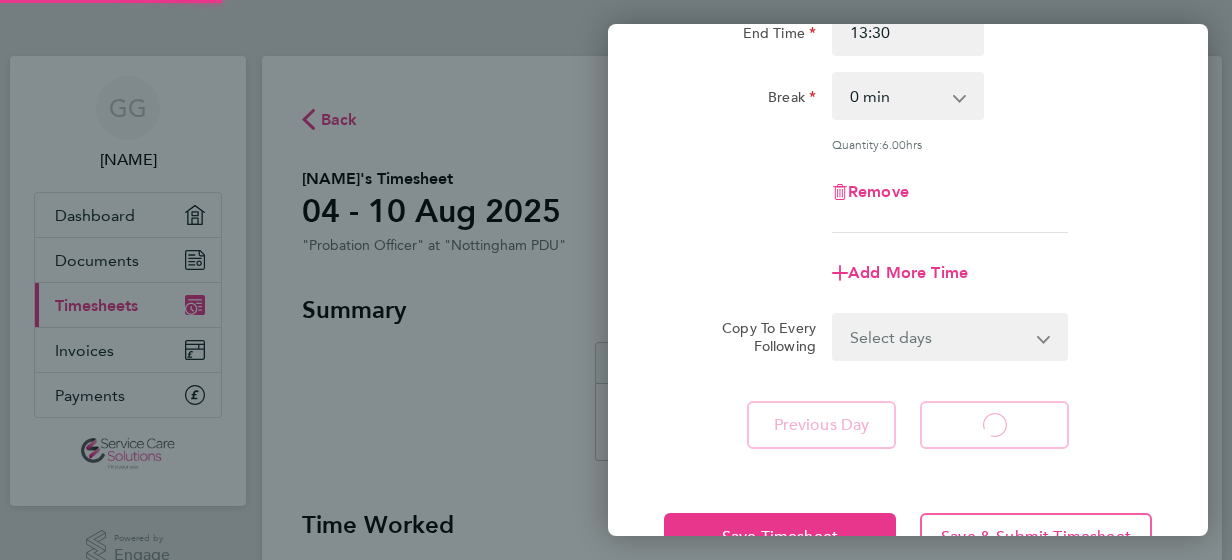select on "30" 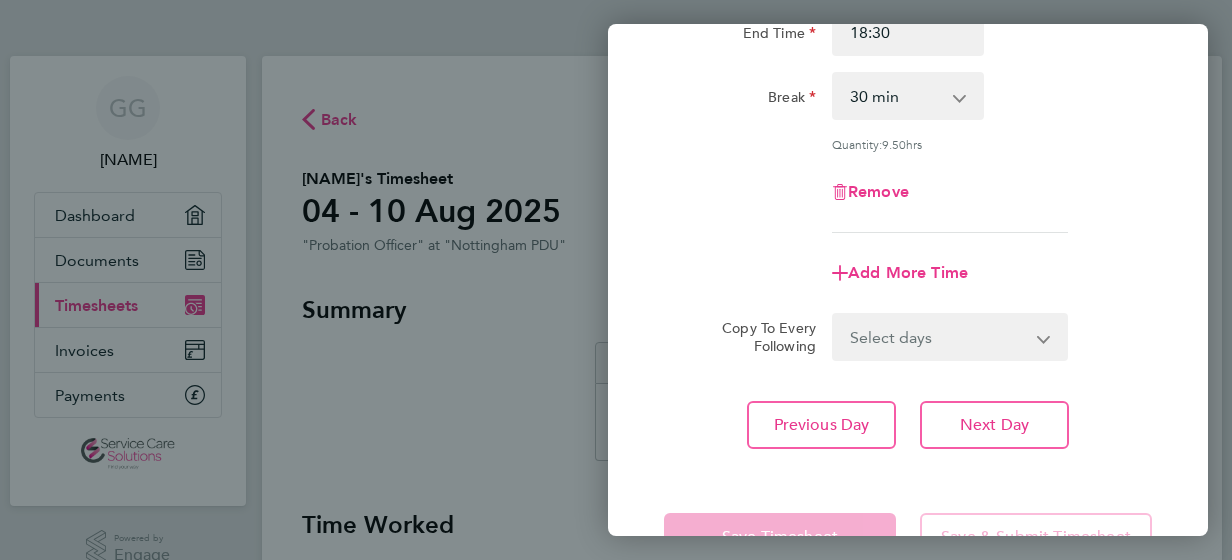 click on "Rate  Standard Hourly - [PRICE]
Start Time [TIME] End Time [TIME] Break  0 min   15 min   30 min   45 min   60 min   75 min   90 min
Quantity:  [QUANTITY]  hrs
Remove" 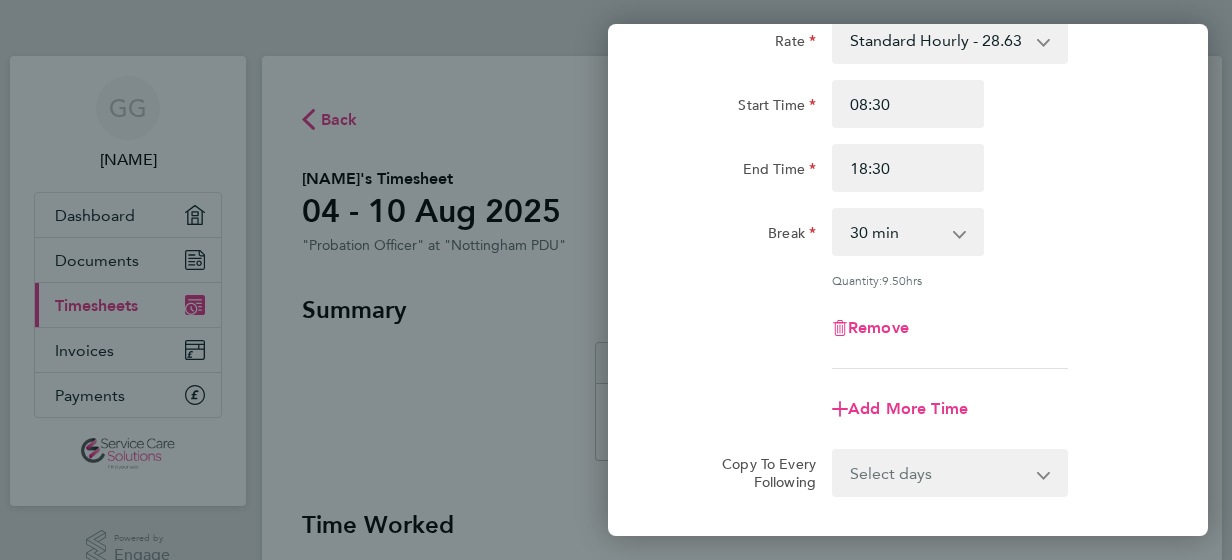 scroll, scrollTop: 120, scrollLeft: 0, axis: vertical 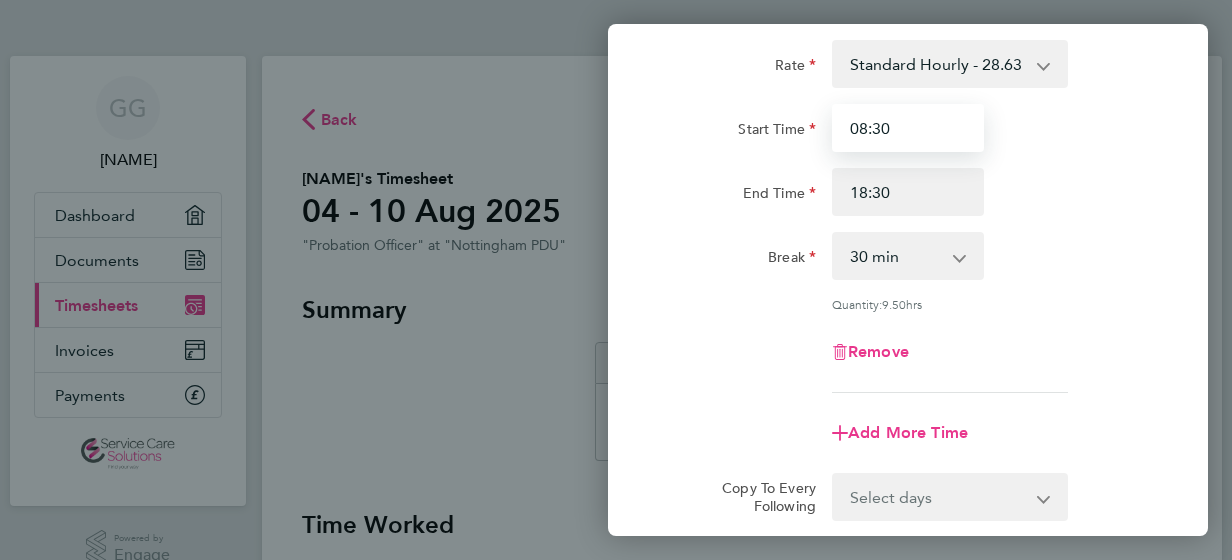click on "08:30" at bounding box center (908, 128) 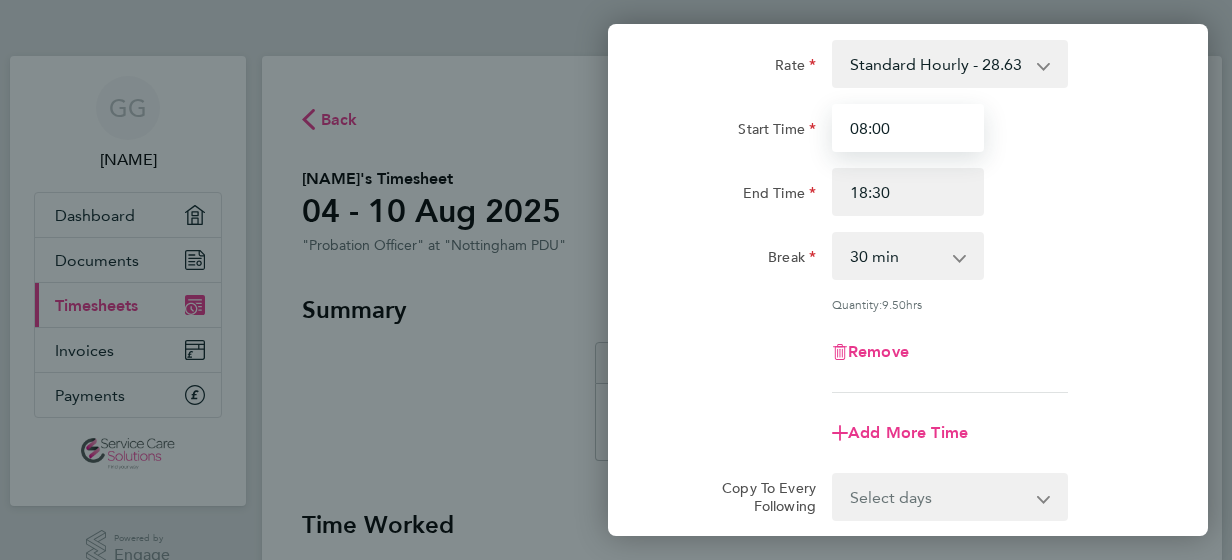 type on "08:00" 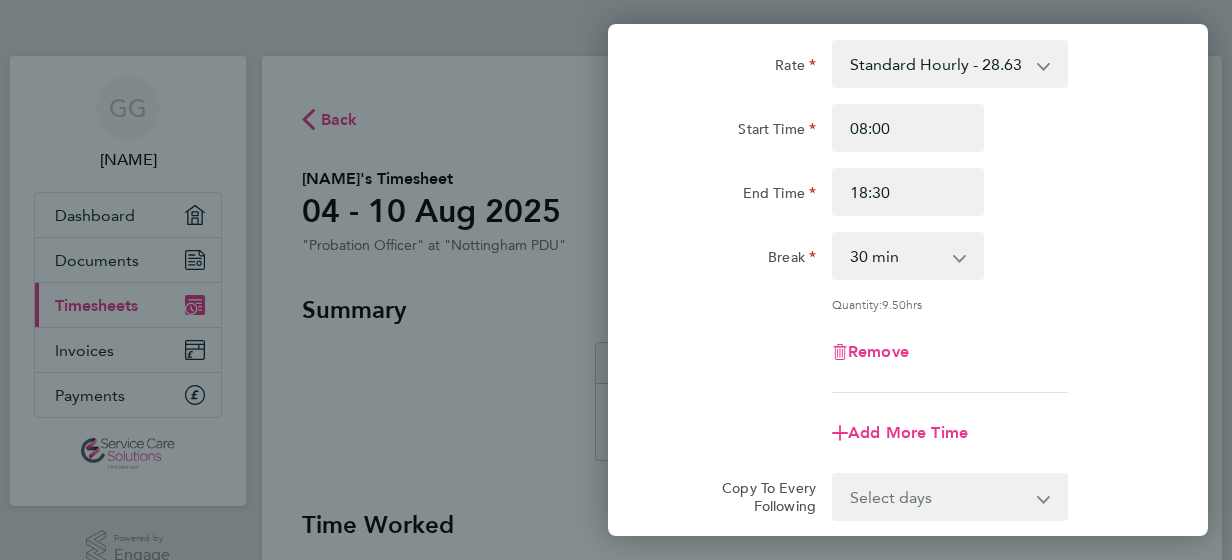 click on "End Time 18:30" 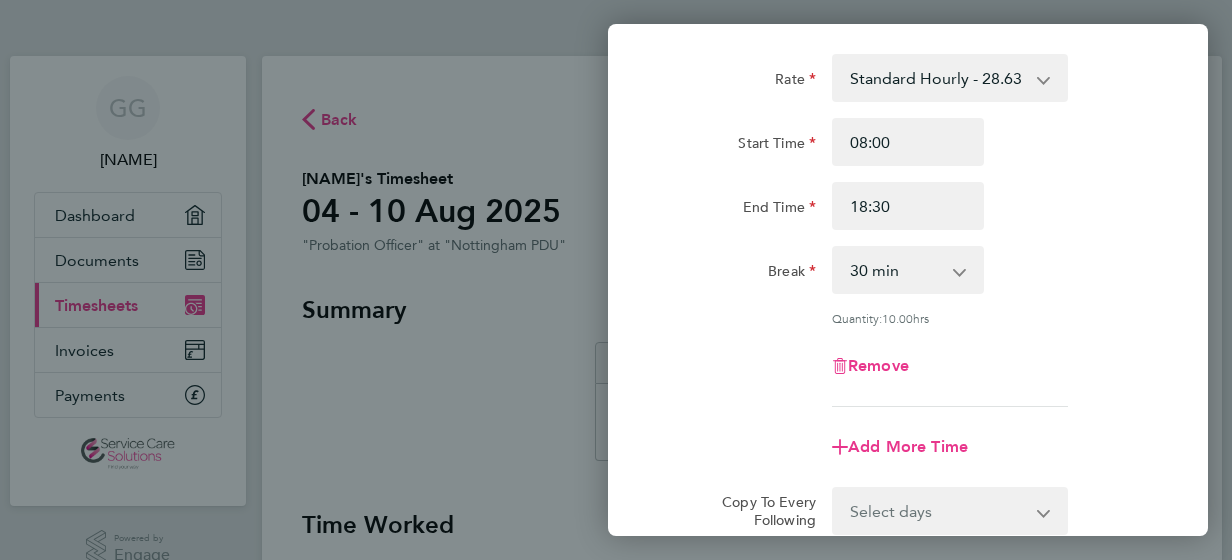 scroll, scrollTop: 0, scrollLeft: 0, axis: both 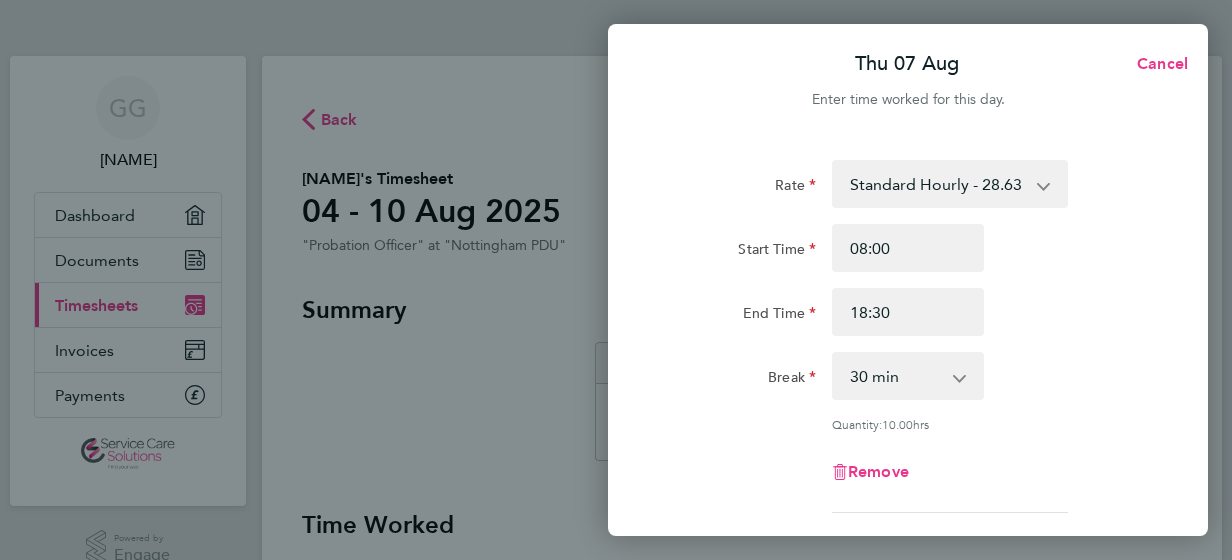 click on "Quantity:  [QUANTITY]  hrs" 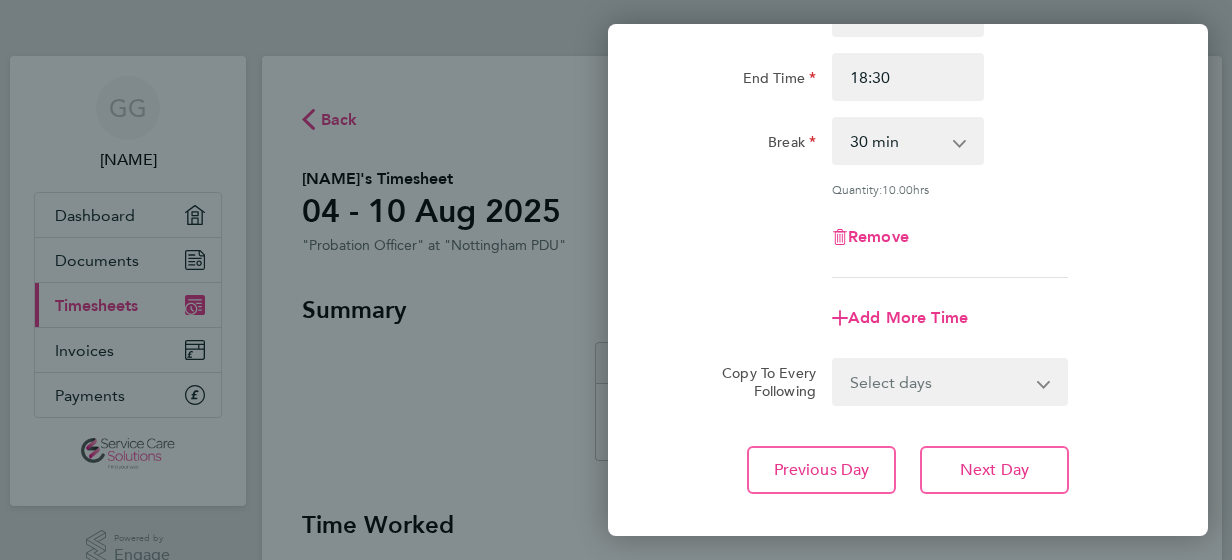 scroll, scrollTop: 280, scrollLeft: 0, axis: vertical 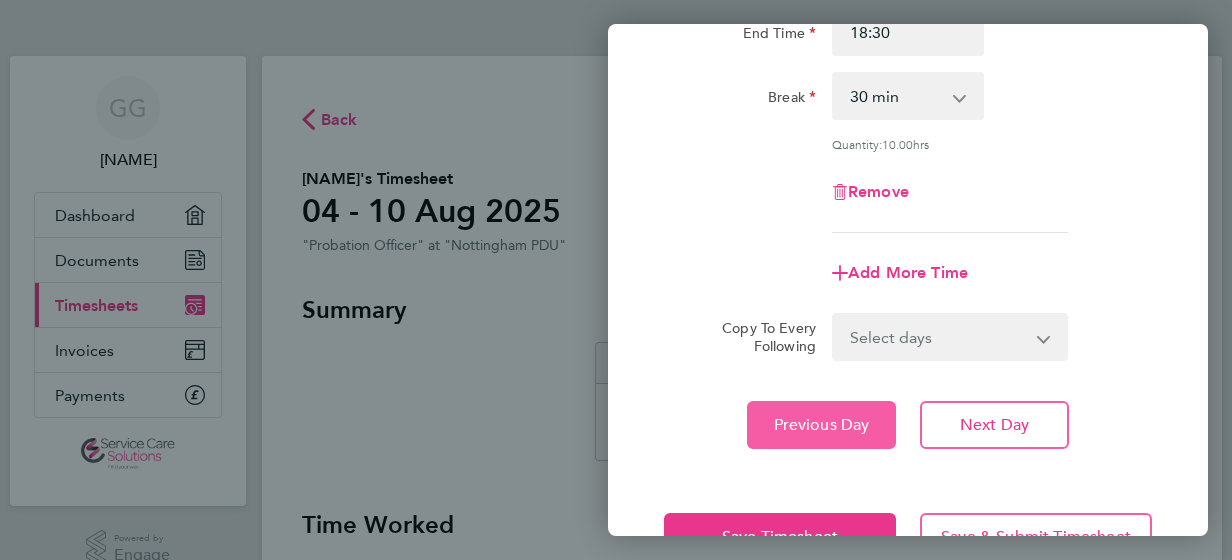 click on "Previous Day" 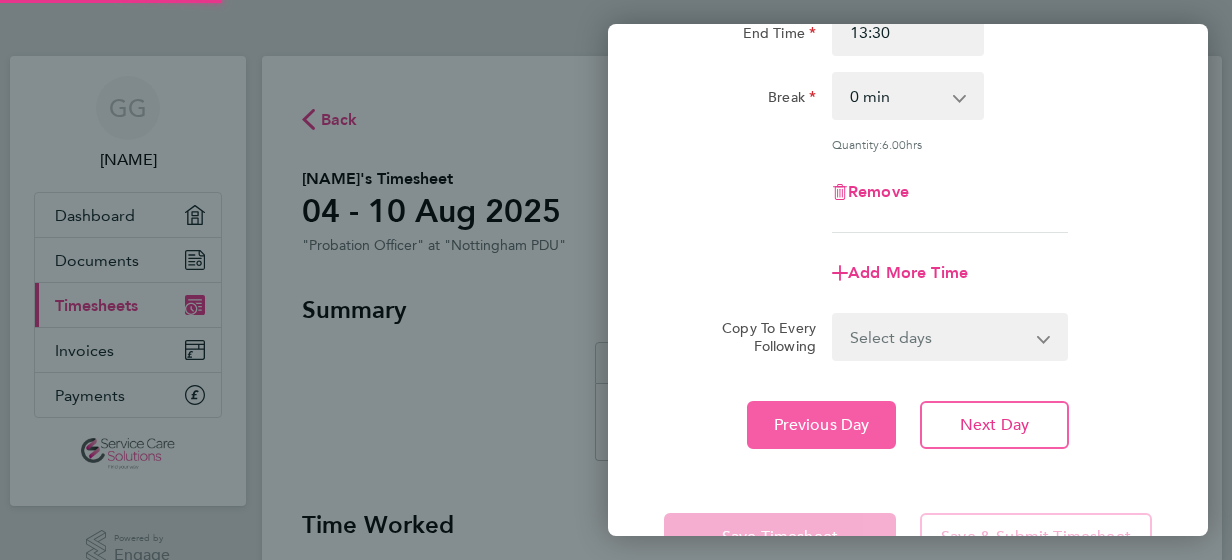 click on "Previous Day" 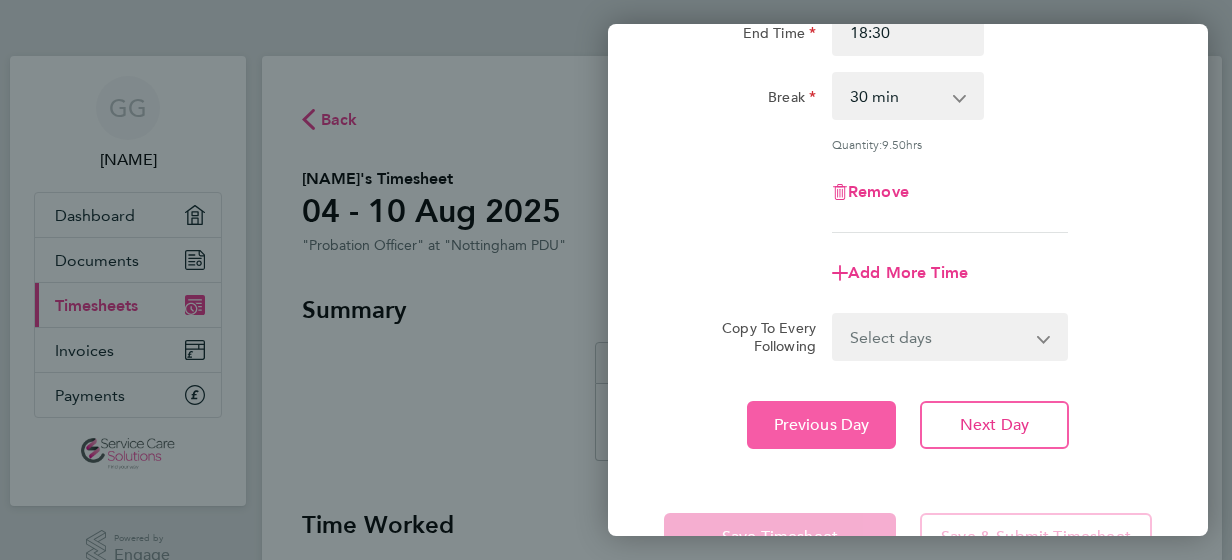 type 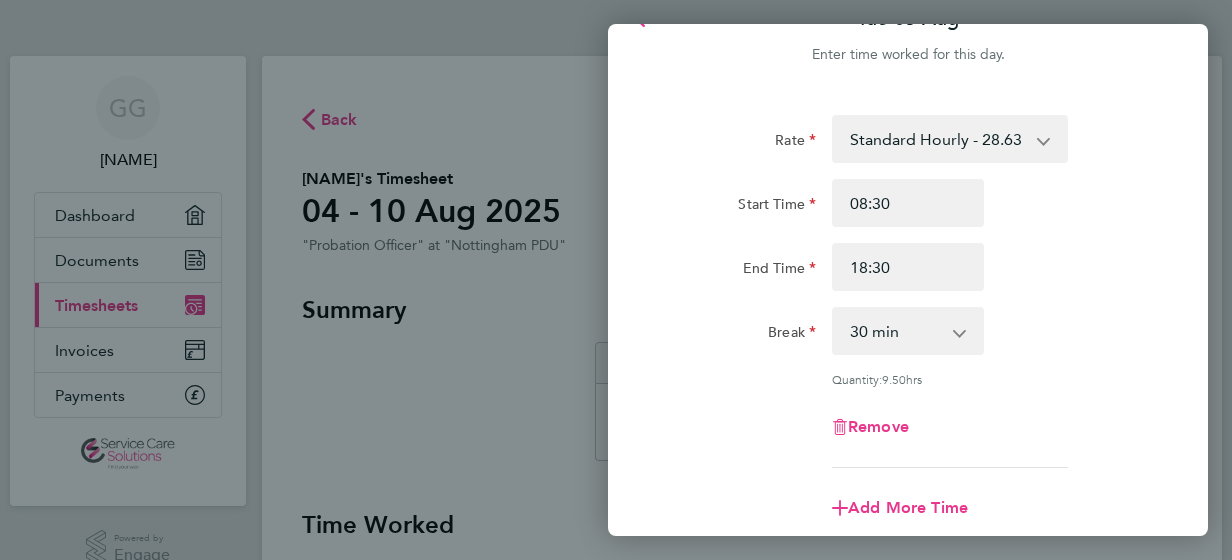 scroll, scrollTop: 0, scrollLeft: 0, axis: both 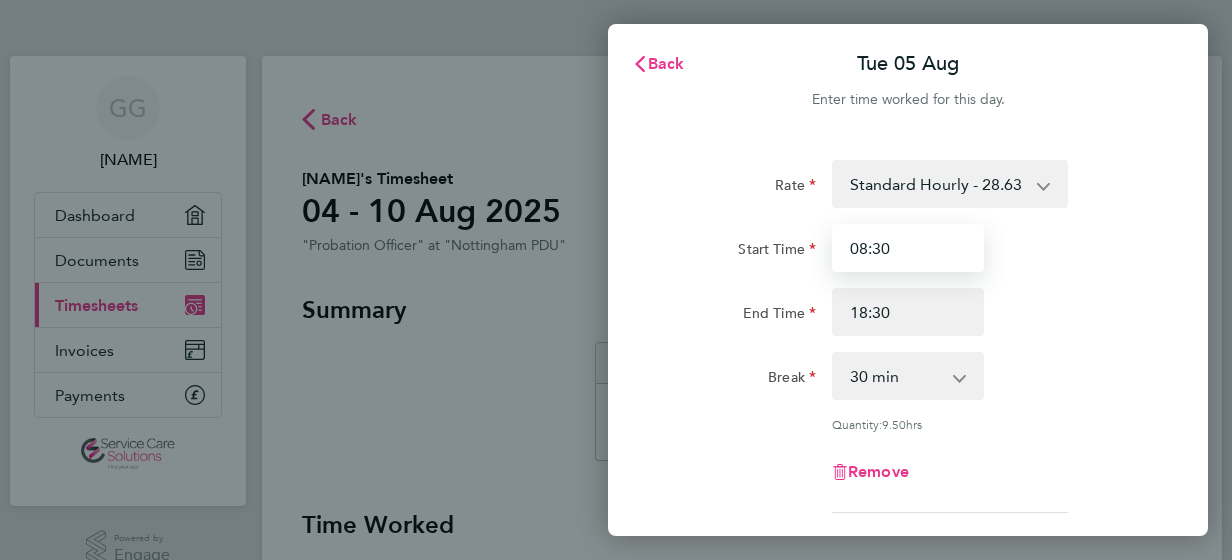 drag, startPoint x: 909, startPoint y: 244, endPoint x: 820, endPoint y: 244, distance: 89 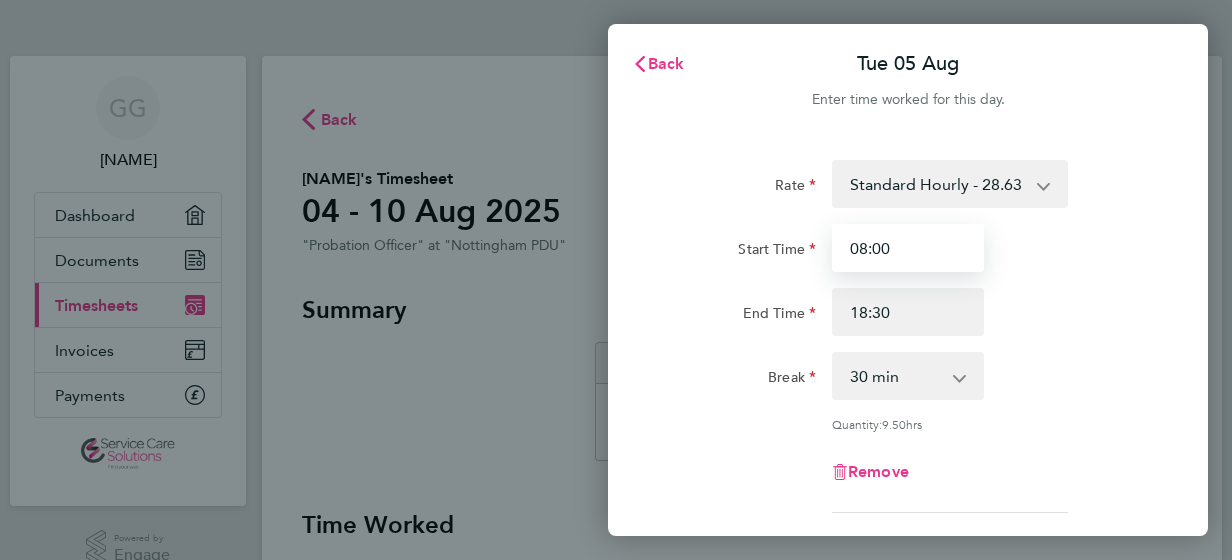 type on "08:00" 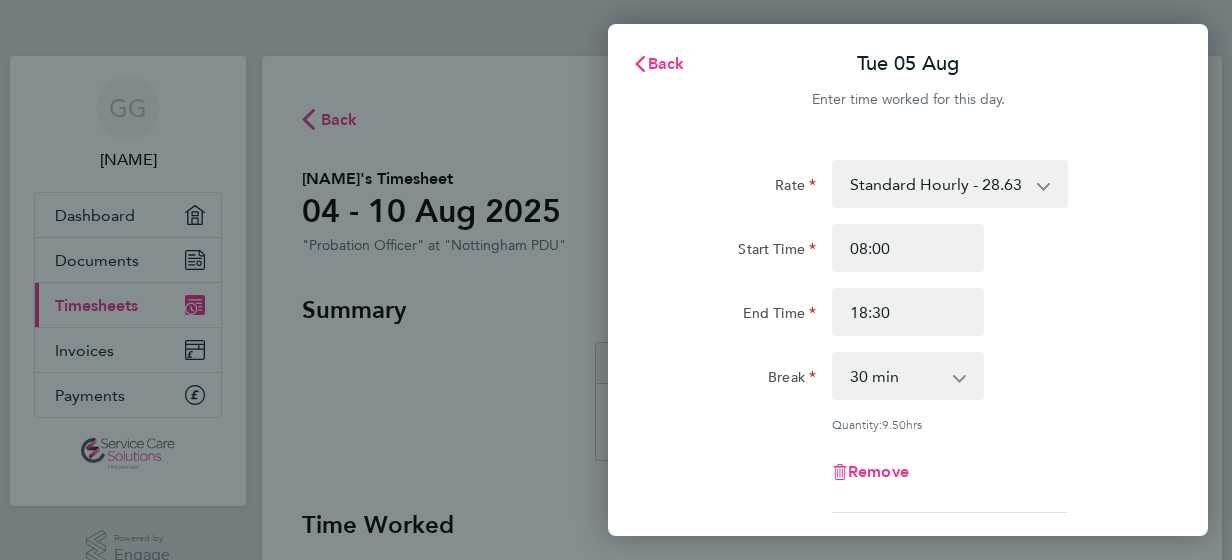click on "End Time 18:30" 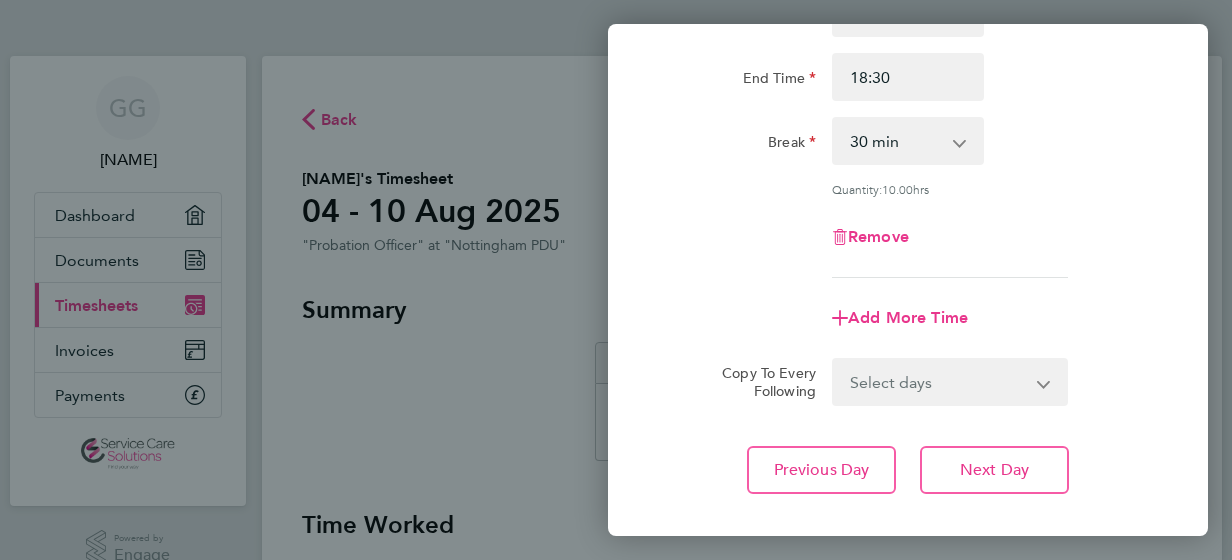 scroll, scrollTop: 280, scrollLeft: 0, axis: vertical 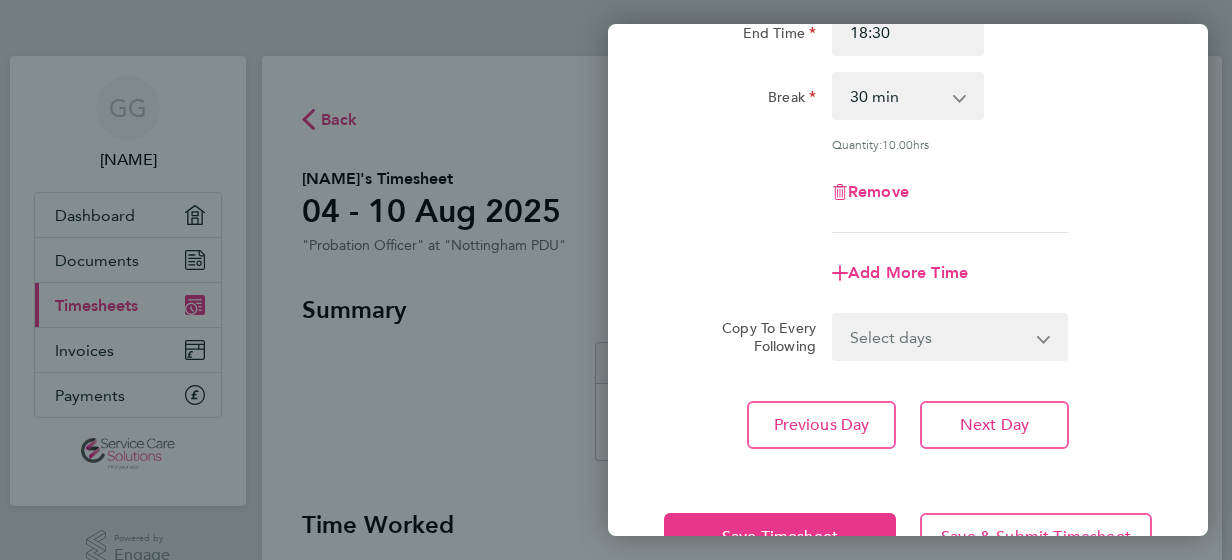 click on "Save Timesheet   Save & Submit Timesheet" 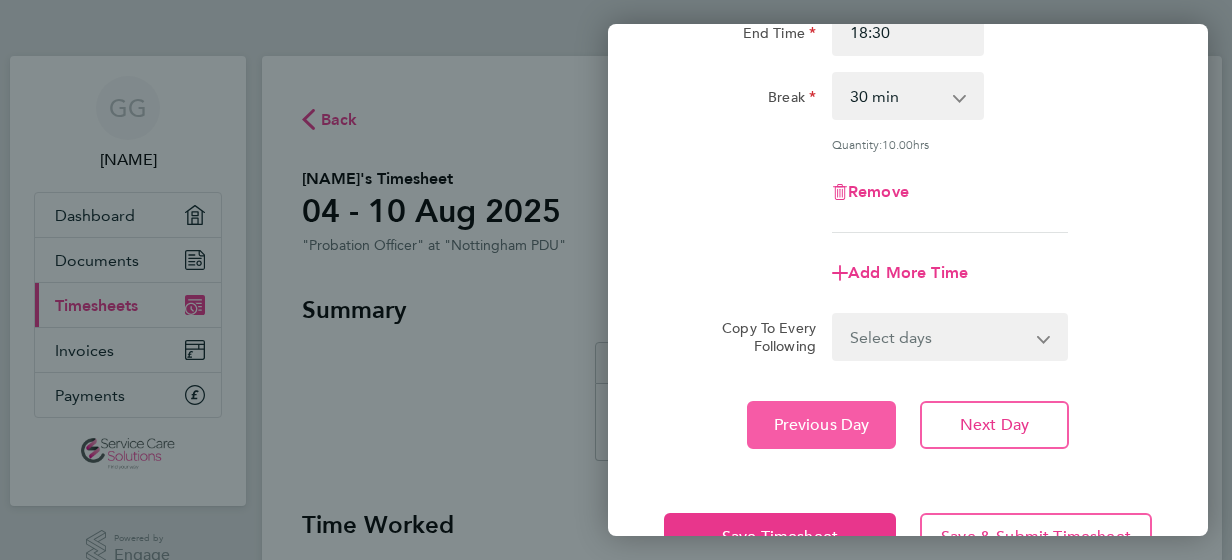 click on "Previous Day" 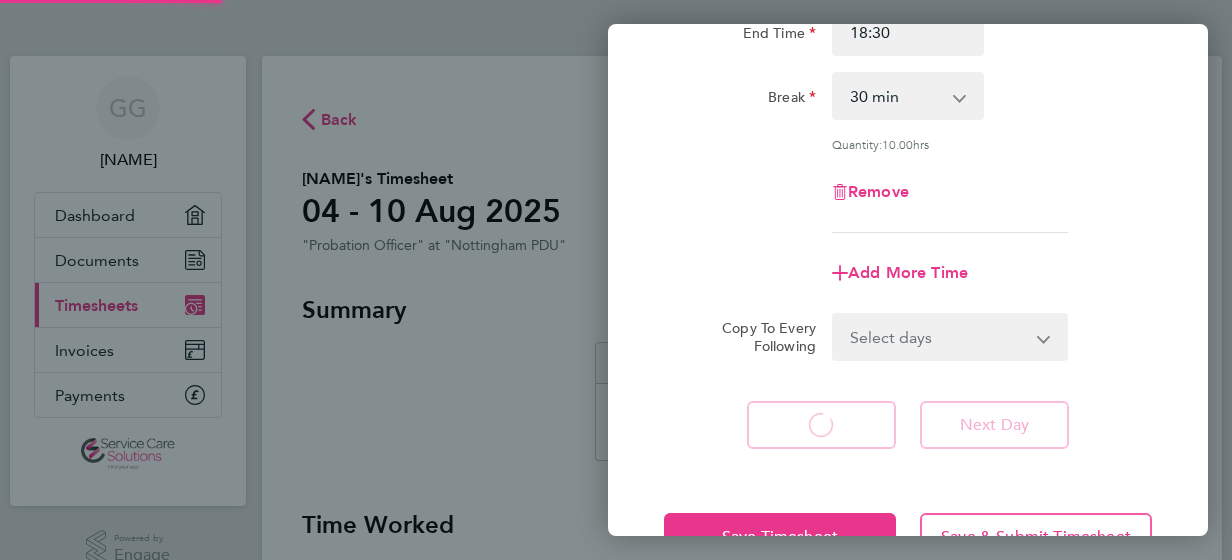 select on "30" 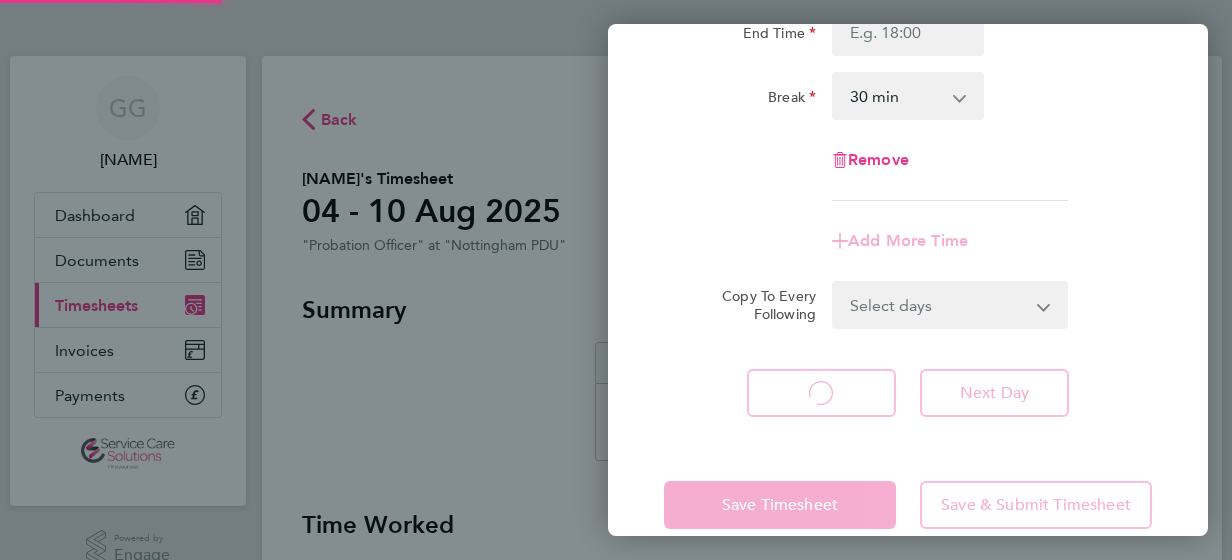 select on "30" 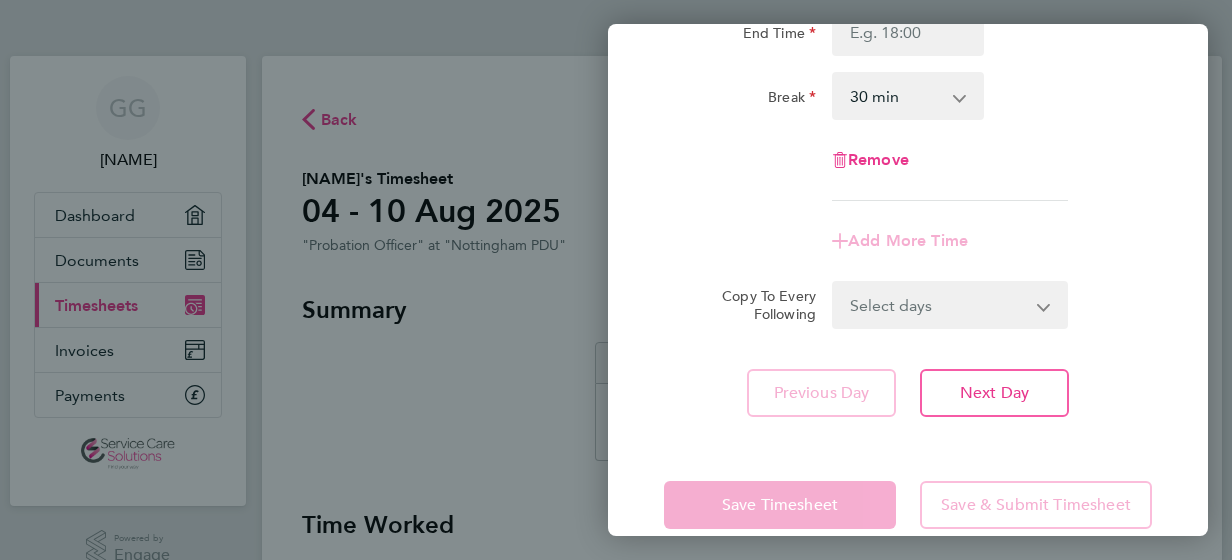 click on "Add More Time" 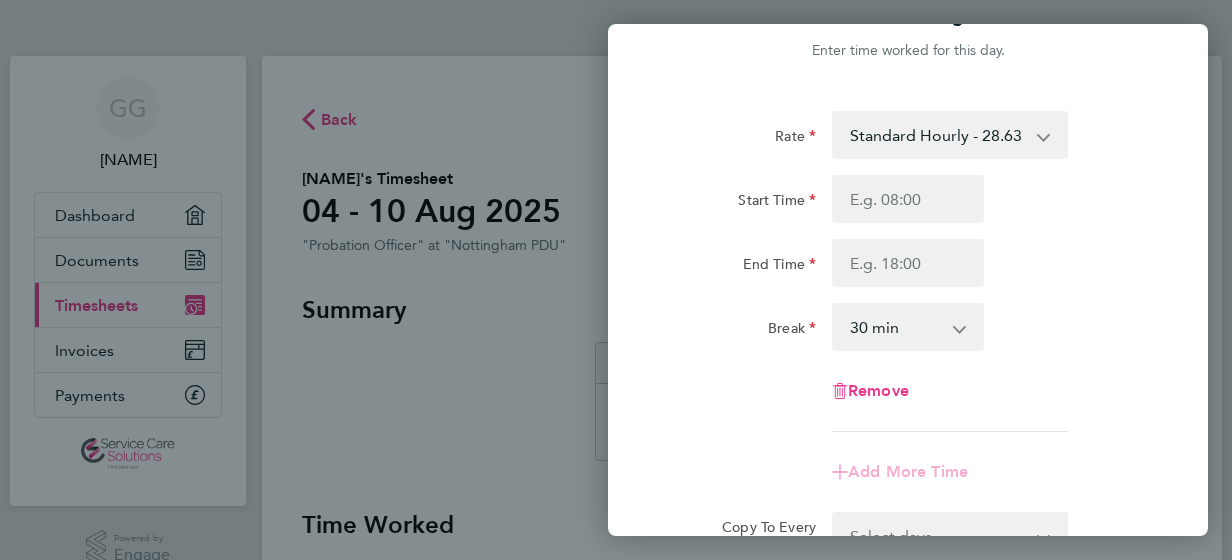 scroll, scrollTop: 0, scrollLeft: 0, axis: both 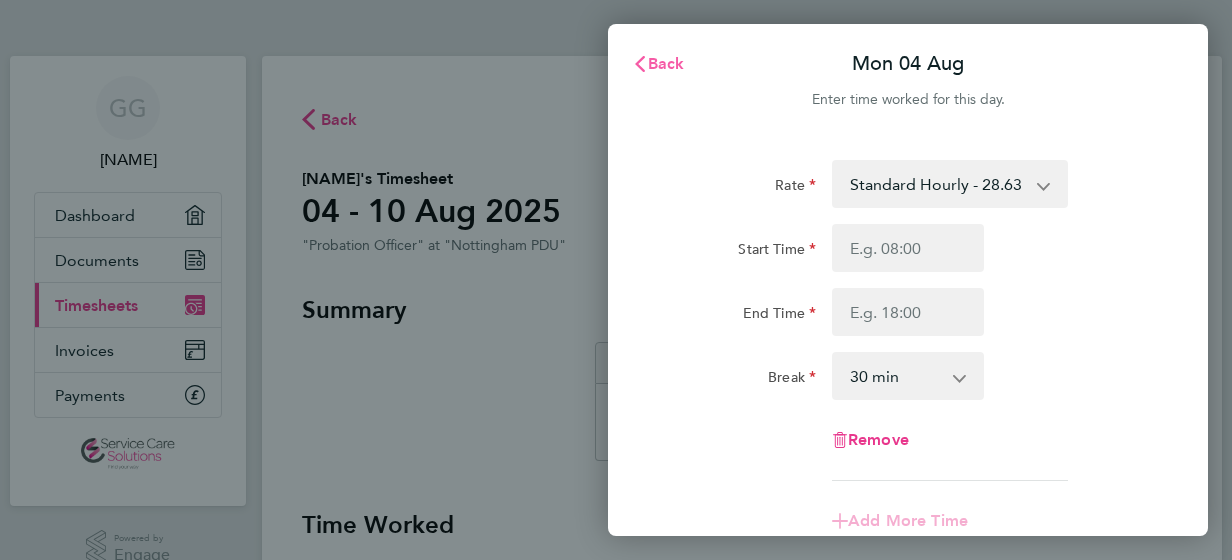 click on "Back" 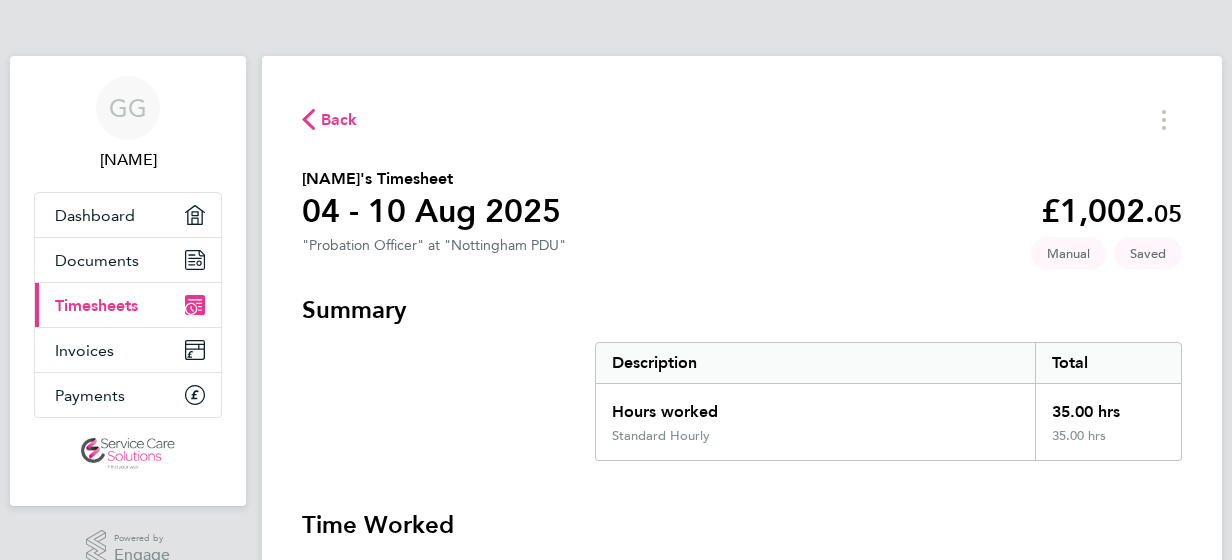 click on "[NAME]'s Timesheet   [DATE] [YEAR]   [PRICE]  "[ROLE]" at "[LOCATION]"   Saved   Manual" 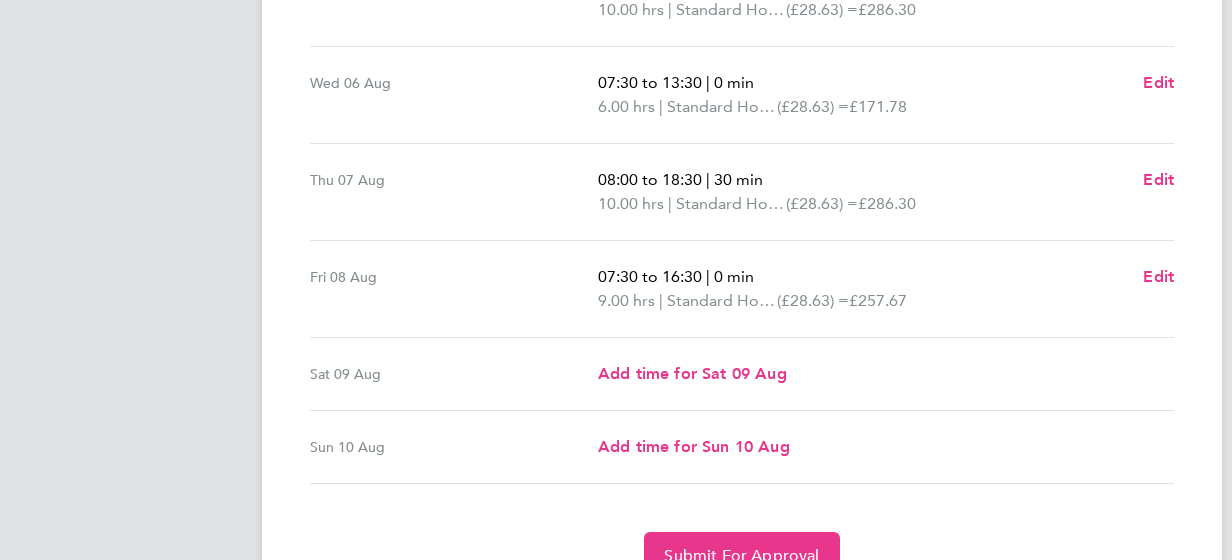 scroll, scrollTop: 720, scrollLeft: 0, axis: vertical 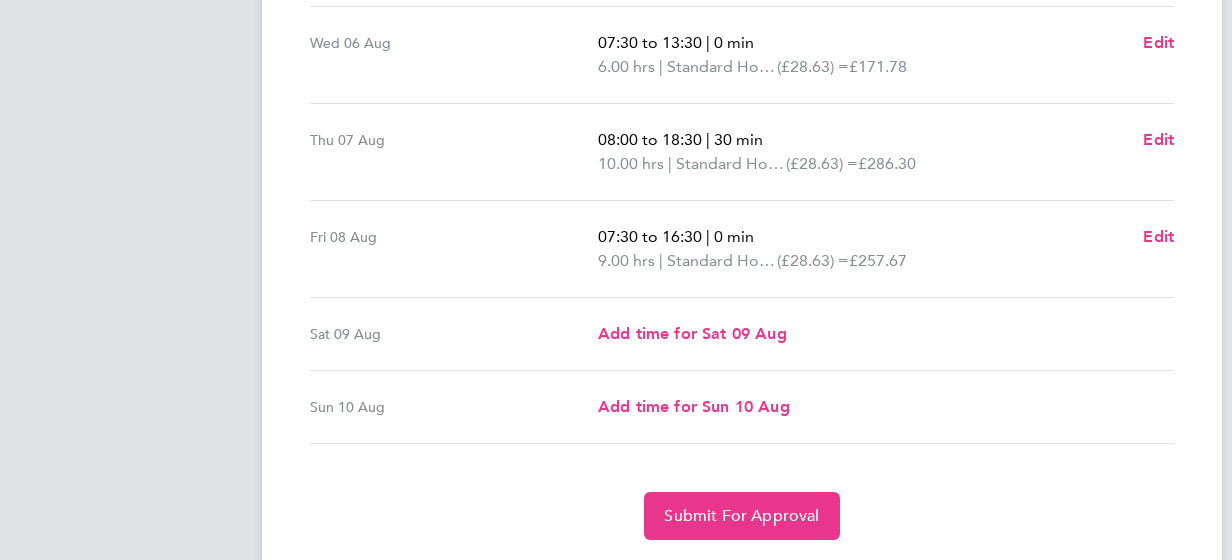 click on "[DAY] [DATE]   [TIME] to [TIME]   |   0 min   [QUANTITY] hrs   |   Standard Hourly   ([PRICE]) =   [PRICE]   Edit" at bounding box center [742, 249] 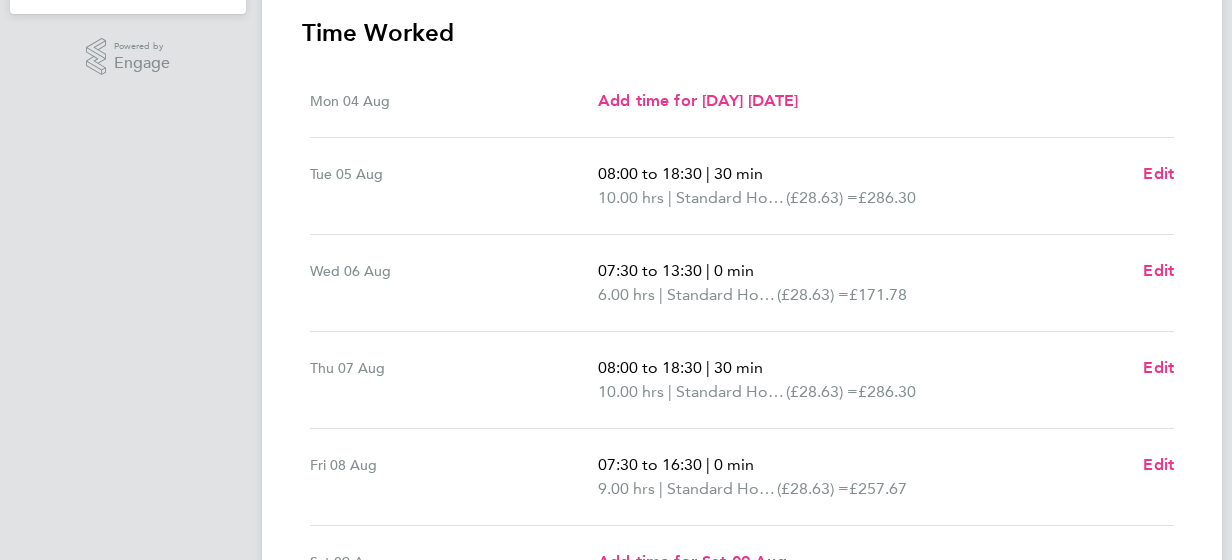 scroll, scrollTop: 520, scrollLeft: 0, axis: vertical 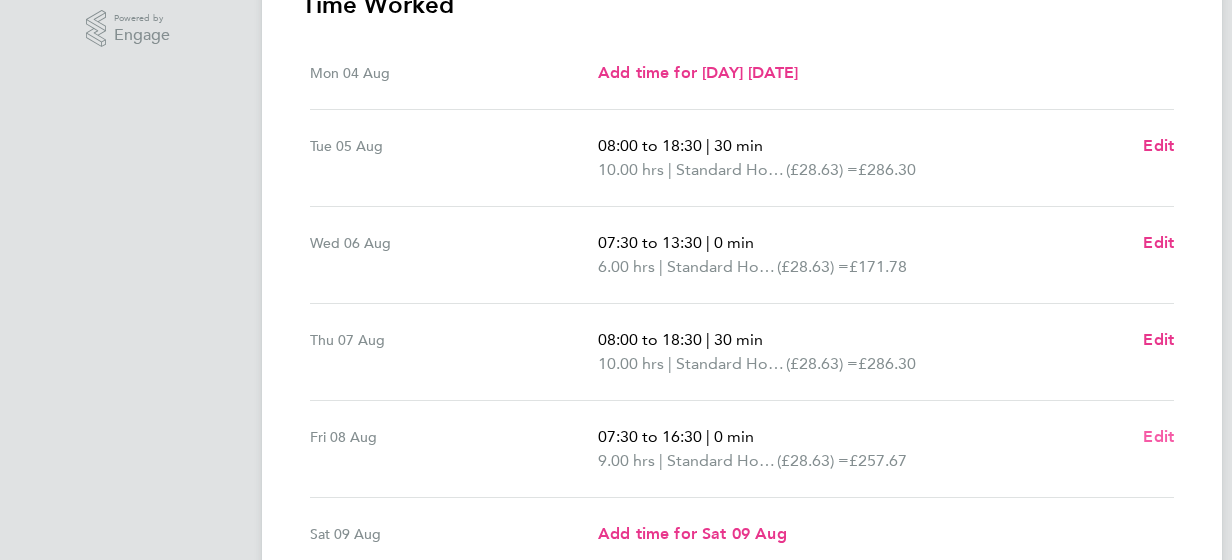 click on "Edit" at bounding box center (1158, 437) 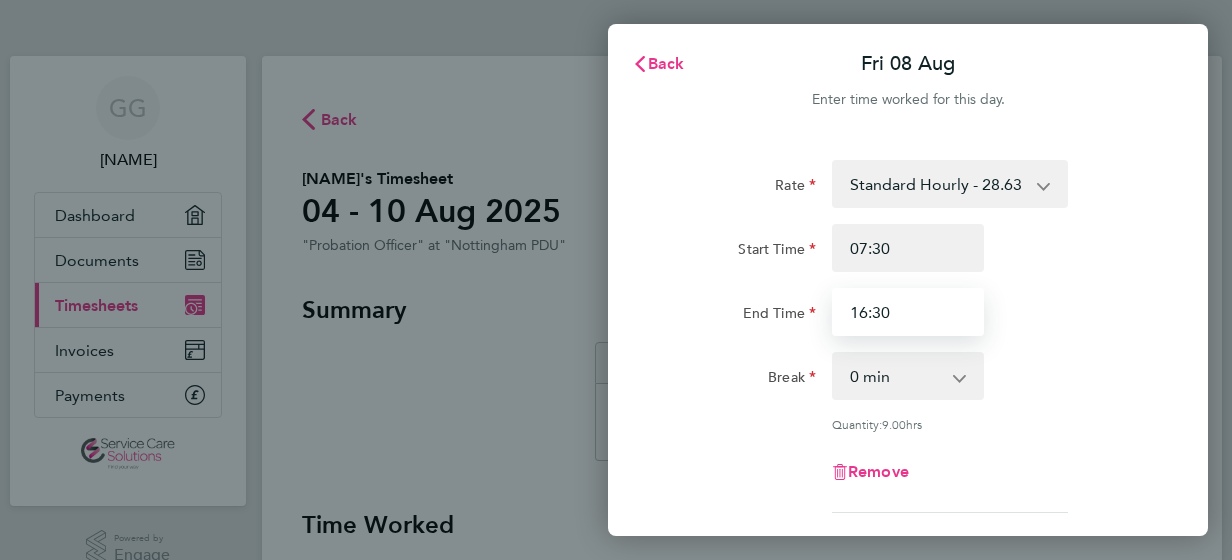 drag, startPoint x: 793, startPoint y: 314, endPoint x: 735, endPoint y: 299, distance: 59.908264 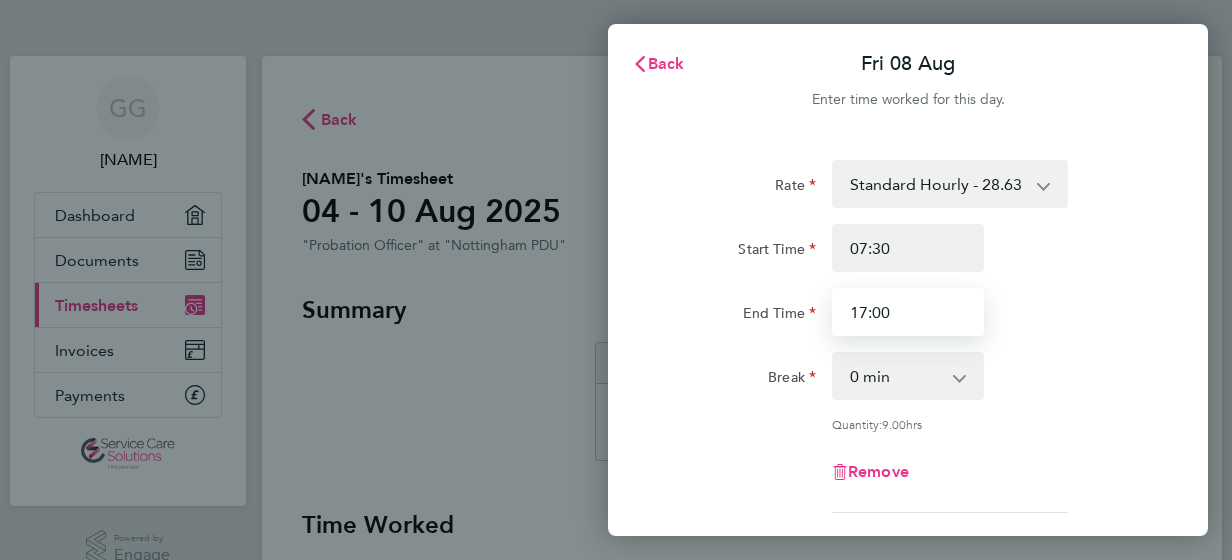type on "17:00" 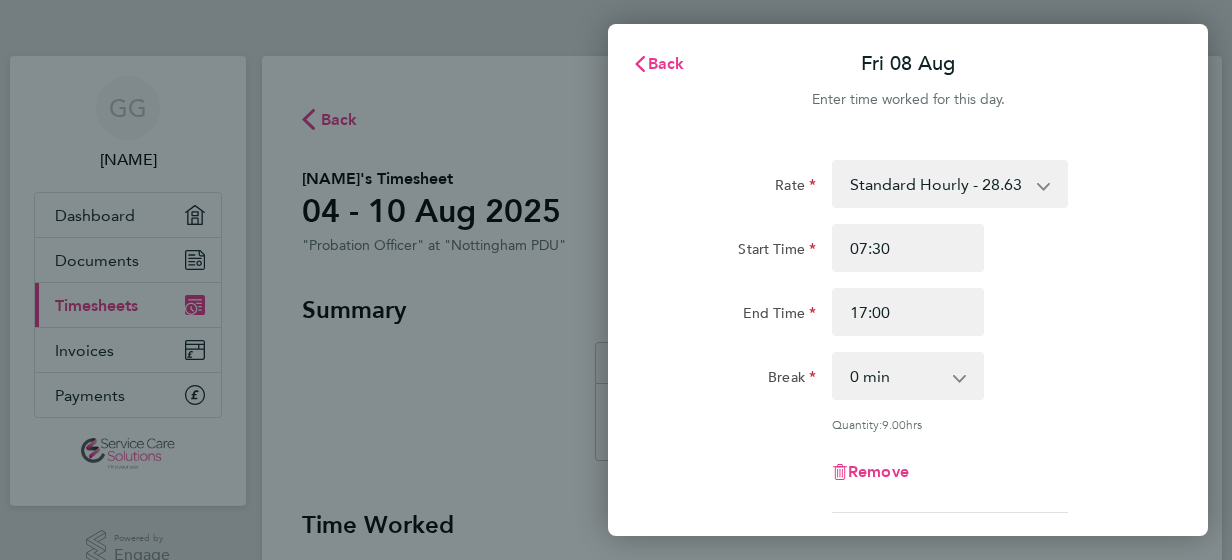 click on "End Time 17:00" 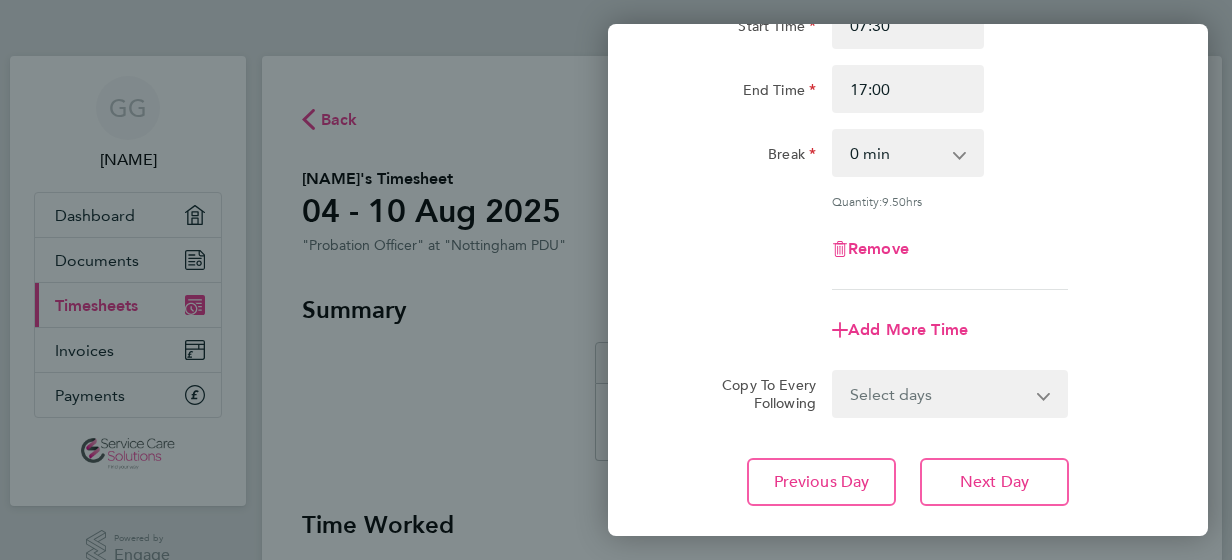 scroll, scrollTop: 280, scrollLeft: 0, axis: vertical 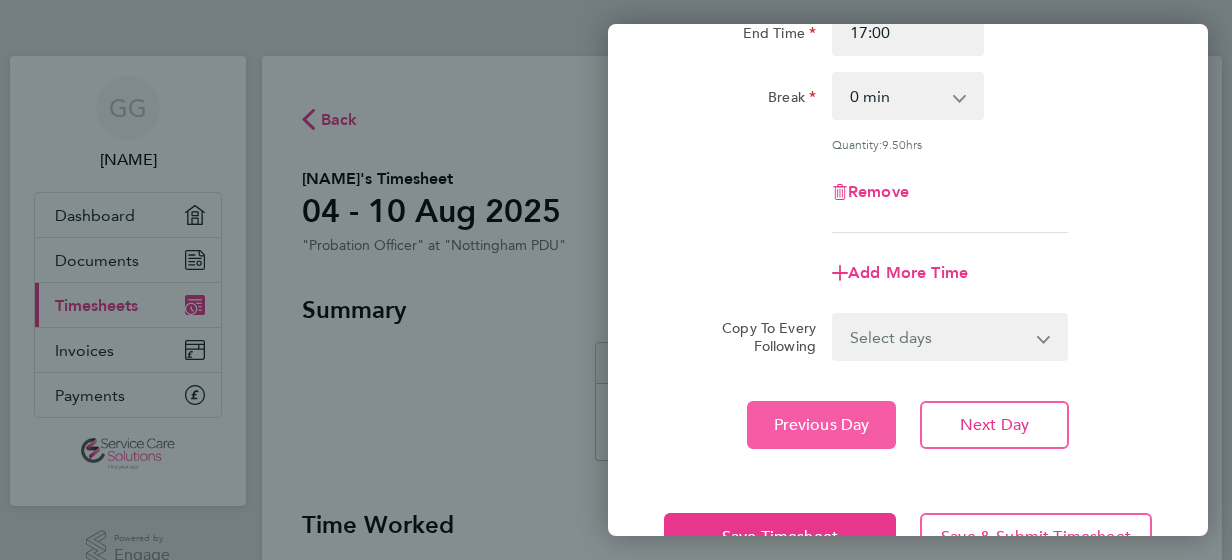 click on "Previous Day" 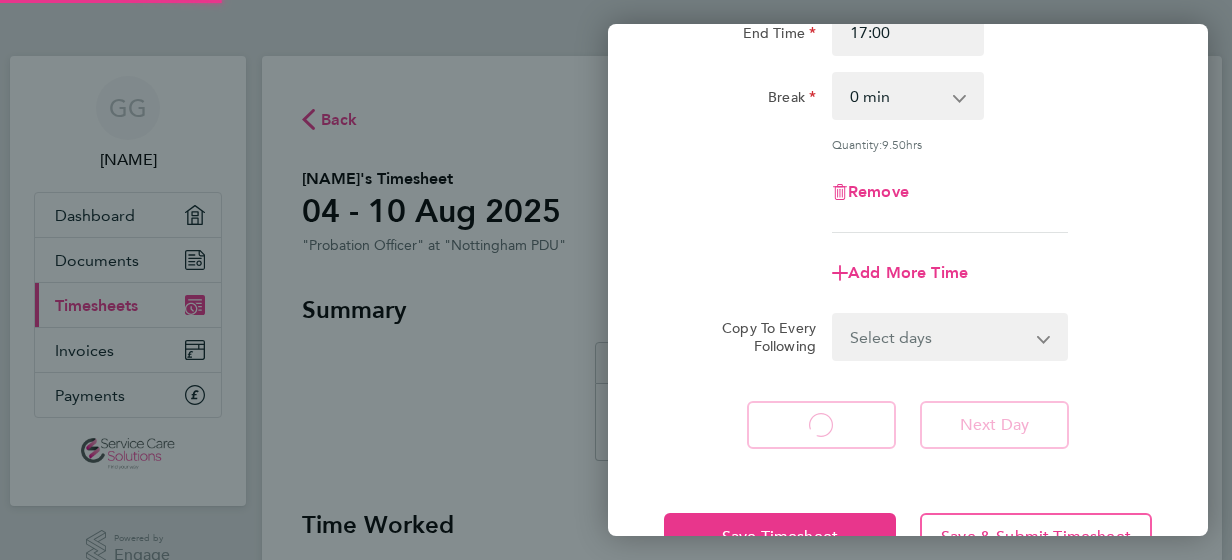 select on "30" 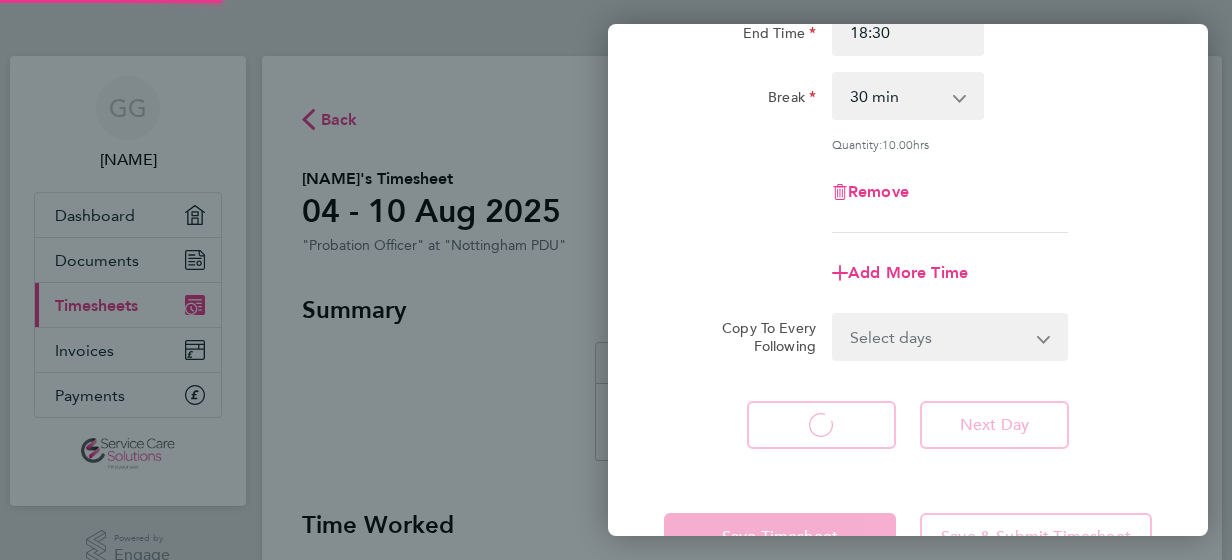 select on "30" 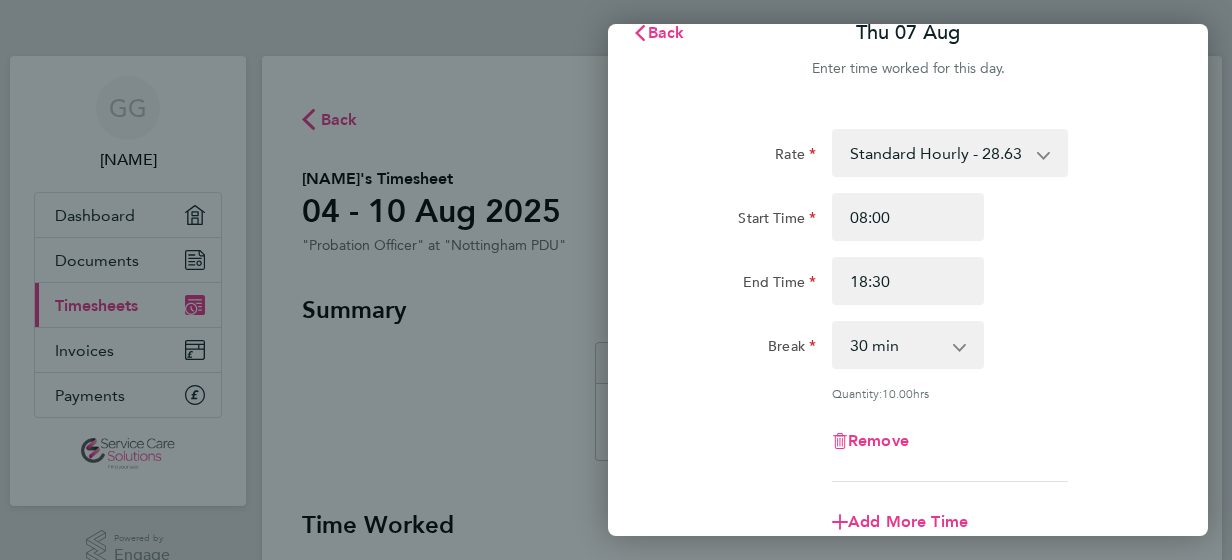 scroll, scrollTop: 0, scrollLeft: 0, axis: both 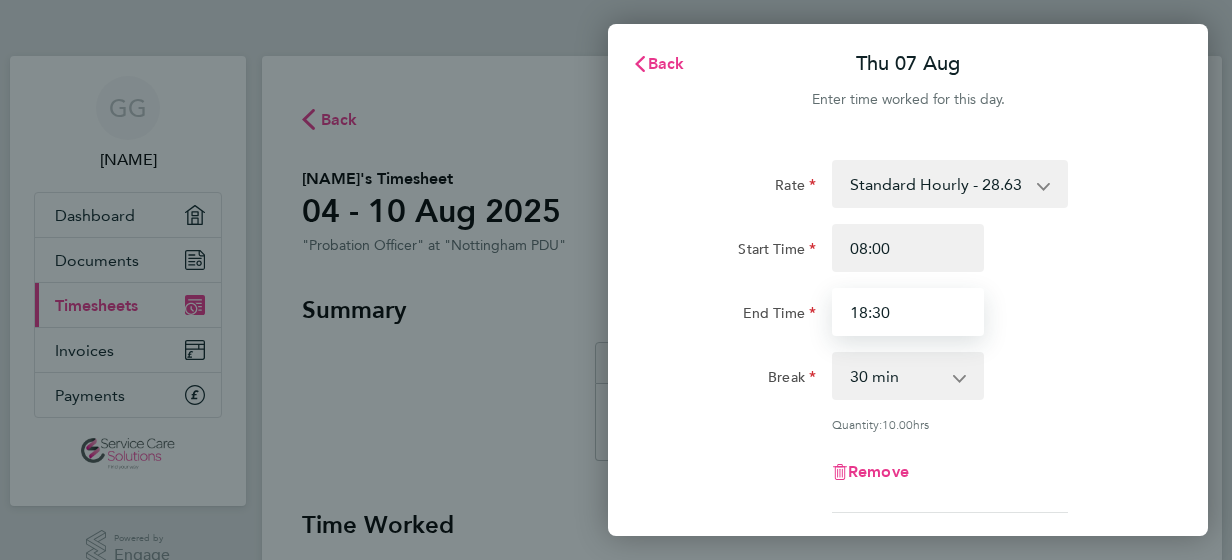 drag, startPoint x: 892, startPoint y: 310, endPoint x: 806, endPoint y: 322, distance: 86.833176 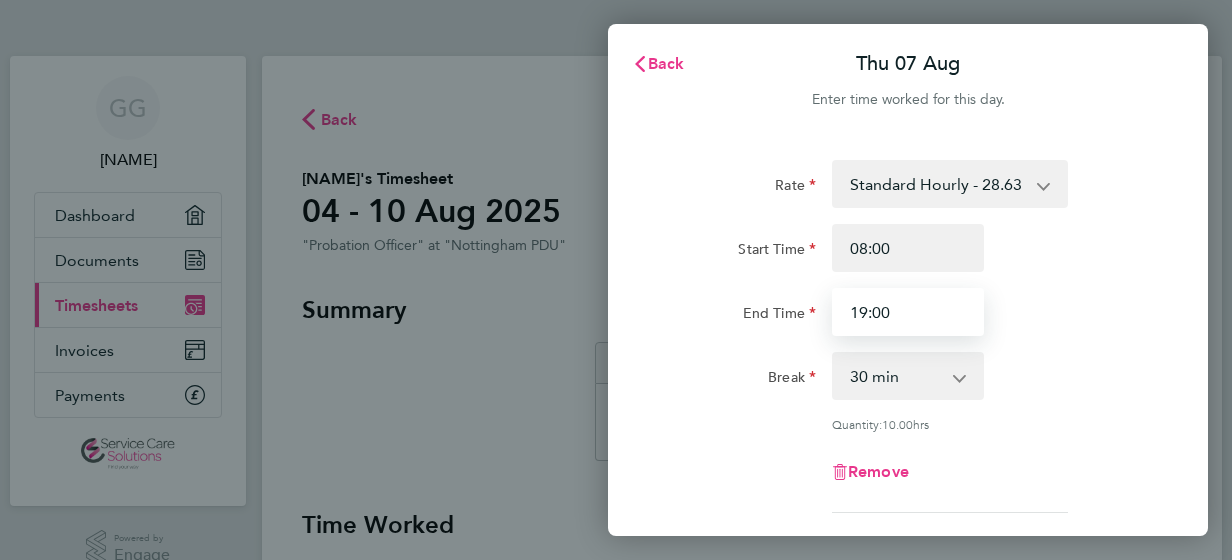 type on "19:00" 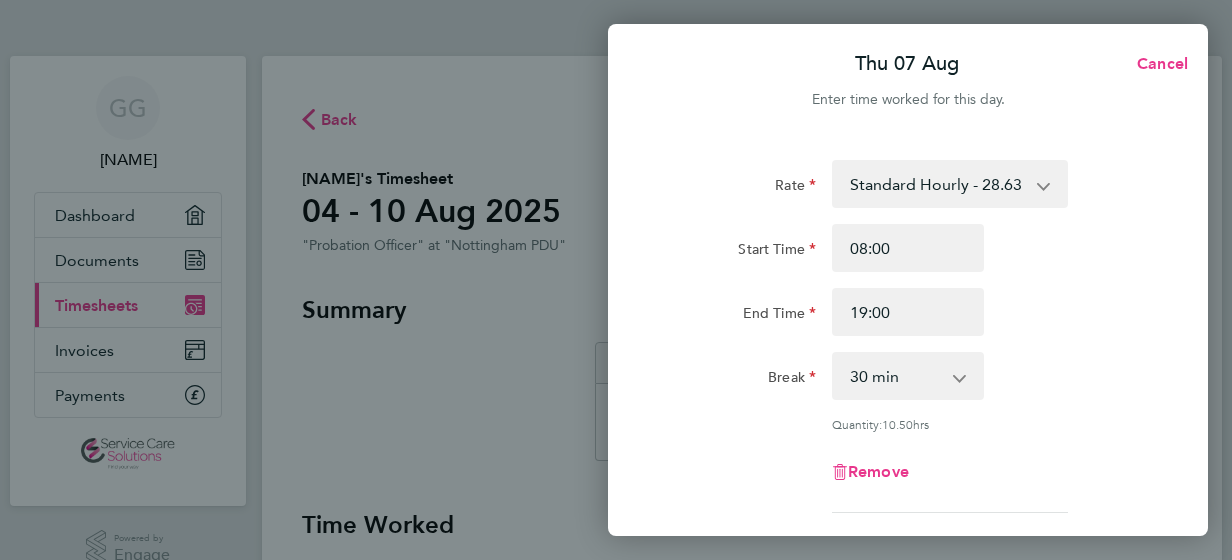 click on "Rate  Standard Hourly - [PRICE]
Start Time [TIME] End Time [TIME] Break  0 min   15 min   30 min   45 min   60 min   75 min   90 min
Quantity:  [QUANTITY]  hrs
Remove" 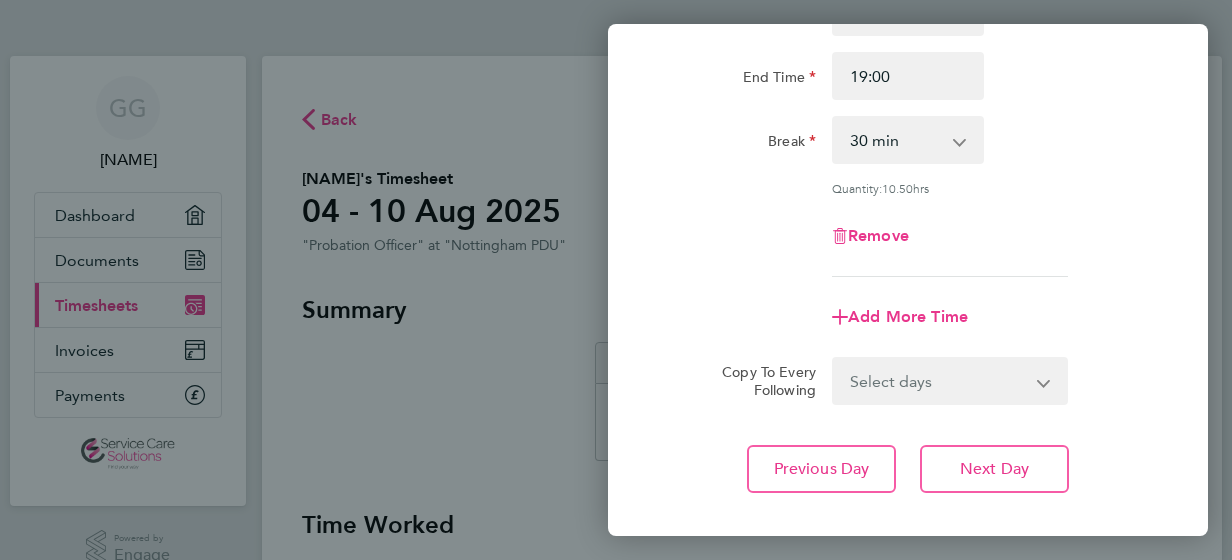 scroll, scrollTop: 280, scrollLeft: 0, axis: vertical 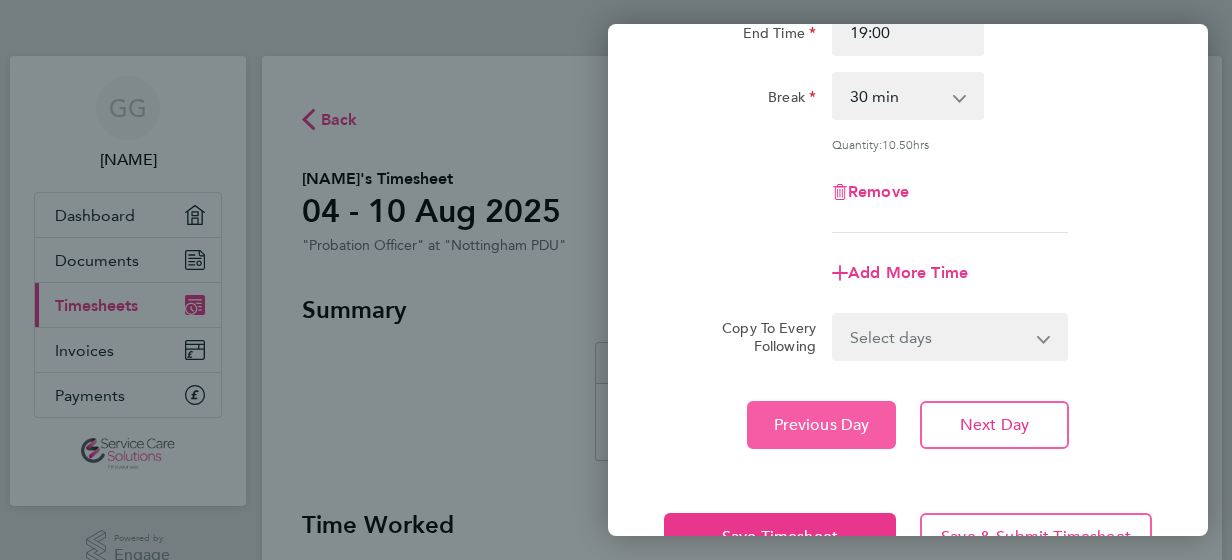 click on "Previous Day" 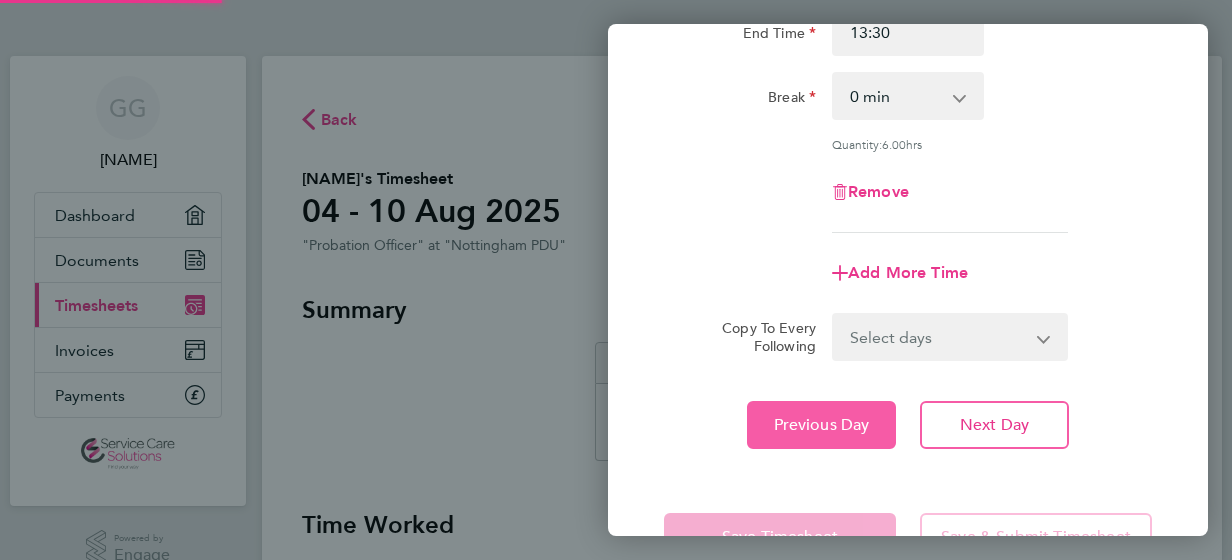 click on "Previous Day" 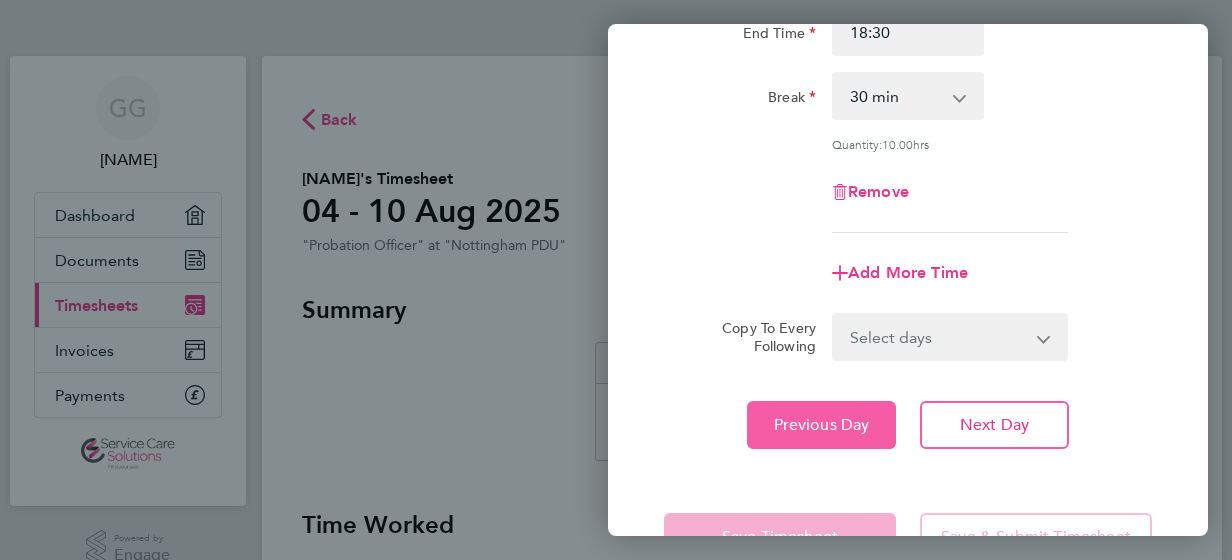 type 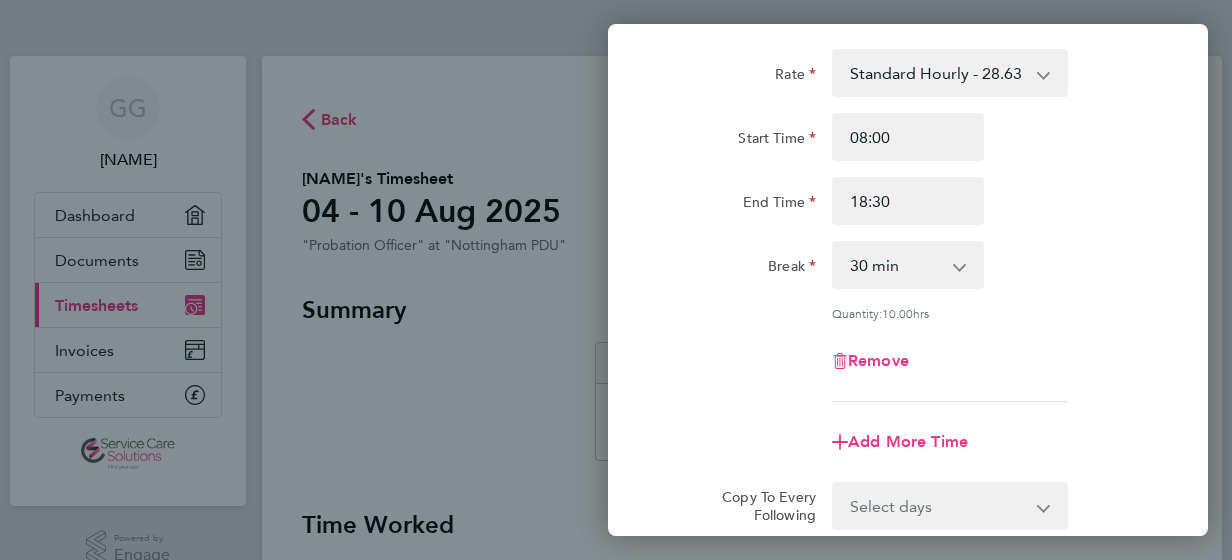 scroll, scrollTop: 80, scrollLeft: 0, axis: vertical 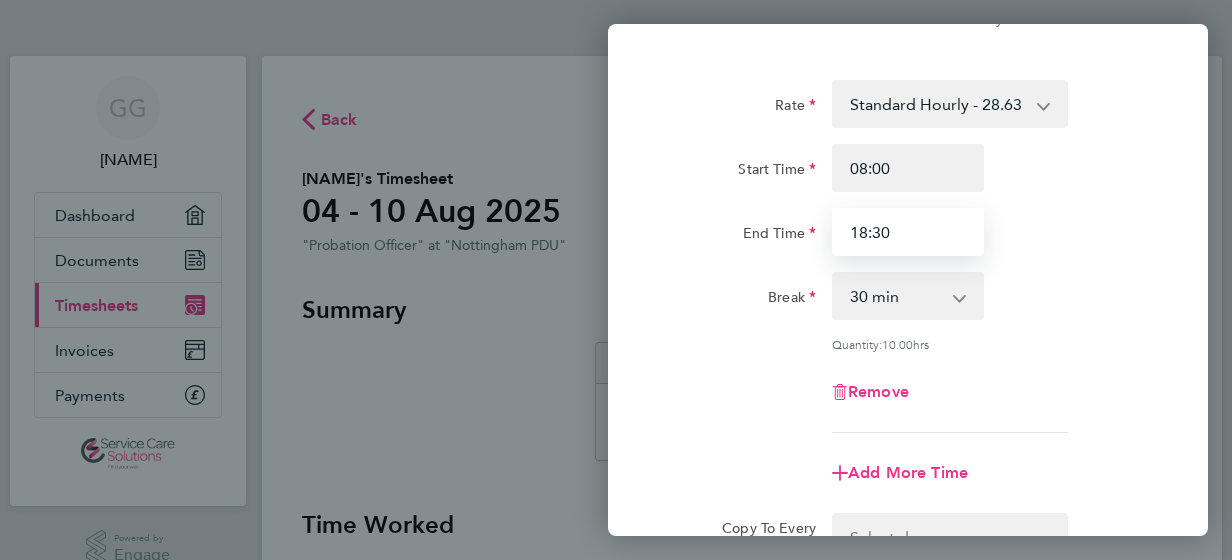 drag, startPoint x: 932, startPoint y: 225, endPoint x: 715, endPoint y: 259, distance: 219.64745 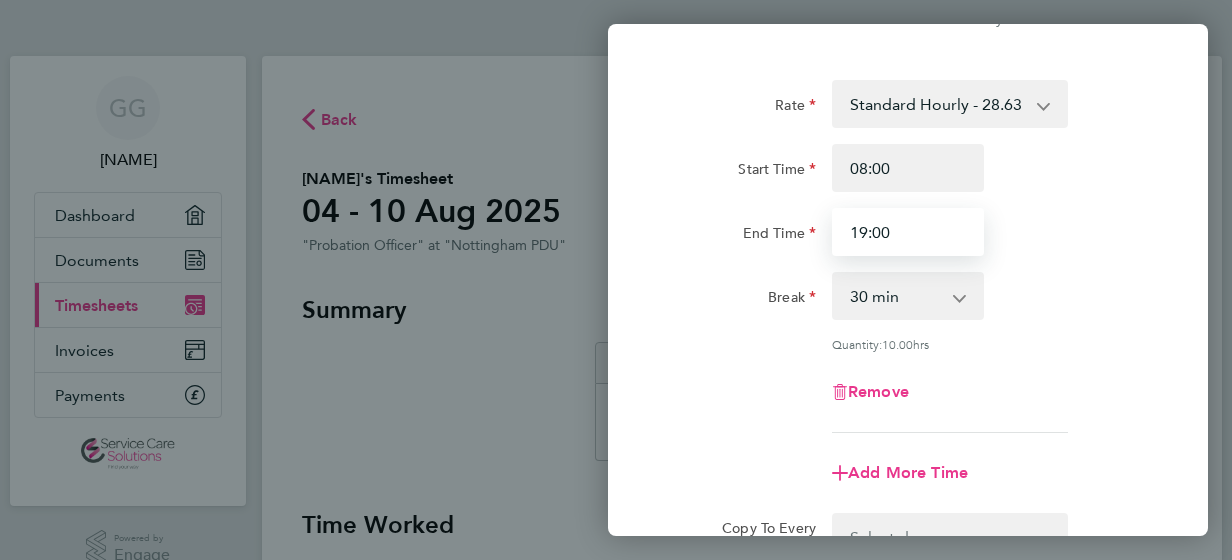 type on "19:00" 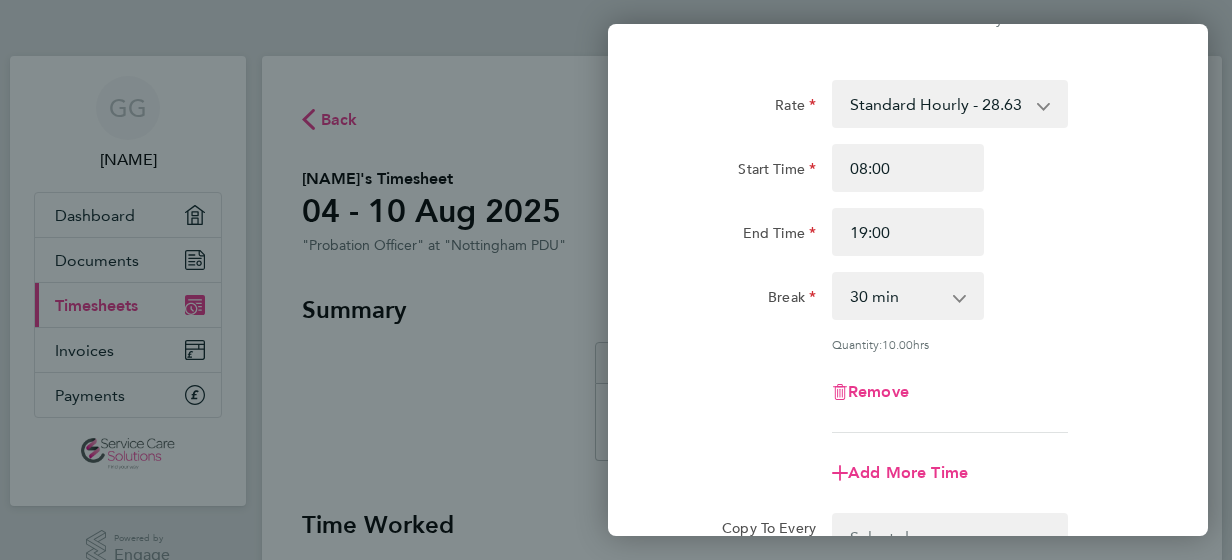 click on "Break  0 min   15 min   30 min   45 min   60 min   75 min   90 min" 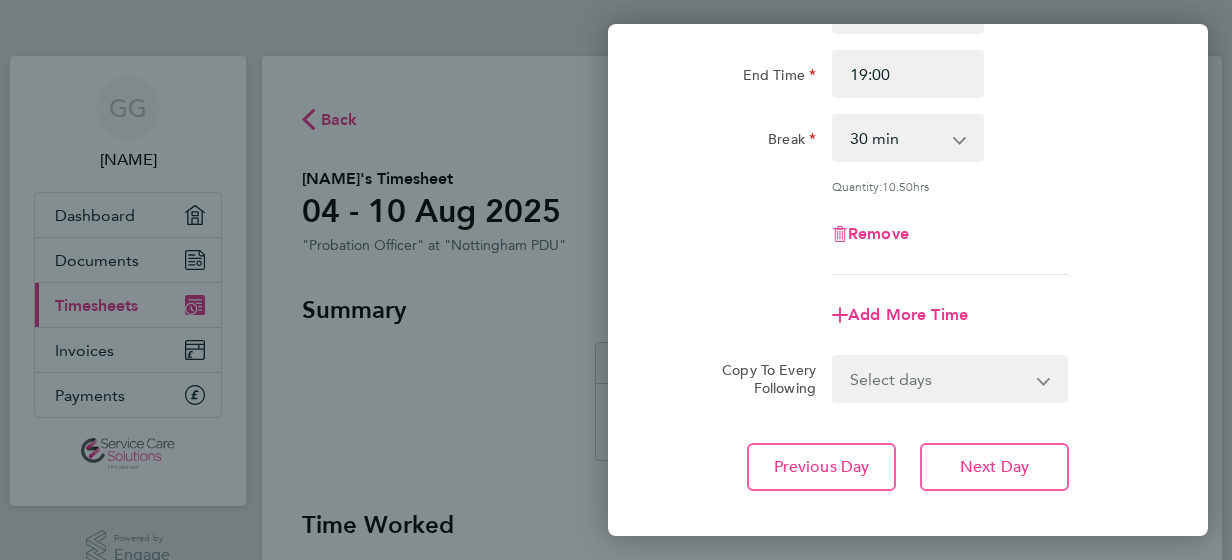 scroll, scrollTop: 343, scrollLeft: 0, axis: vertical 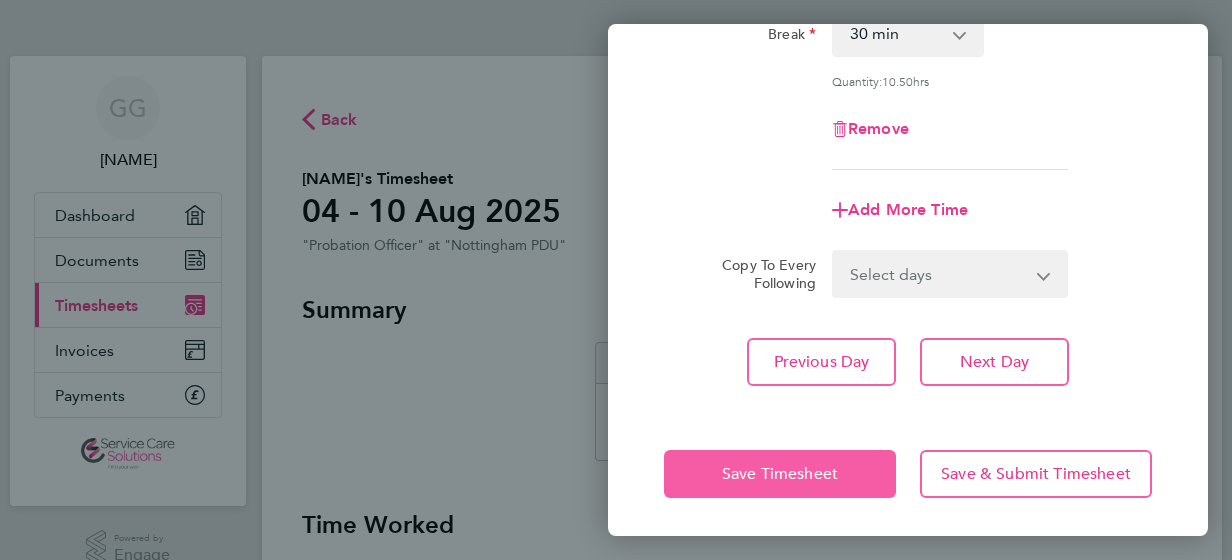 click on "Save Timesheet" 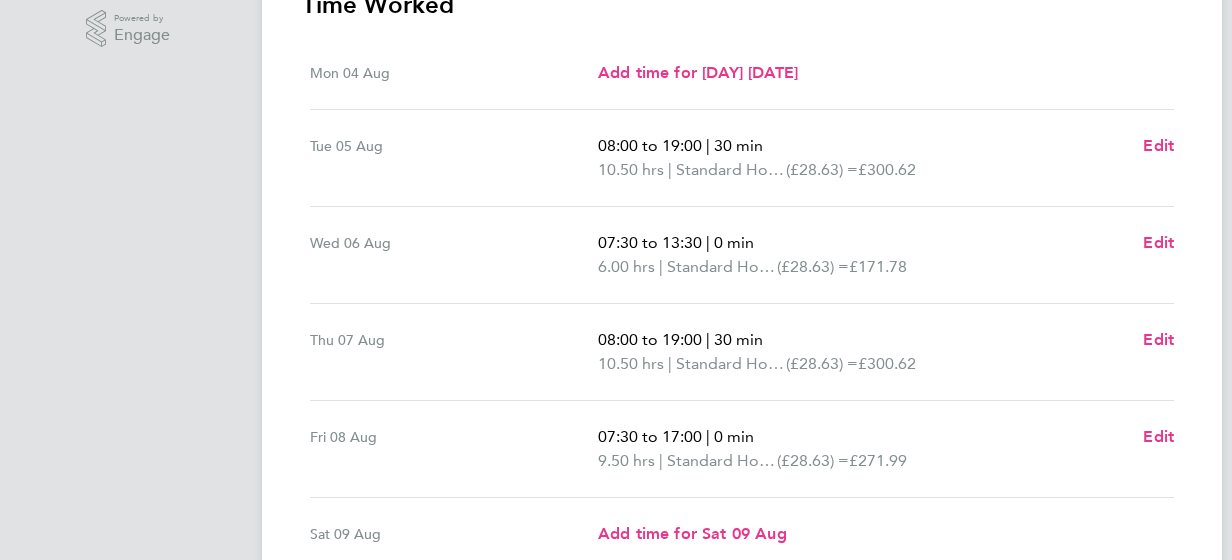 scroll, scrollTop: 480, scrollLeft: 0, axis: vertical 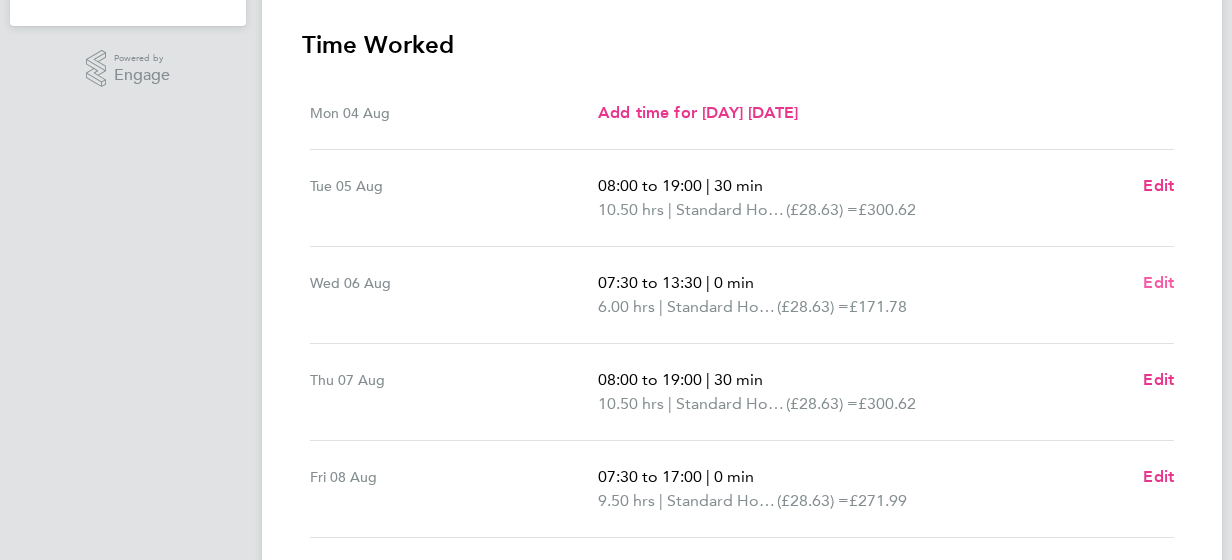 click on "Edit" at bounding box center [1158, 282] 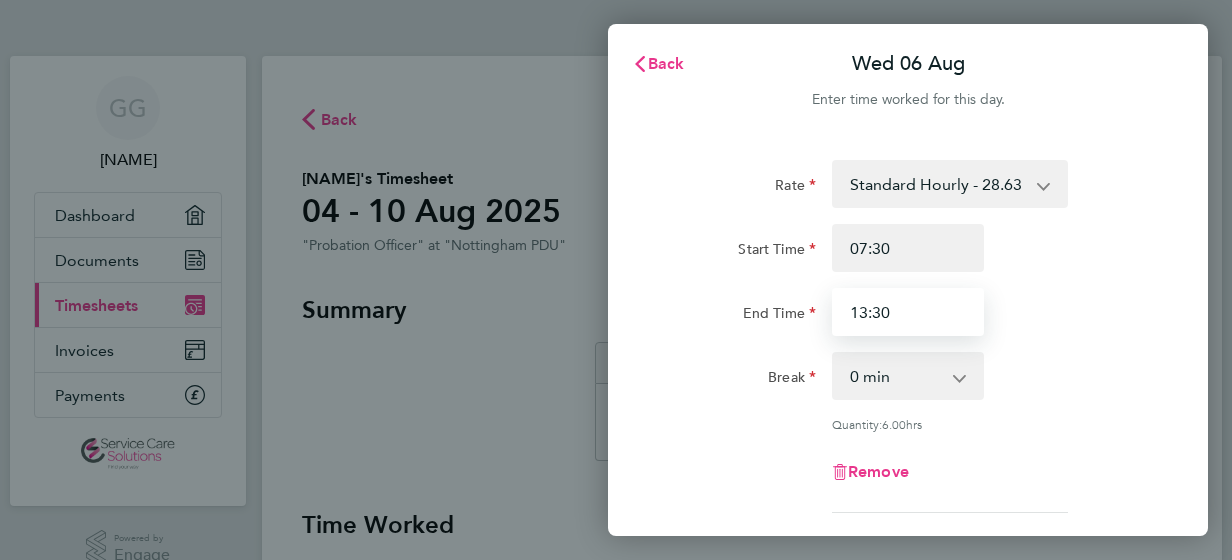 drag, startPoint x: 944, startPoint y: 304, endPoint x: 642, endPoint y: 291, distance: 302.27966 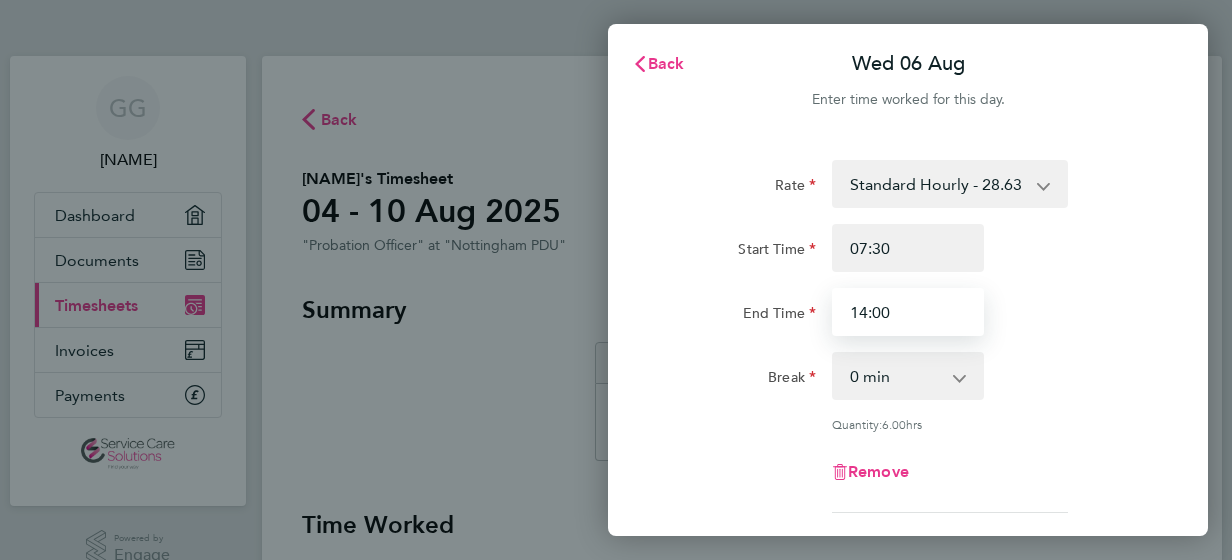 type on "14:00" 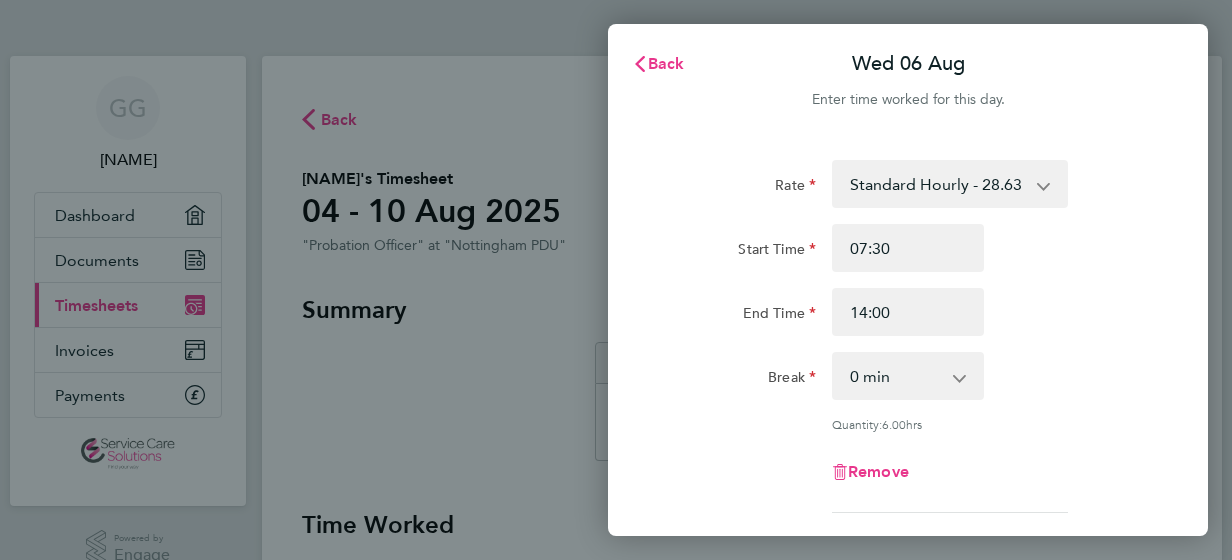 click on "Rate  Standard Hourly - [PRICE]
Start Time [TIME] End Time [TIME] Break  0 min   15 min   30 min   45 min   60 min   75 min   90 min
Quantity:  [QUANTITY]  hrs
Remove" 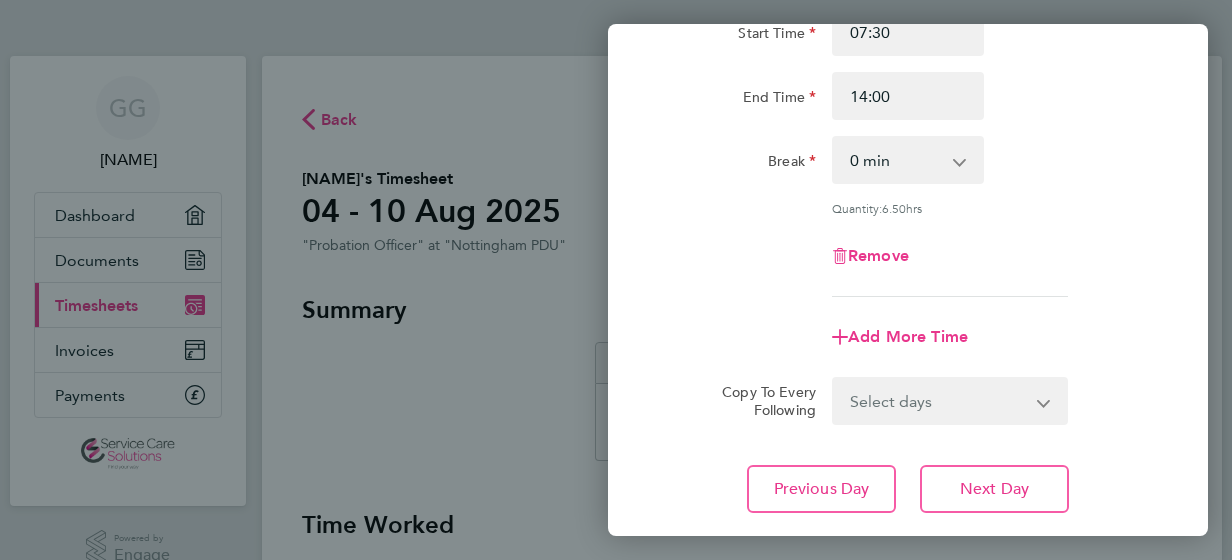 scroll, scrollTop: 343, scrollLeft: 0, axis: vertical 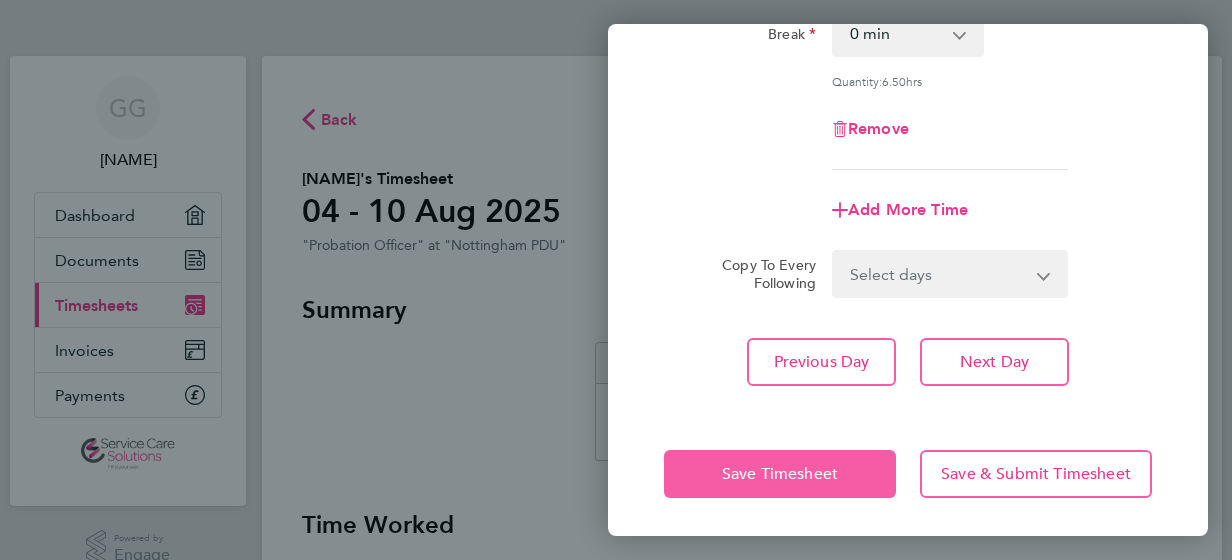 click on "Save Timesheet" 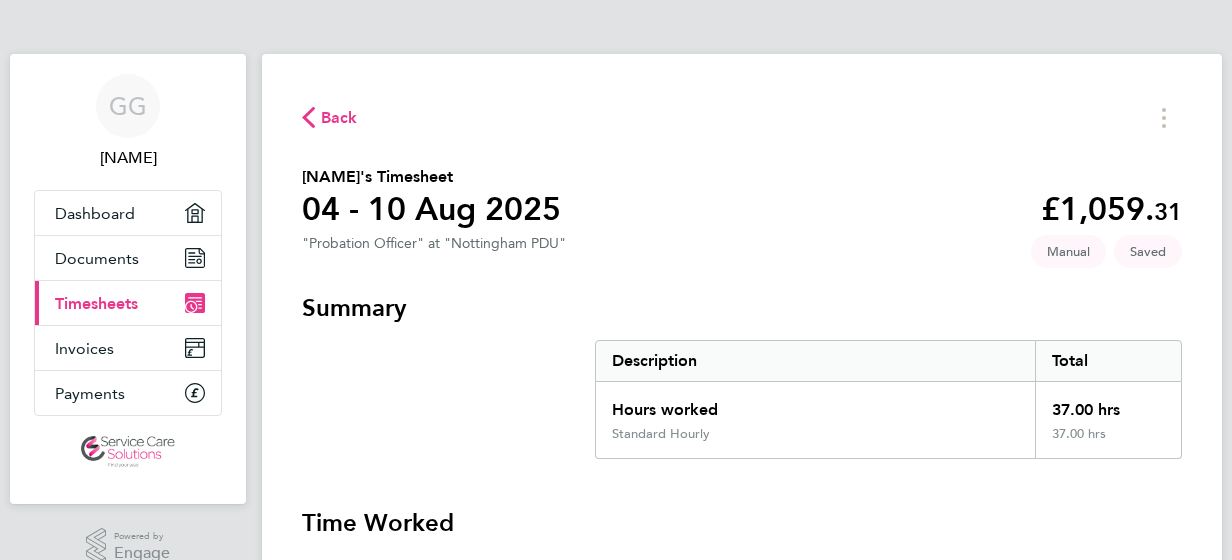 scroll, scrollTop: 0, scrollLeft: 0, axis: both 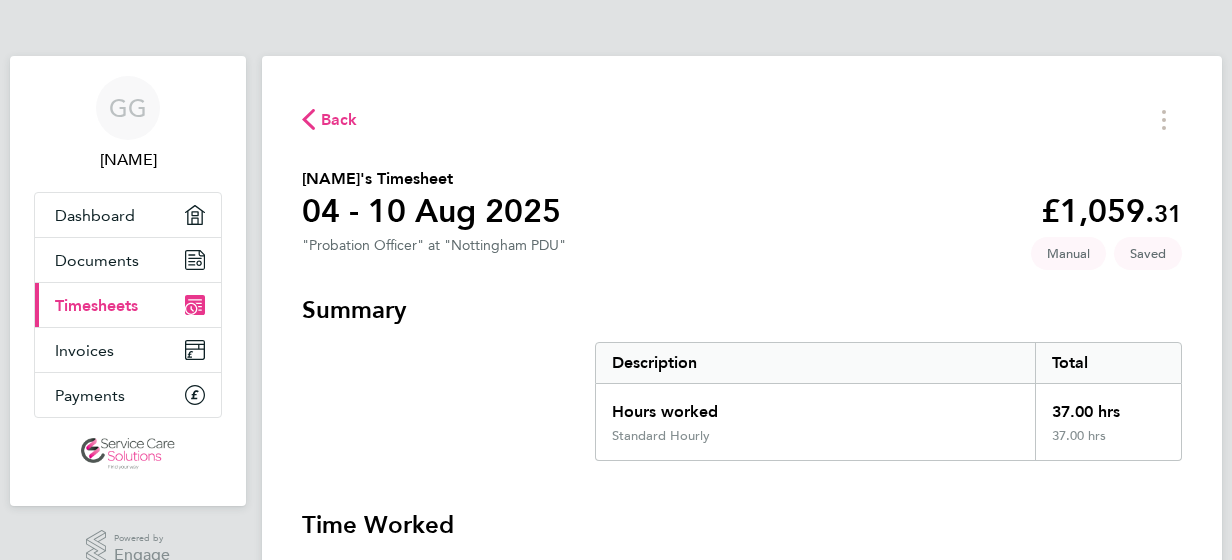 click on "Summary" at bounding box center [742, 310] 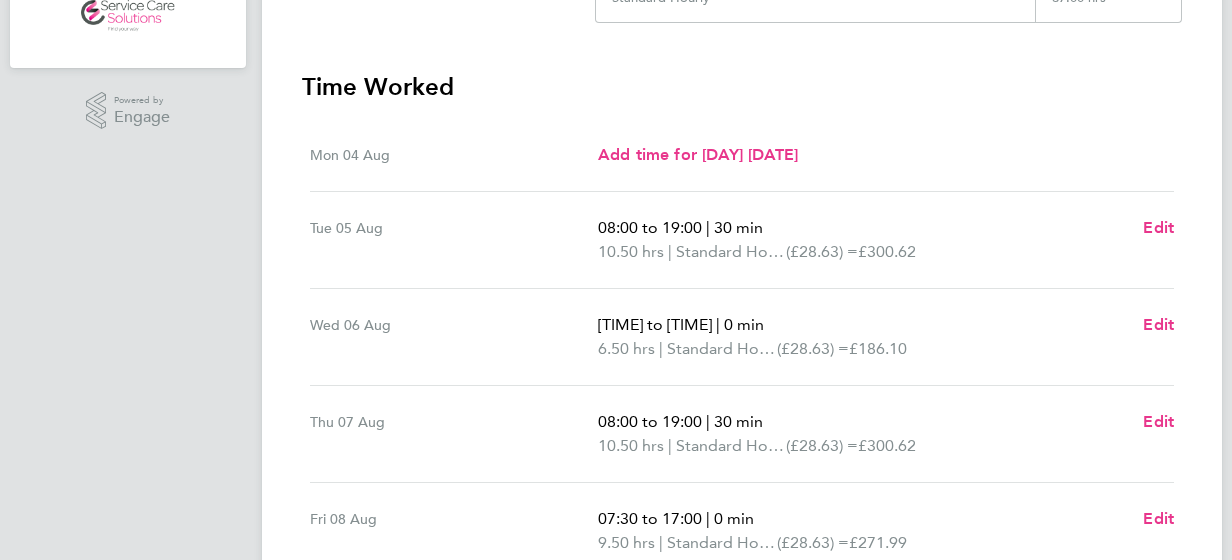 scroll, scrollTop: 440, scrollLeft: 0, axis: vertical 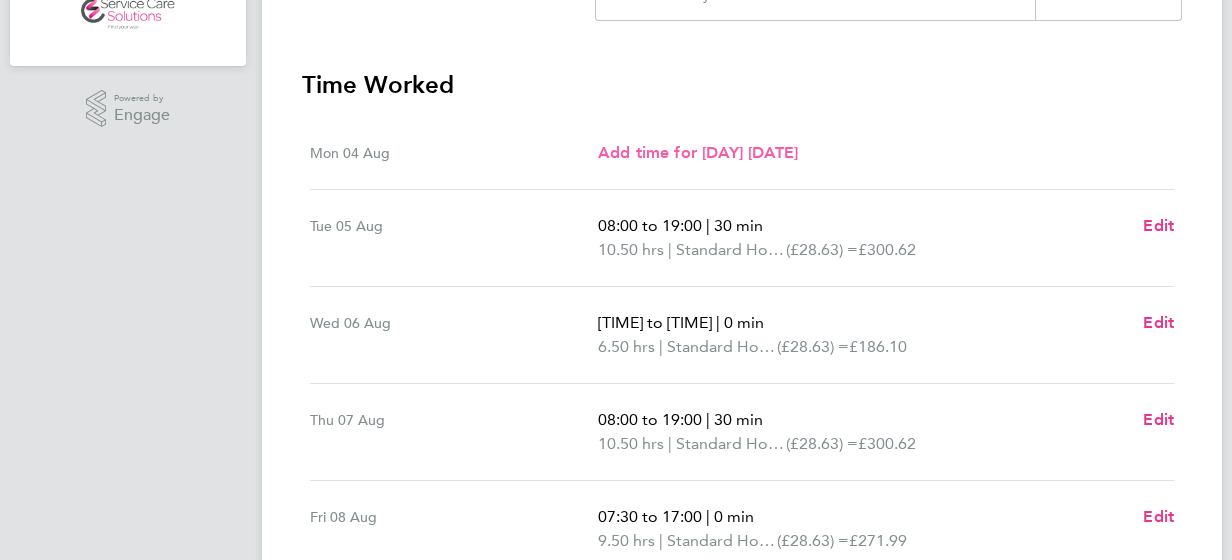 click on "Add time for [DAY] [DATE]" at bounding box center [698, 152] 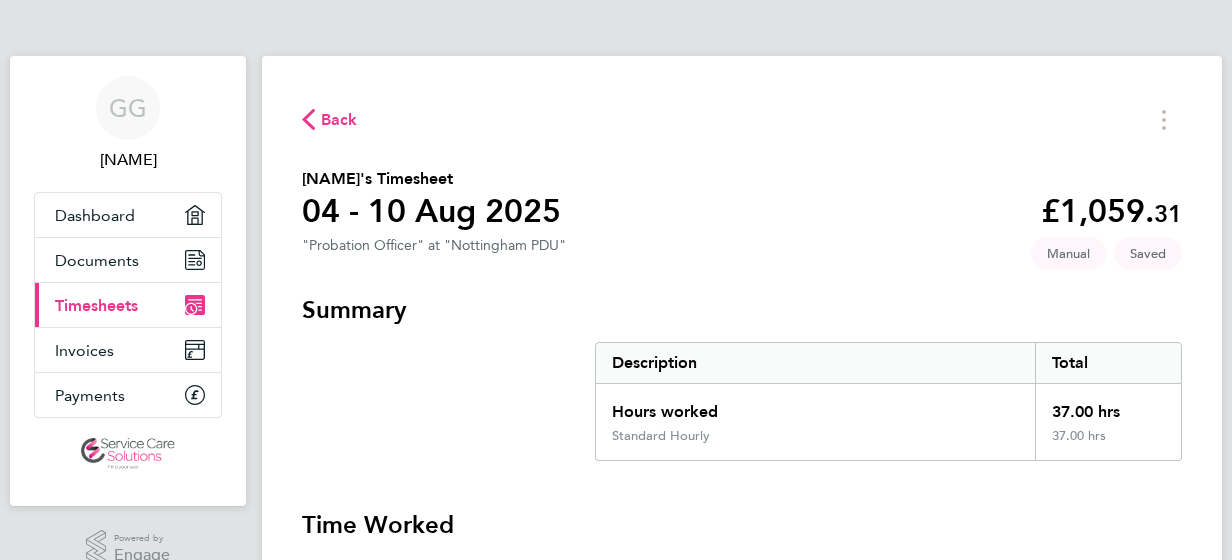select on "30" 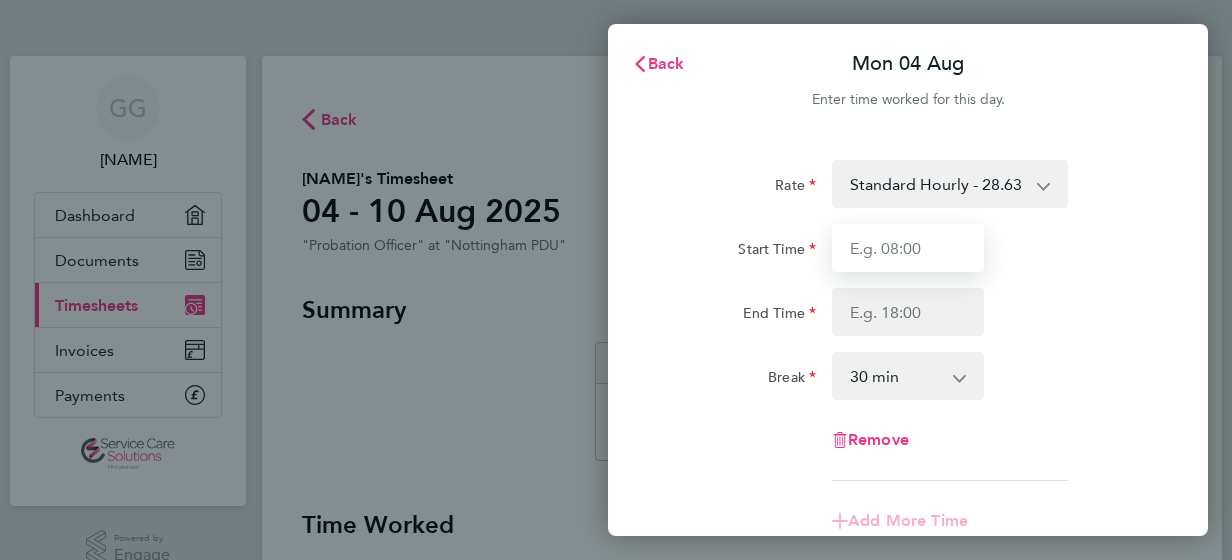 click on "Start Time" at bounding box center [908, 248] 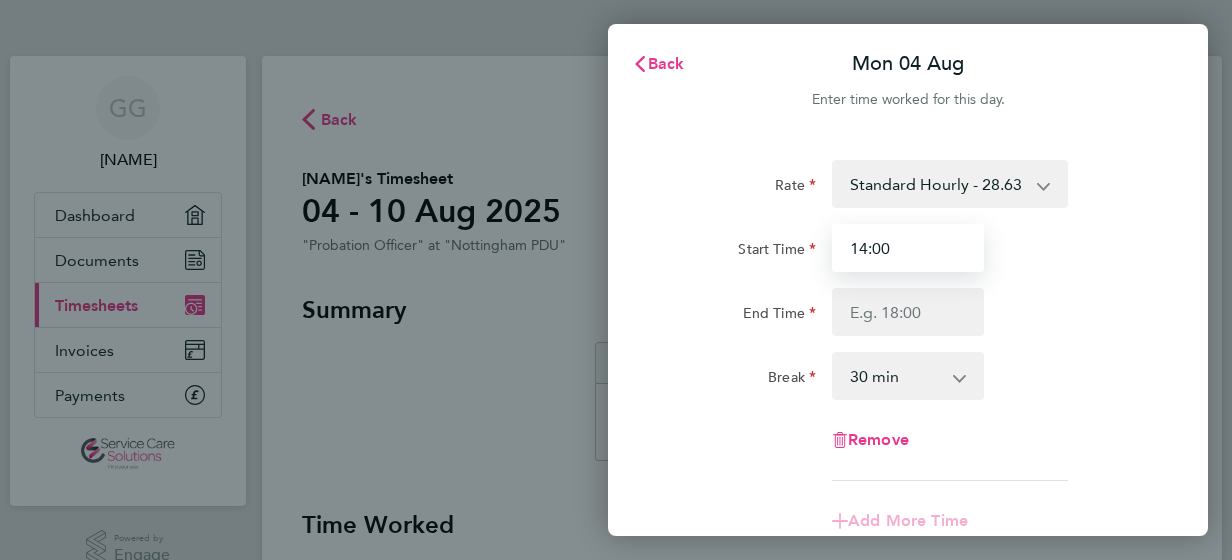 type on "14:00" 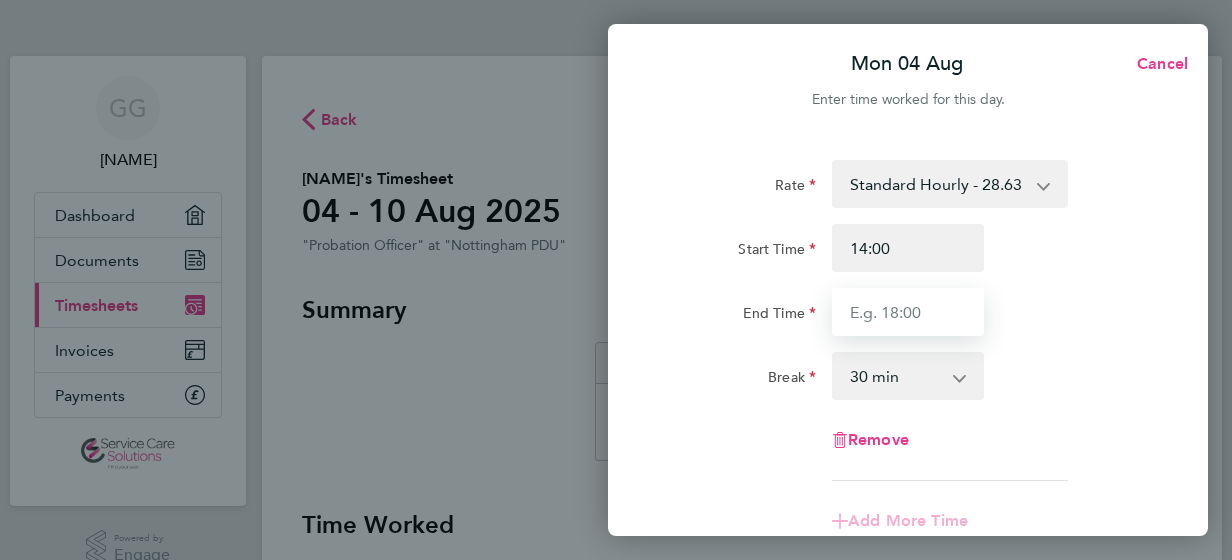 click on "End Time" at bounding box center [908, 312] 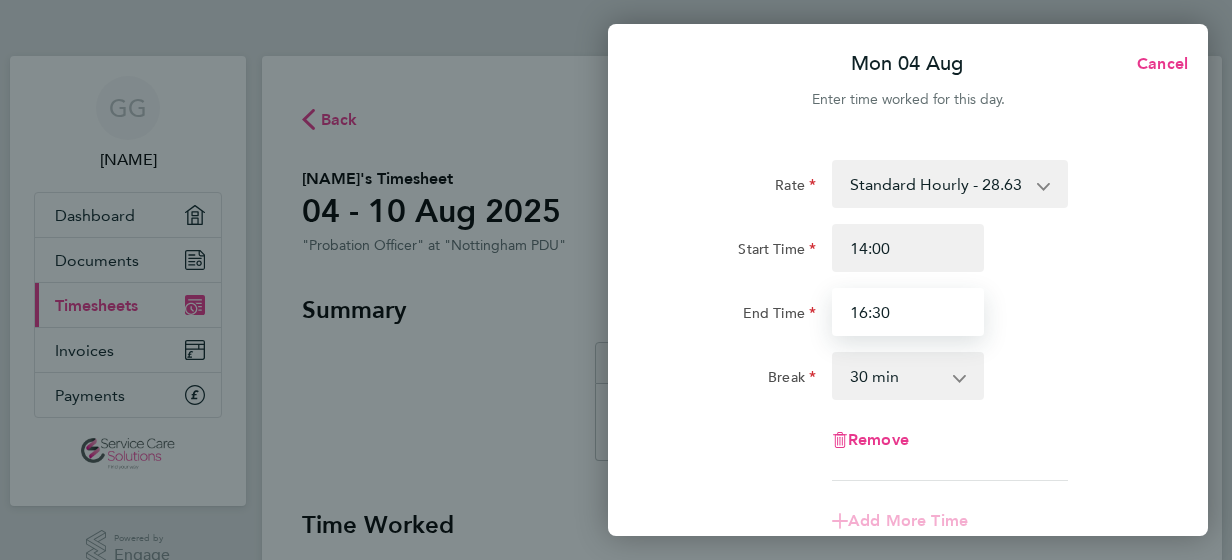 type on "16:30" 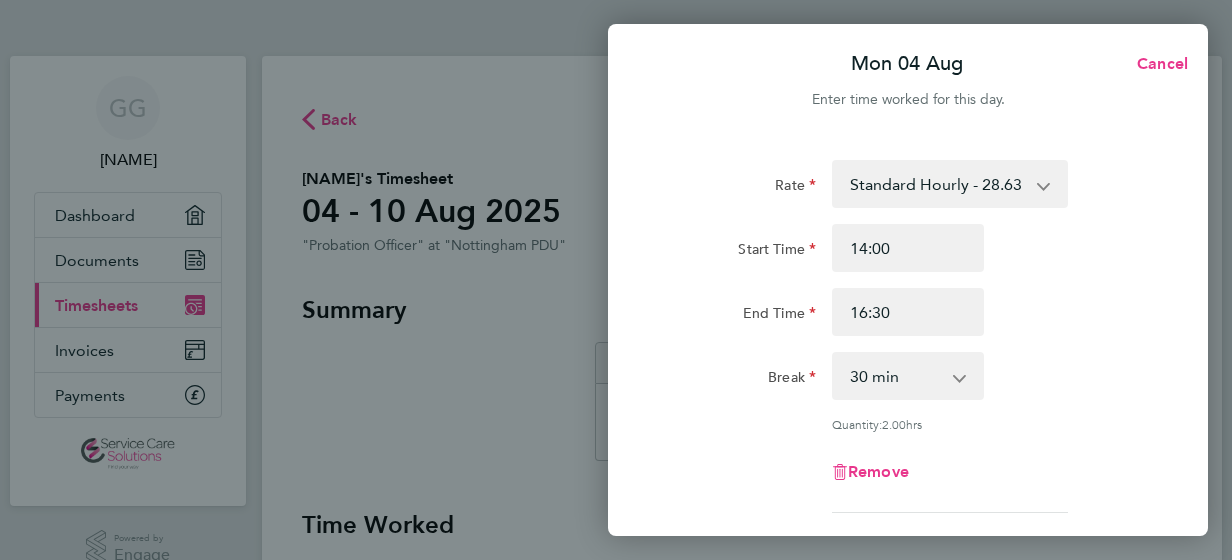 click on "End Time 16:30" 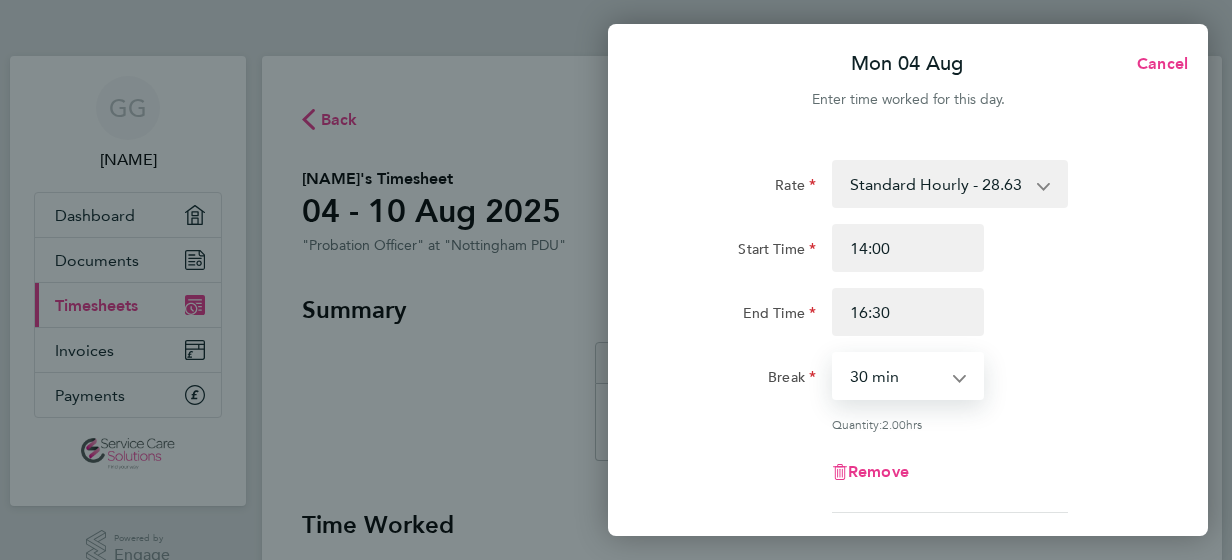 select on "0" 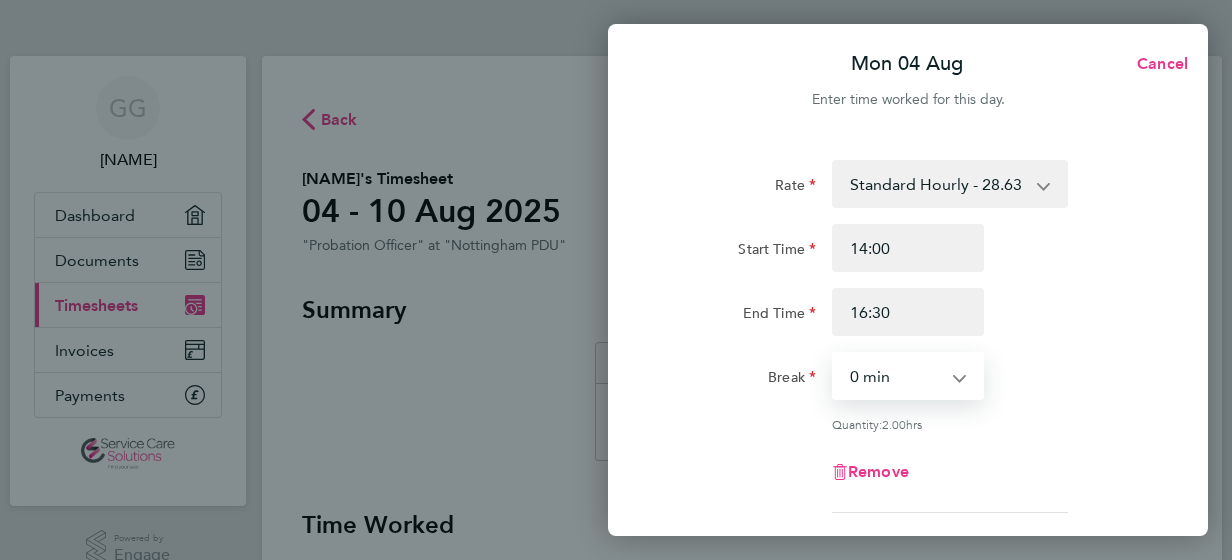 click on "0 min   15 min   30 min   45 min   60 min   75 min   90 min" at bounding box center (896, 376) 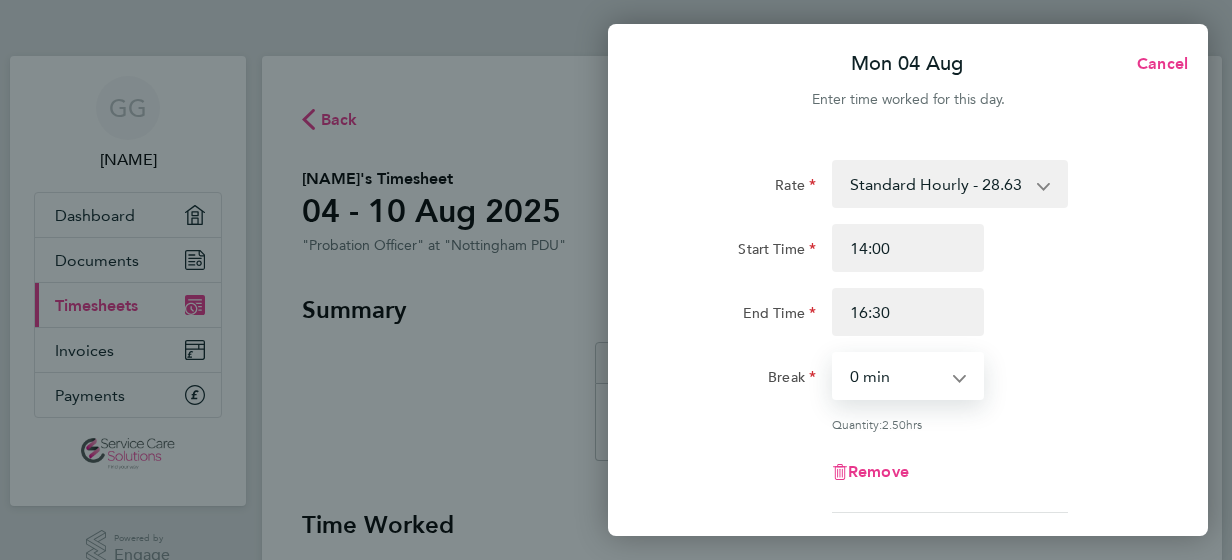 click on "Break  0 min   15 min   30 min   45 min   60 min   75 min   90 min" 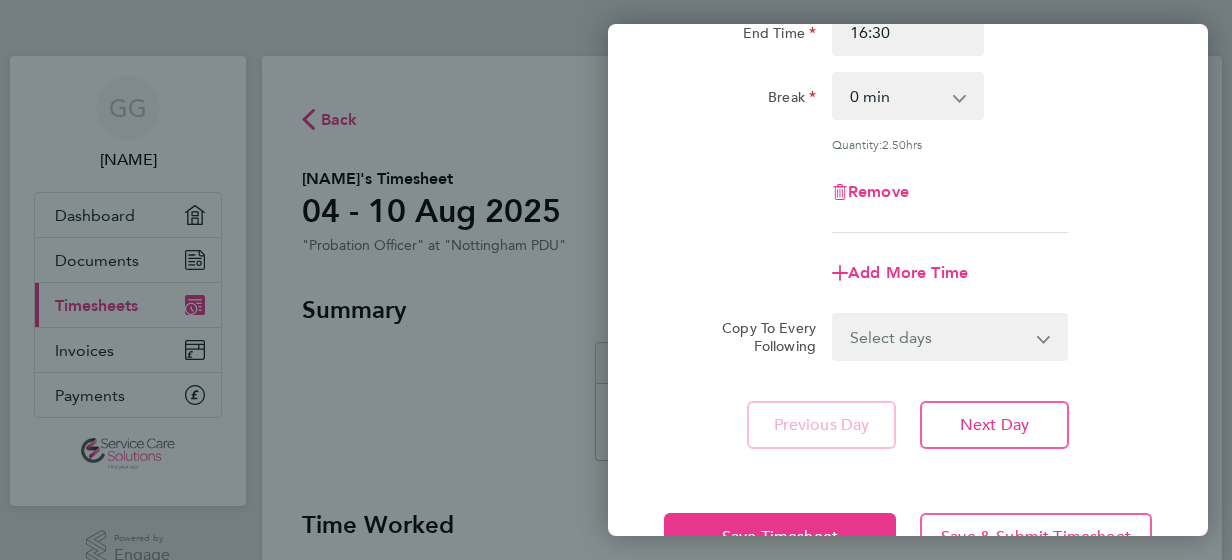scroll, scrollTop: 320, scrollLeft: 0, axis: vertical 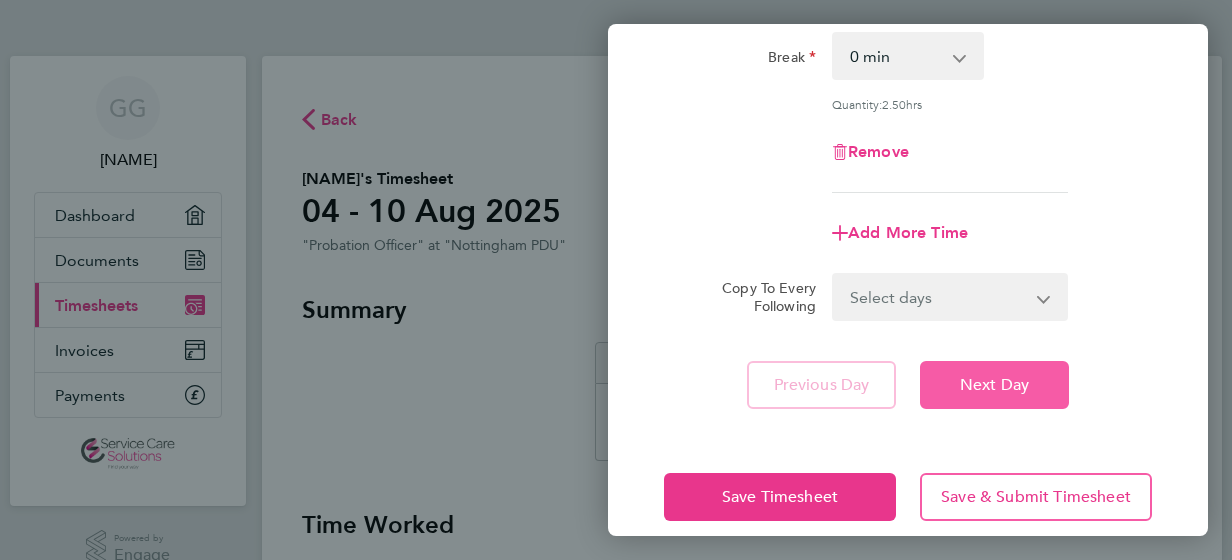 click on "Next Day" 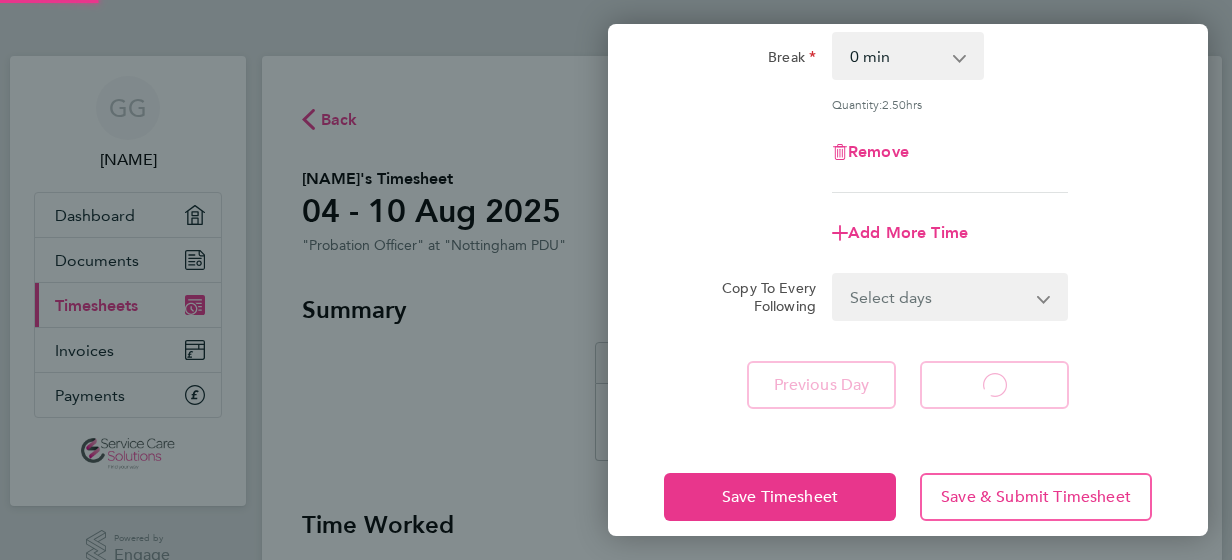 click on "Quantity:  2.50  hrs" 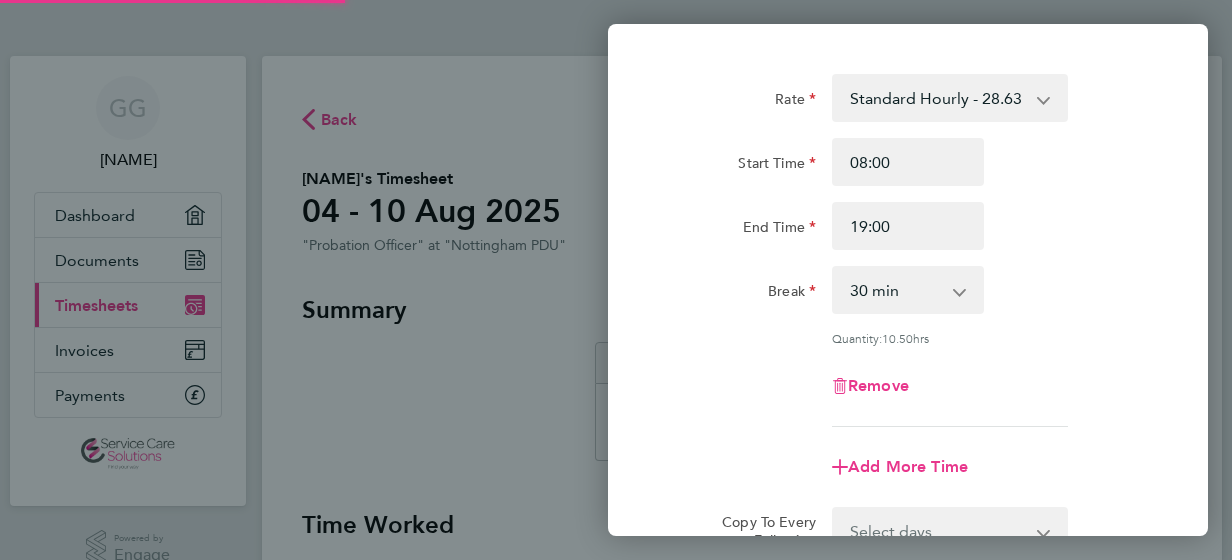 scroll, scrollTop: 40, scrollLeft: 0, axis: vertical 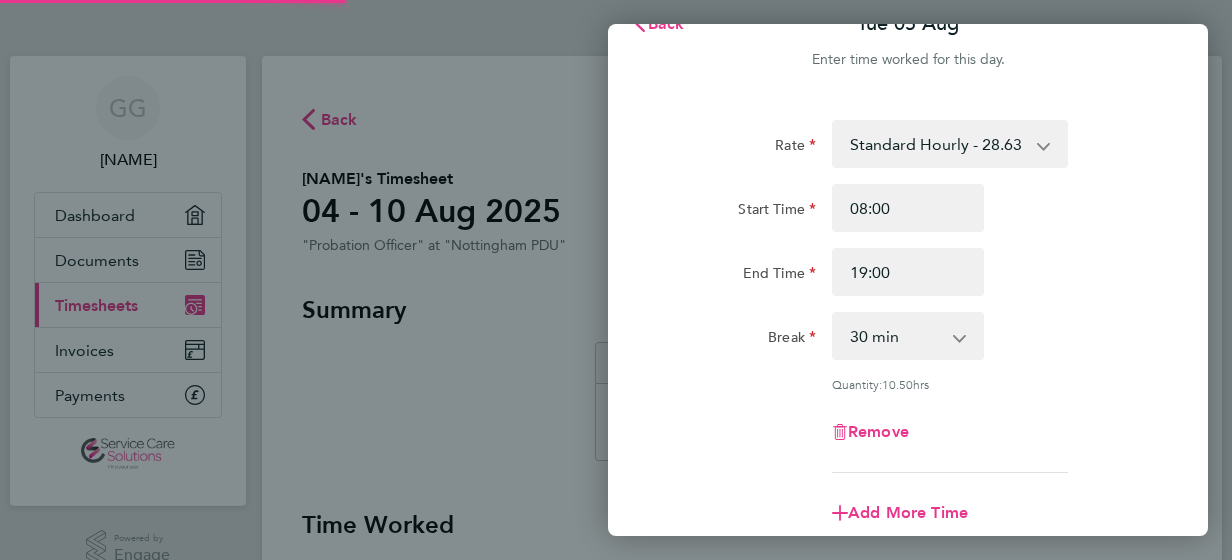 select on "30" 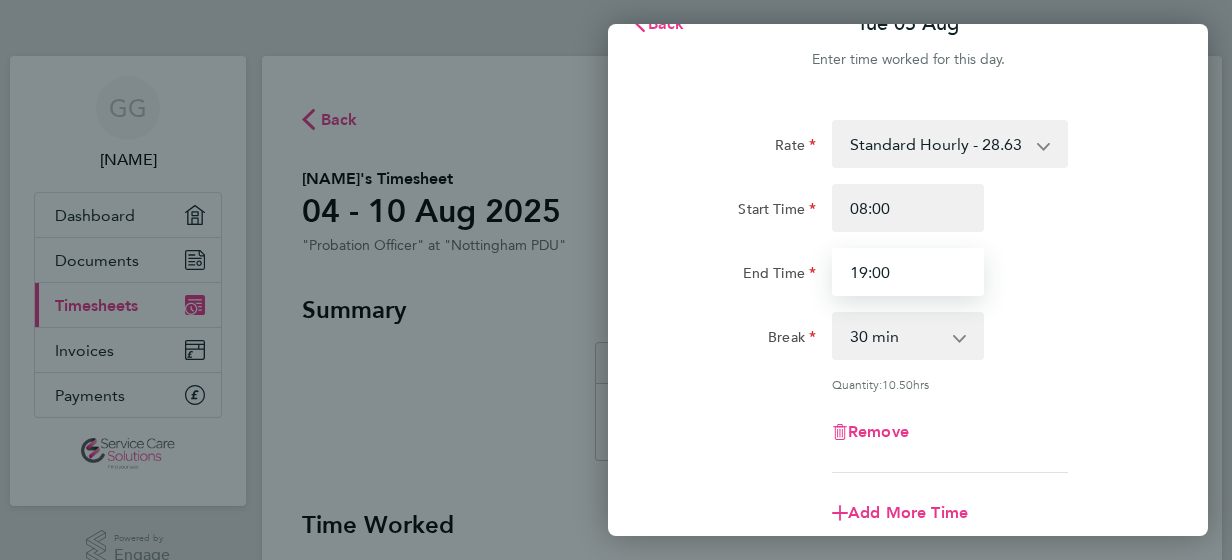drag, startPoint x: 893, startPoint y: 275, endPoint x: 783, endPoint y: 272, distance: 110.0409 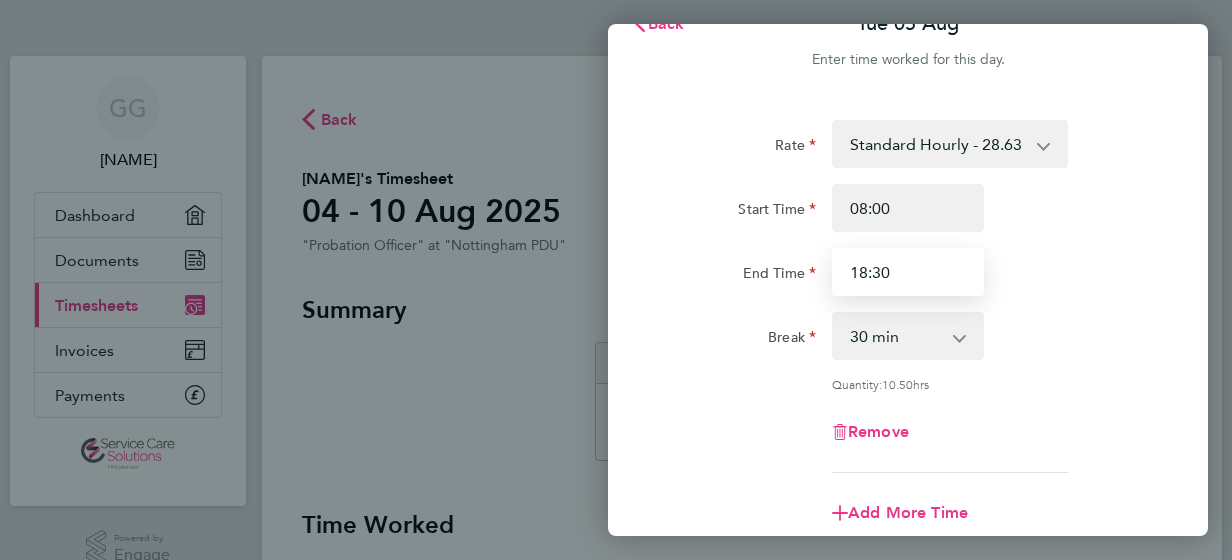 type on "18:30" 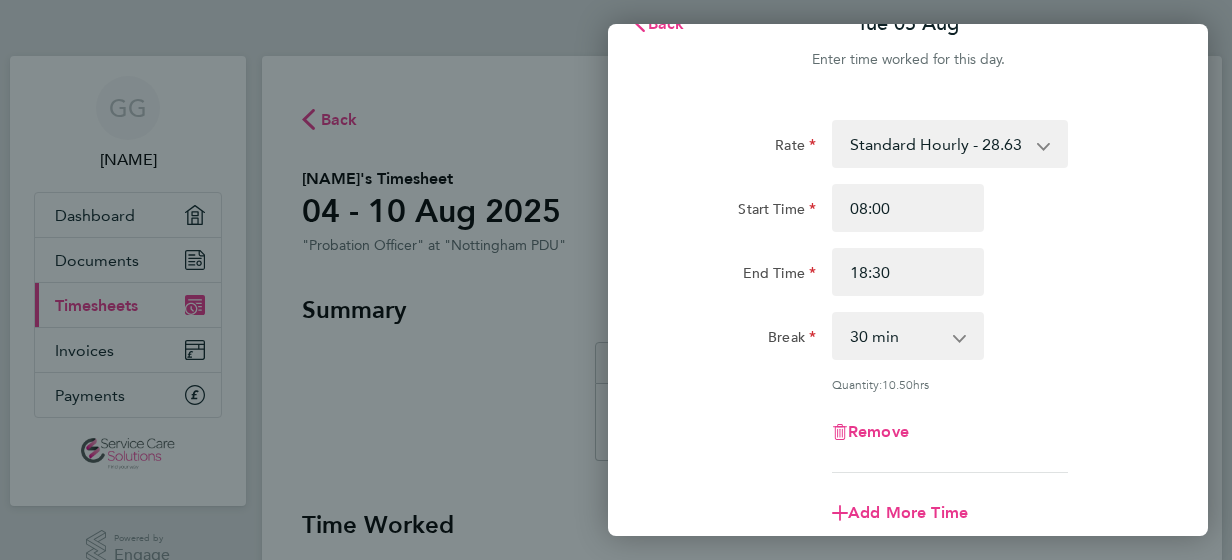click on "Start Time 08:00" 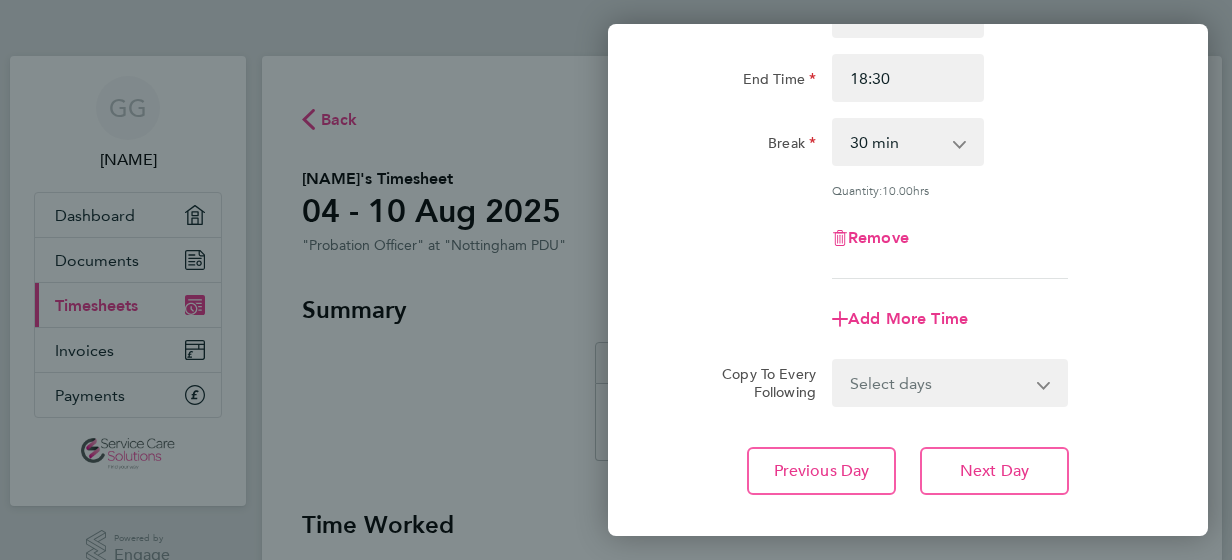 scroll, scrollTop: 343, scrollLeft: 0, axis: vertical 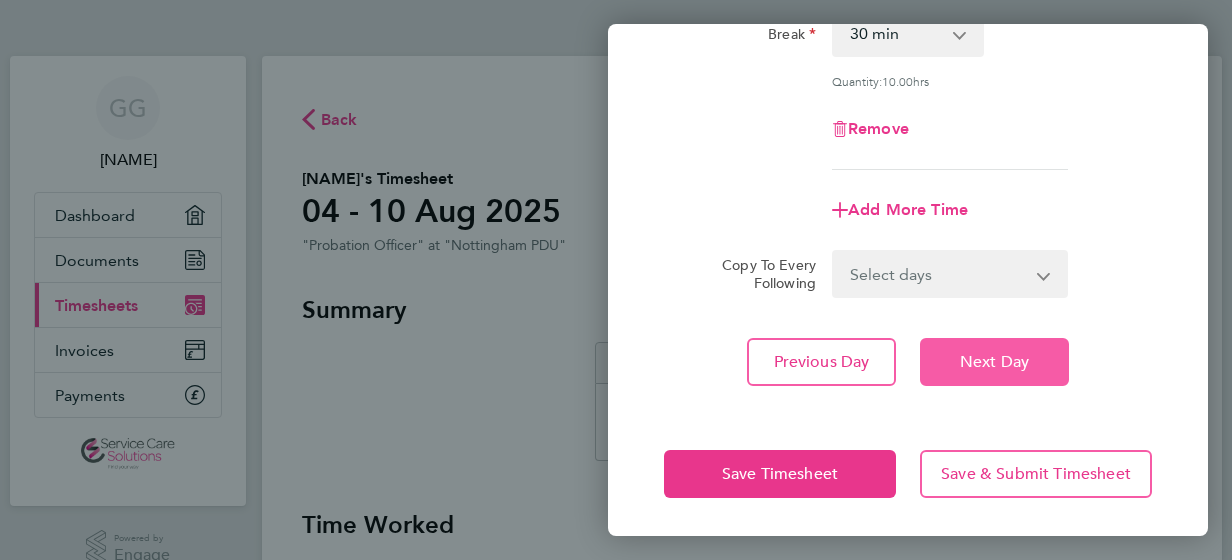 click on "Next Day" 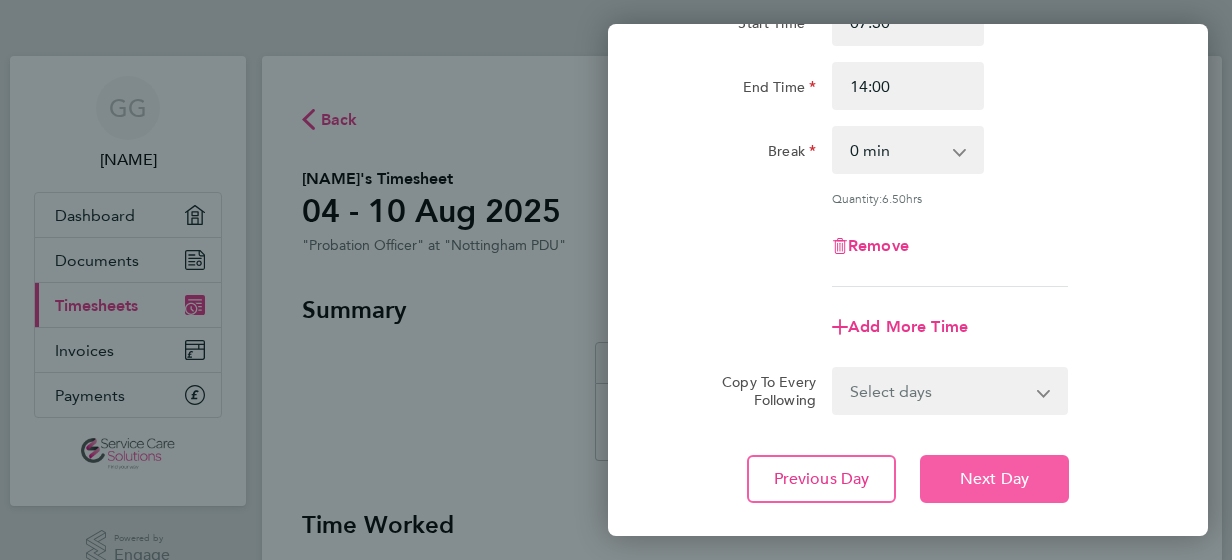 scroll, scrollTop: 263, scrollLeft: 0, axis: vertical 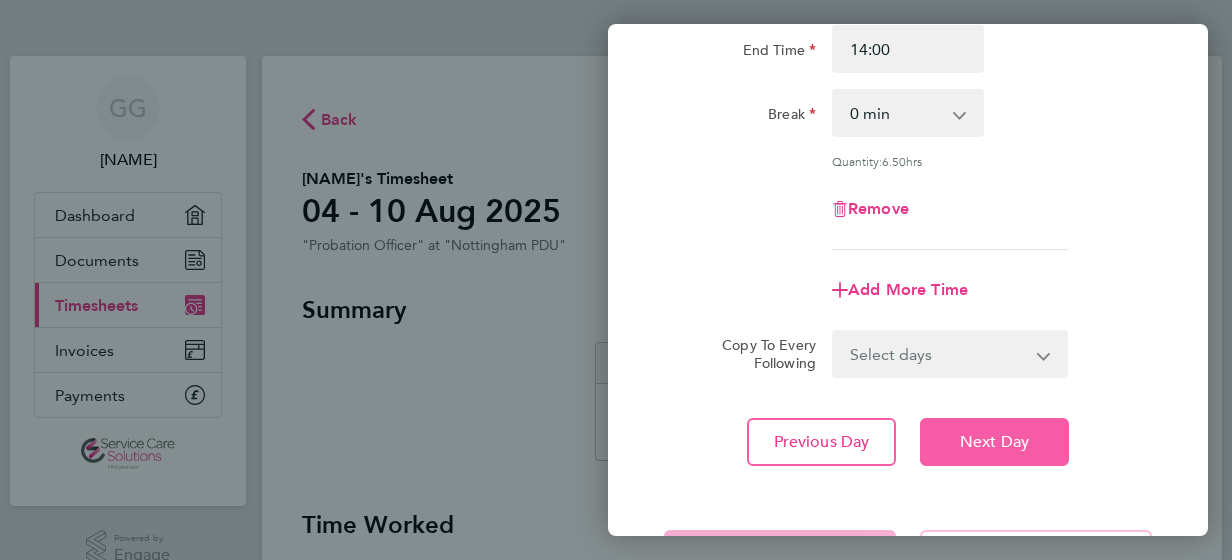 click on "Next Day" 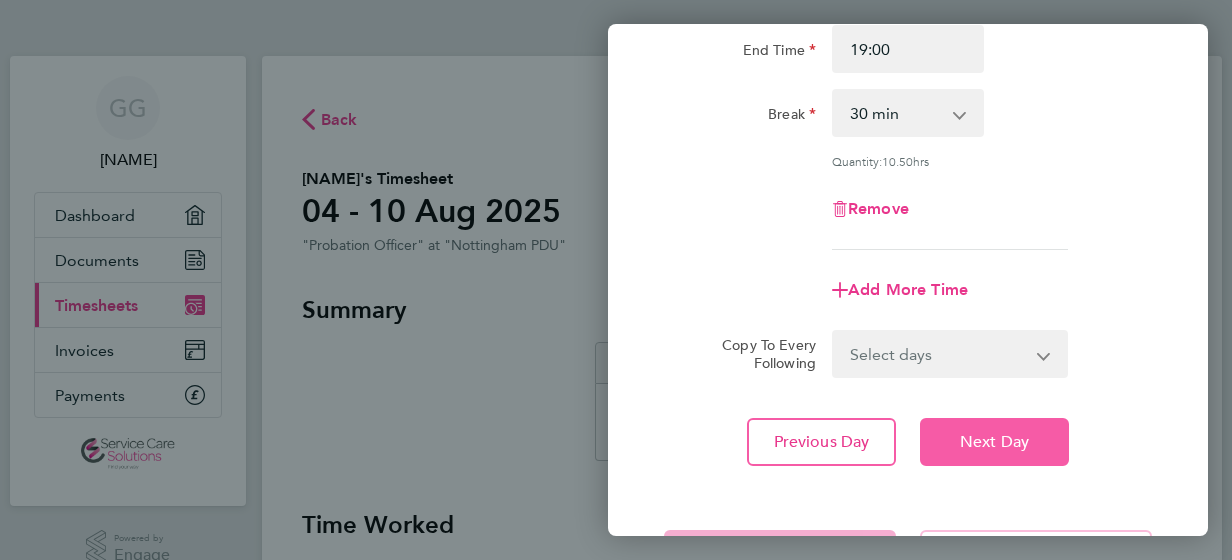 type 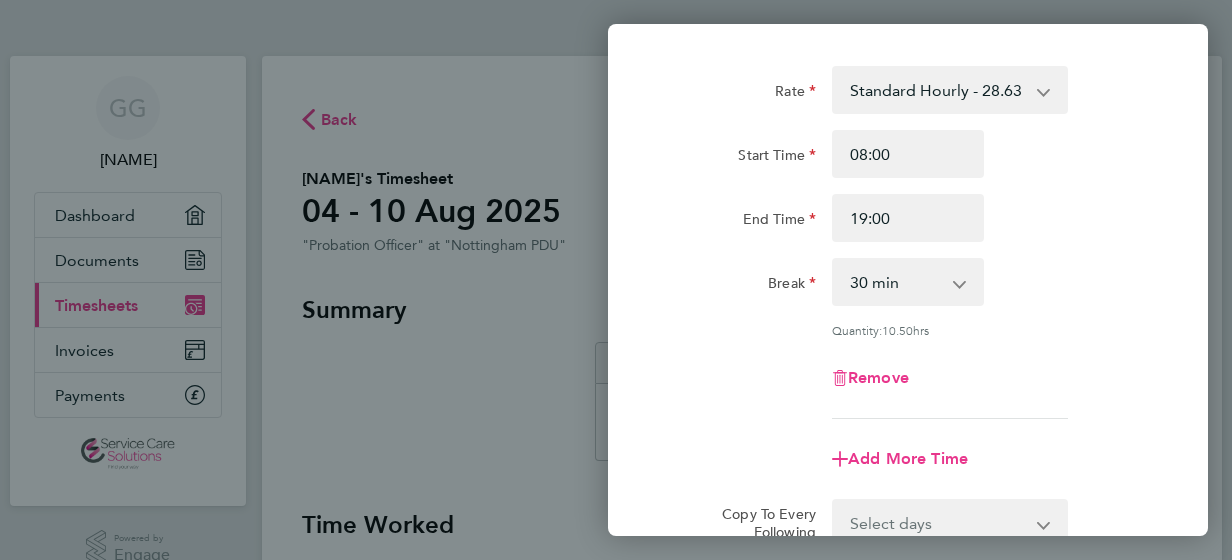 scroll, scrollTop: 63, scrollLeft: 0, axis: vertical 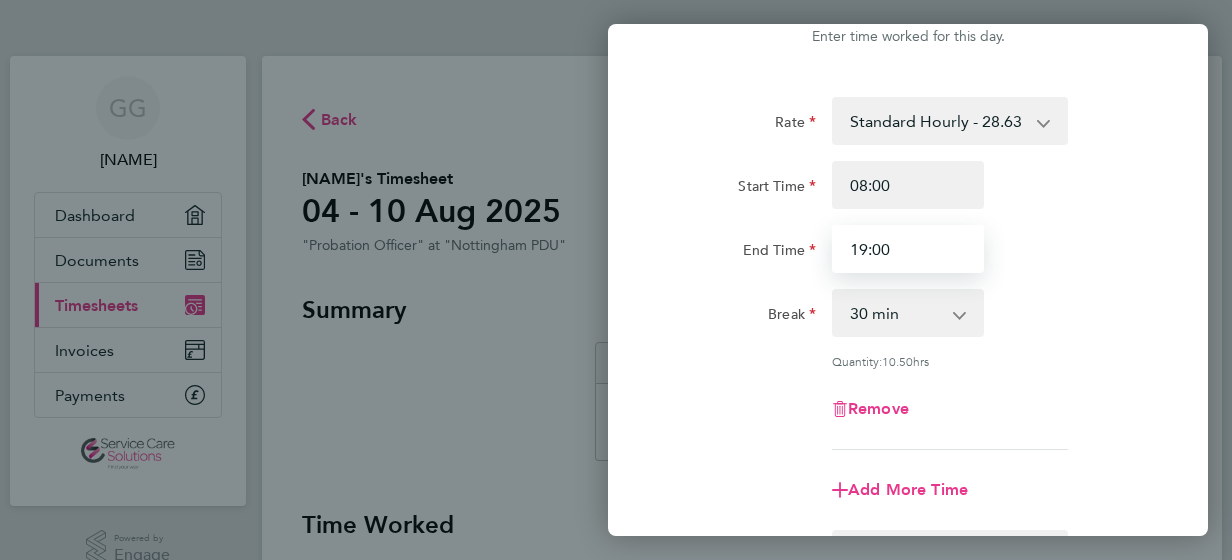 drag, startPoint x: 898, startPoint y: 245, endPoint x: 795, endPoint y: 263, distance: 104.56099 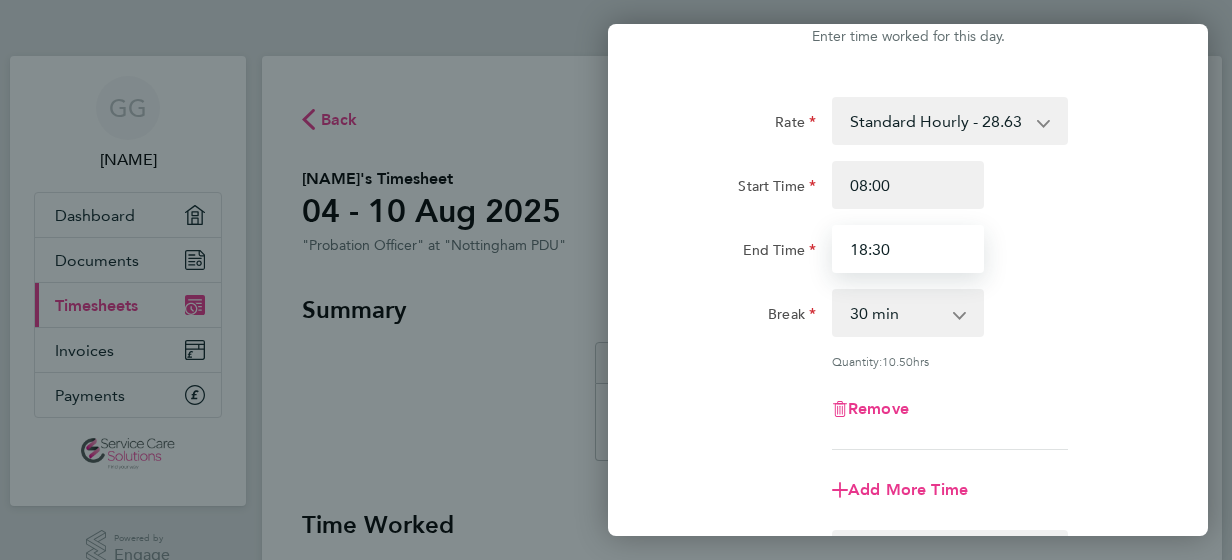 type on "18:30" 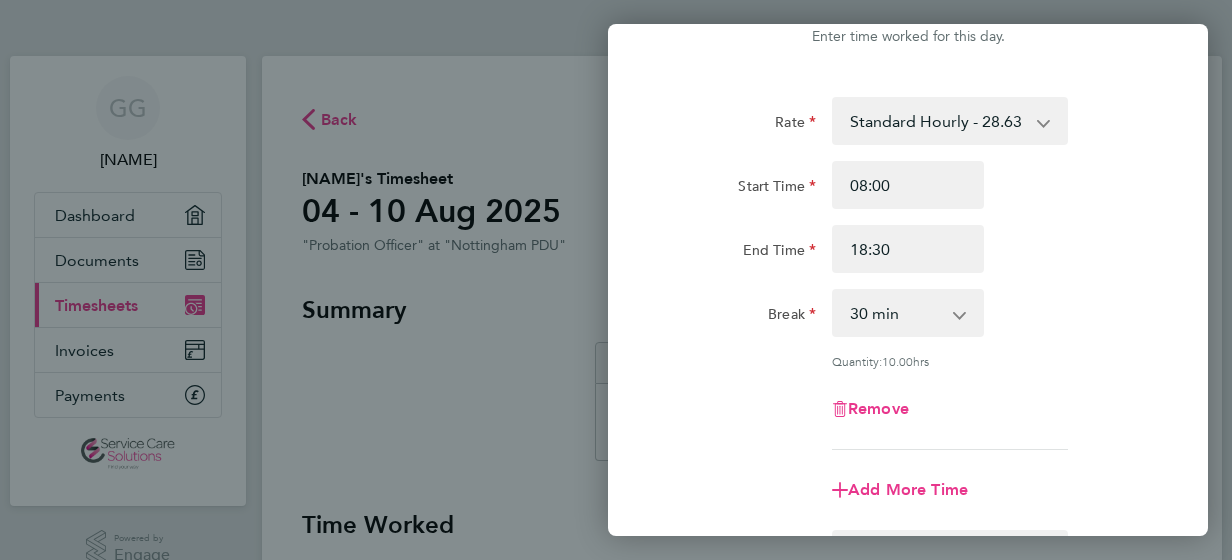click on "Rate  Standard Hourly - [PRICE]
Start Time [TIME] End Time [TIME] Break  0 min   15 min   30 min   45 min   60 min   75 min   90 min
Quantity:  [QUANTITY]  hrs
Remove" 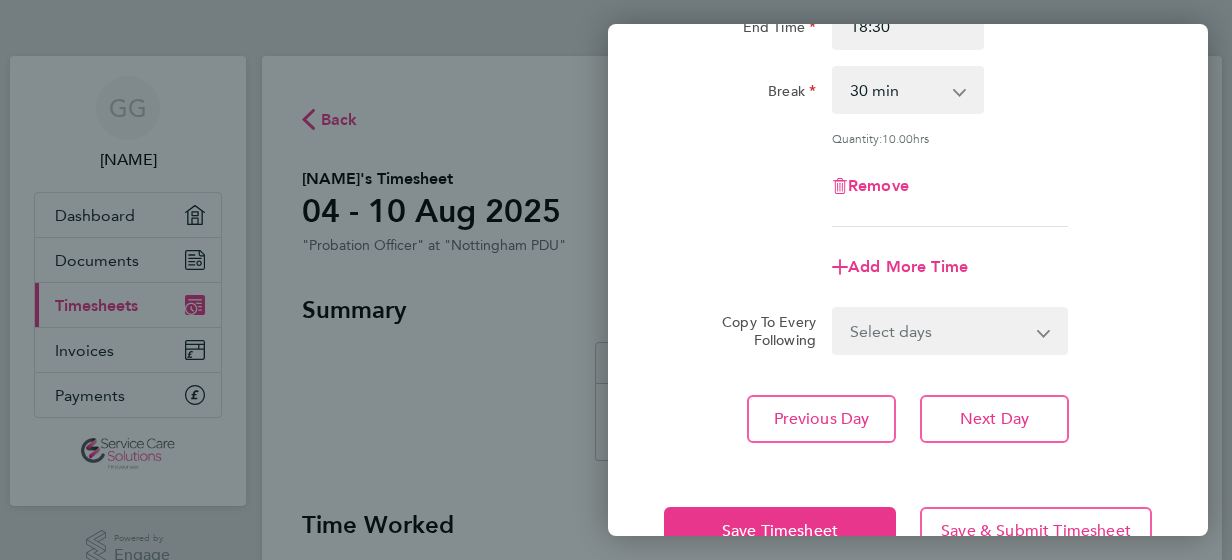 scroll, scrollTop: 303, scrollLeft: 0, axis: vertical 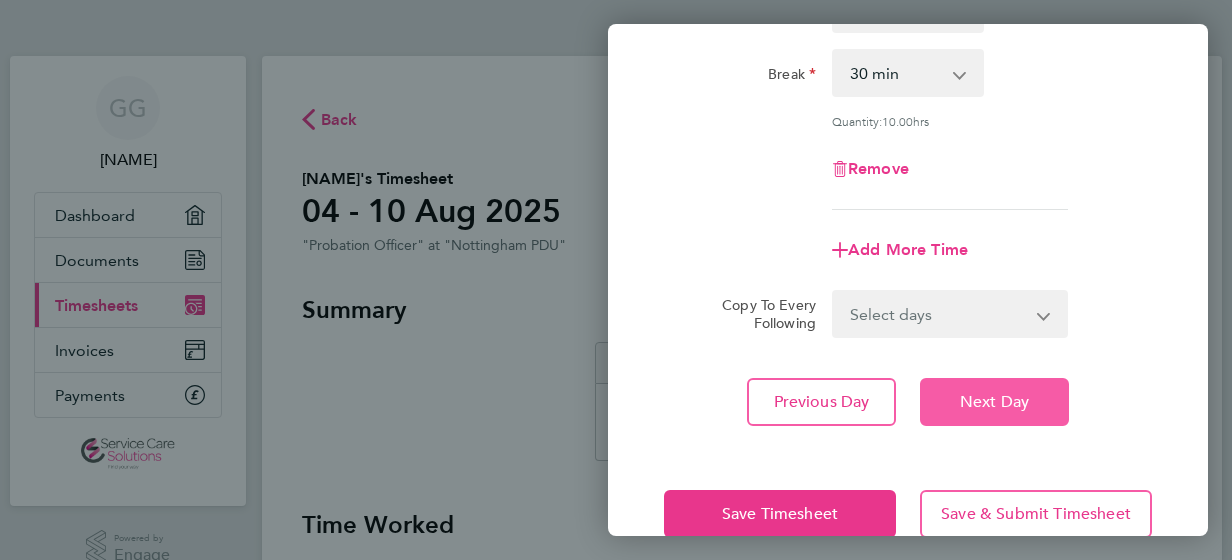 click on "Next Day" 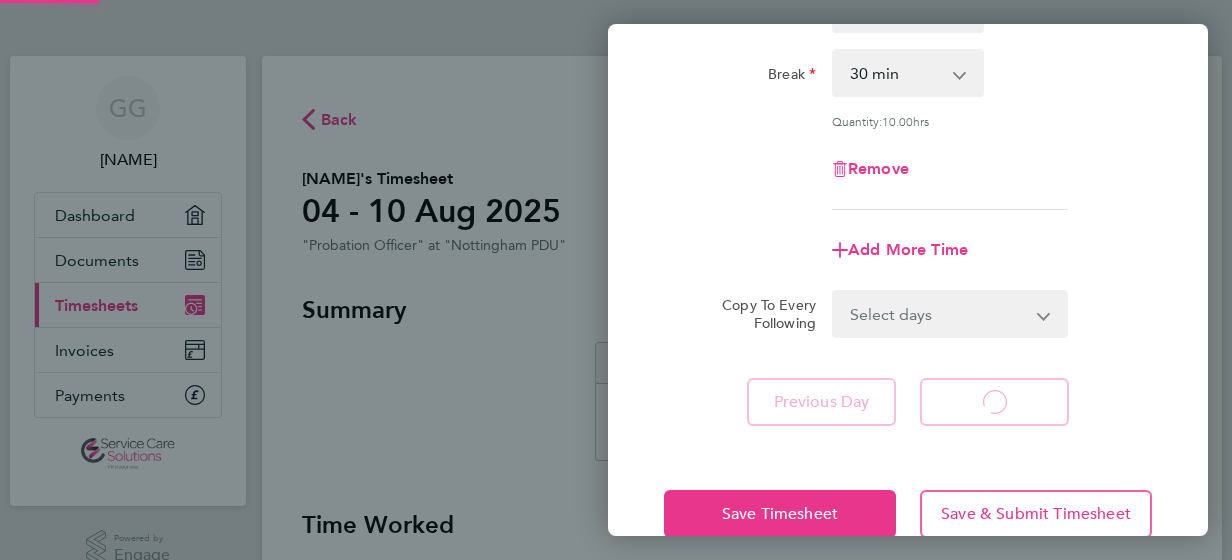 click on "Quantity:  [QUANTITY]  hrs" 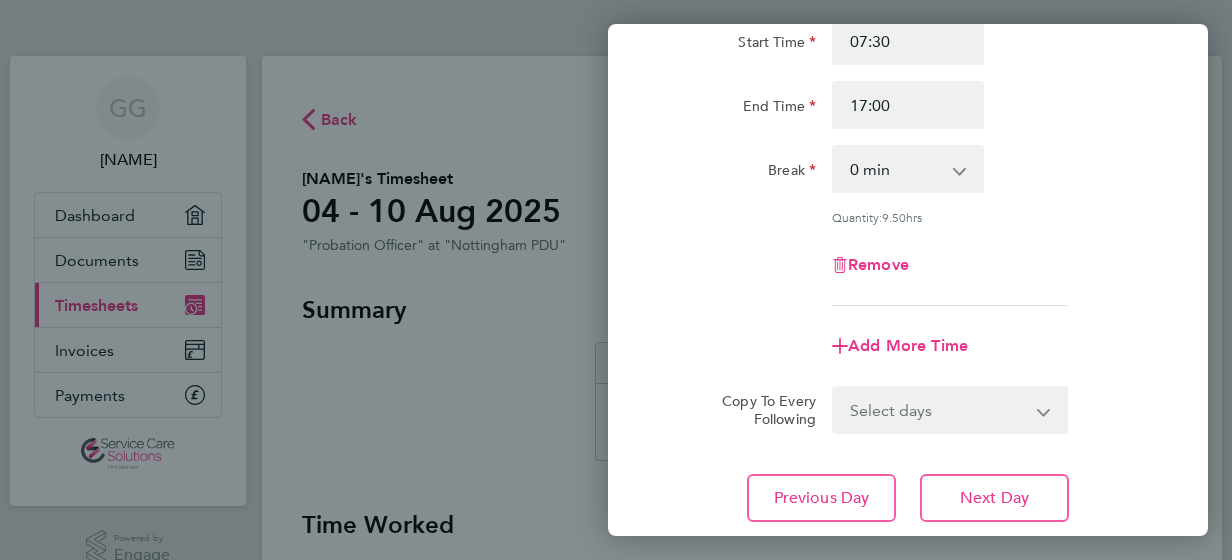 scroll, scrollTop: 183, scrollLeft: 0, axis: vertical 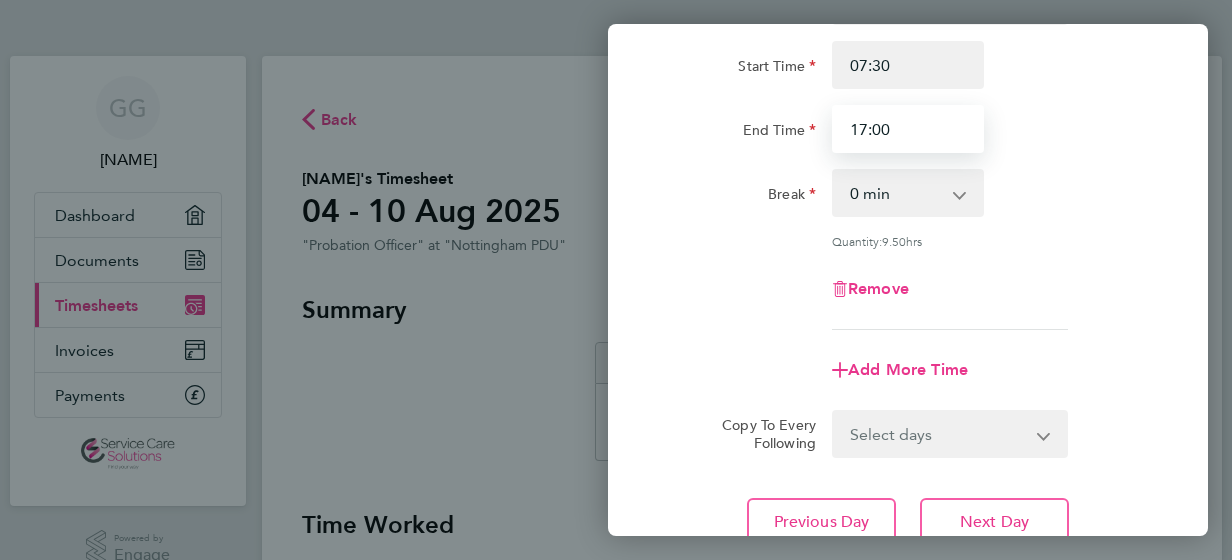 click on "17:00" at bounding box center (908, 129) 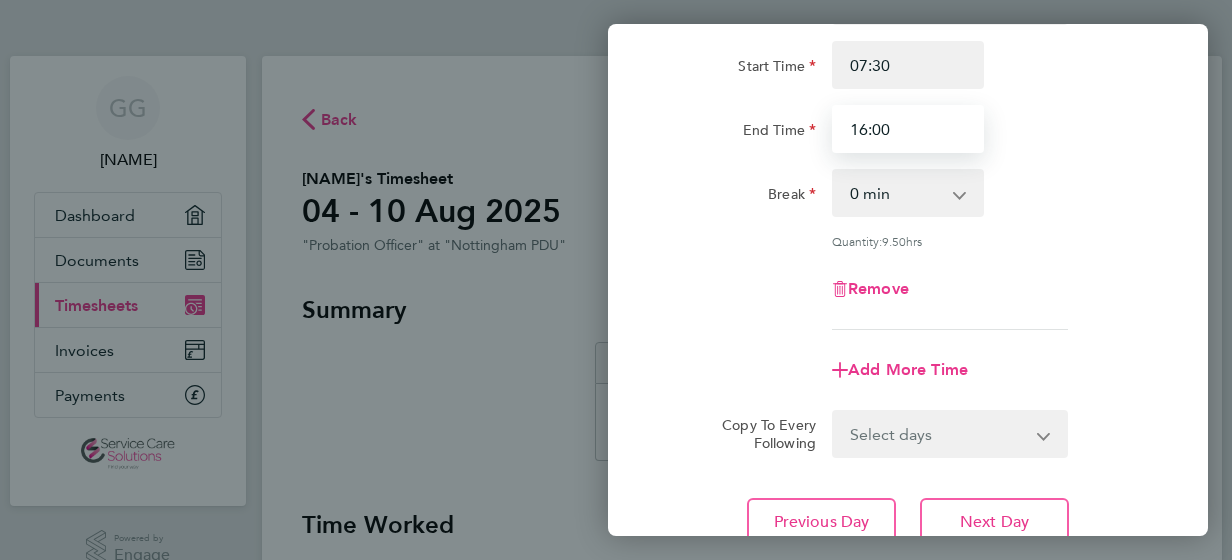 type on "16:00" 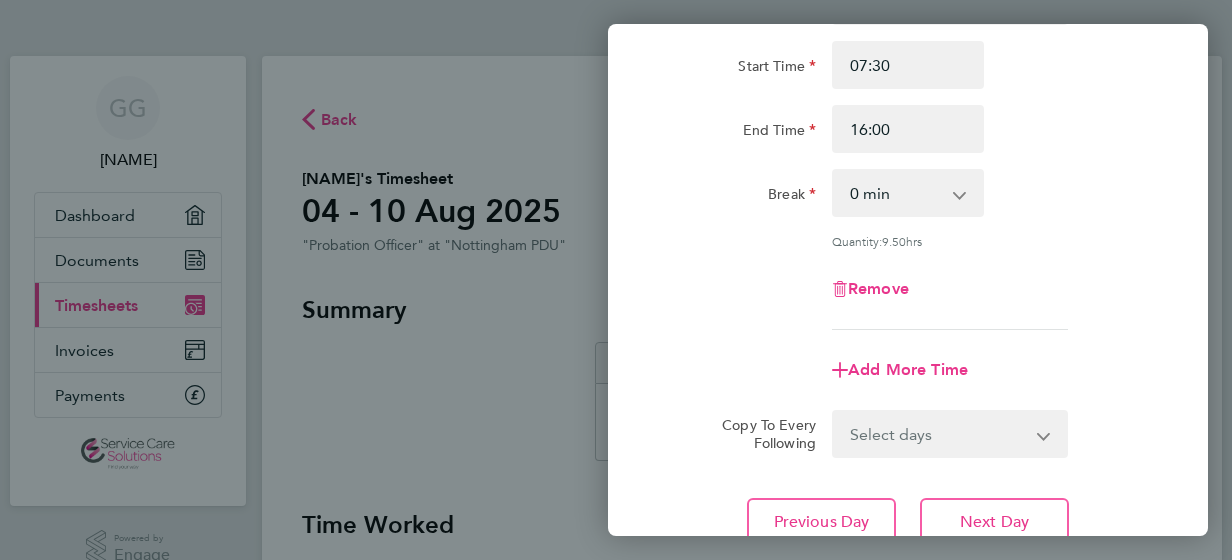 click on "Rate  Standard Hourly - [PRICE]
Start Time [TIME] End Time [TIME] Break  0 min   15 min   30 min   45 min   60 min   75 min   90 min
Quantity:  [QUANTITY]  hrs
Remove" 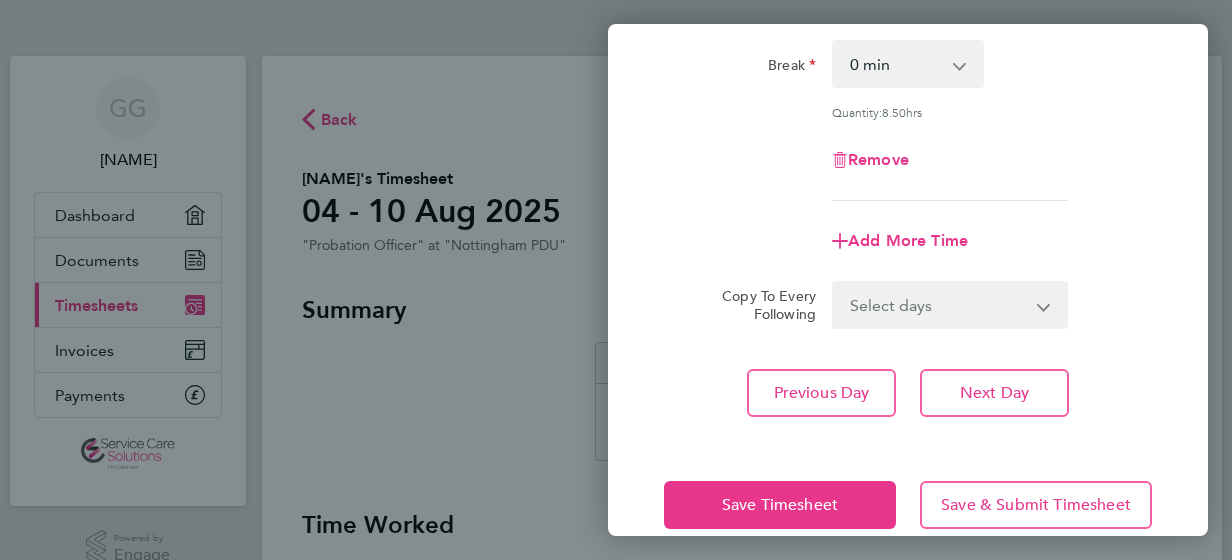 scroll, scrollTop: 343, scrollLeft: 0, axis: vertical 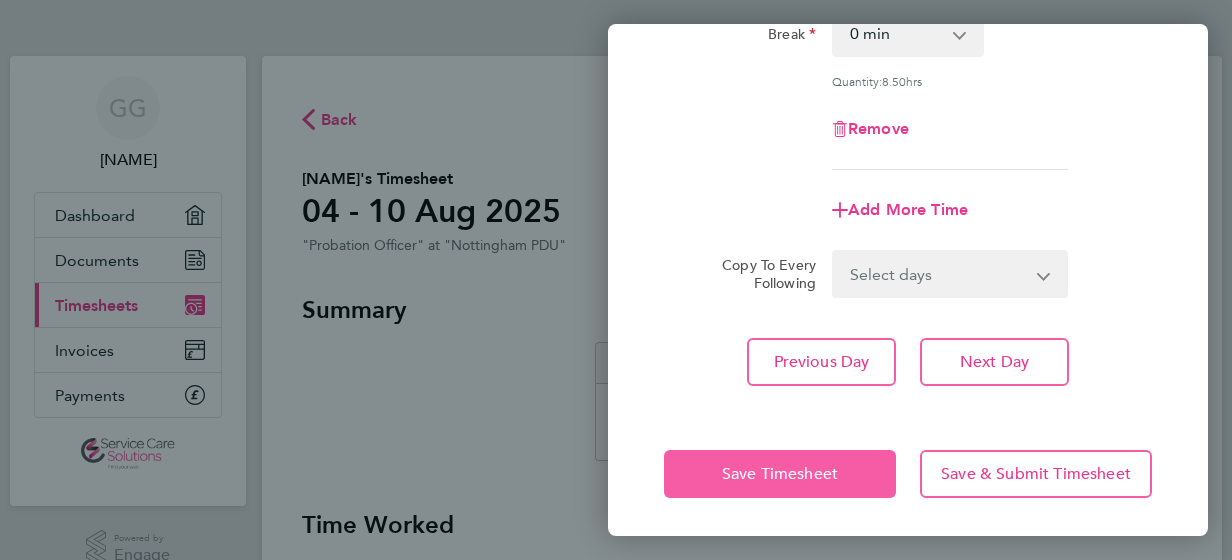click on "Save Timesheet" 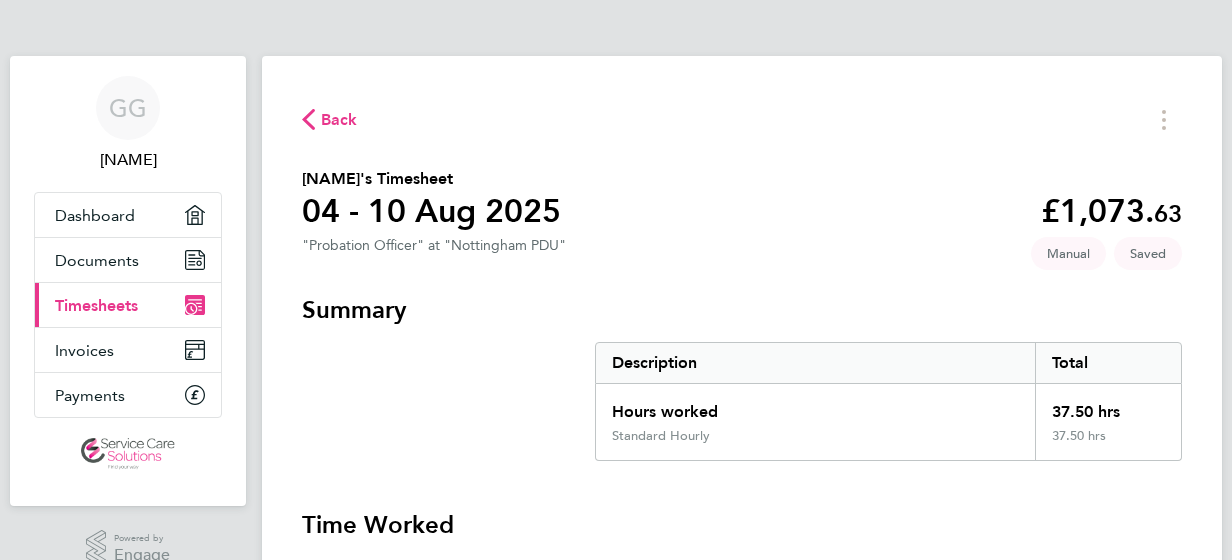 click on "Time Worked" at bounding box center [742, 525] 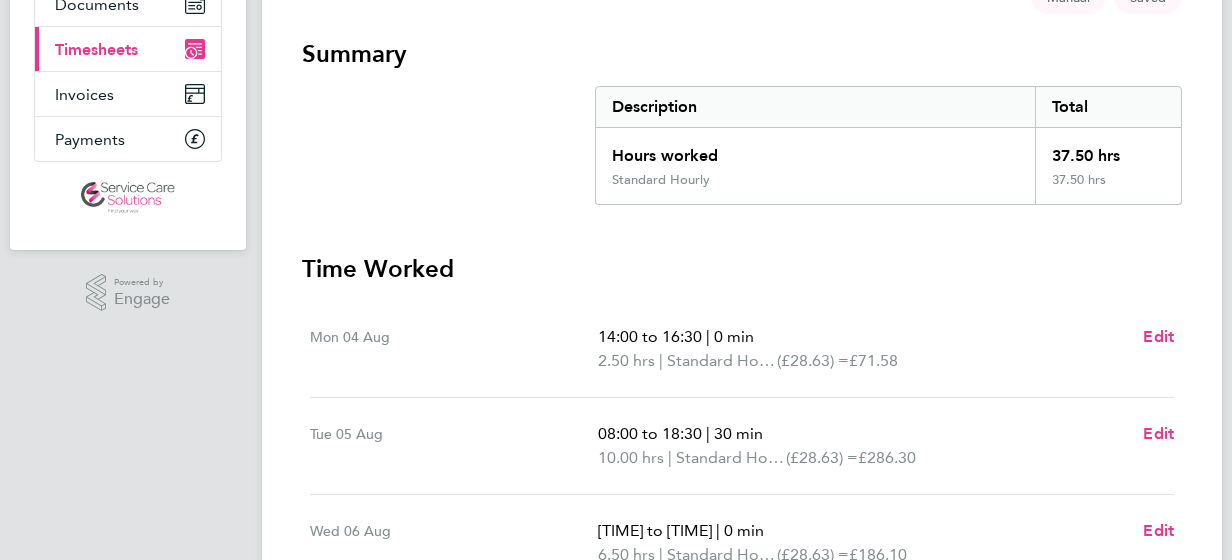 scroll, scrollTop: 400, scrollLeft: 0, axis: vertical 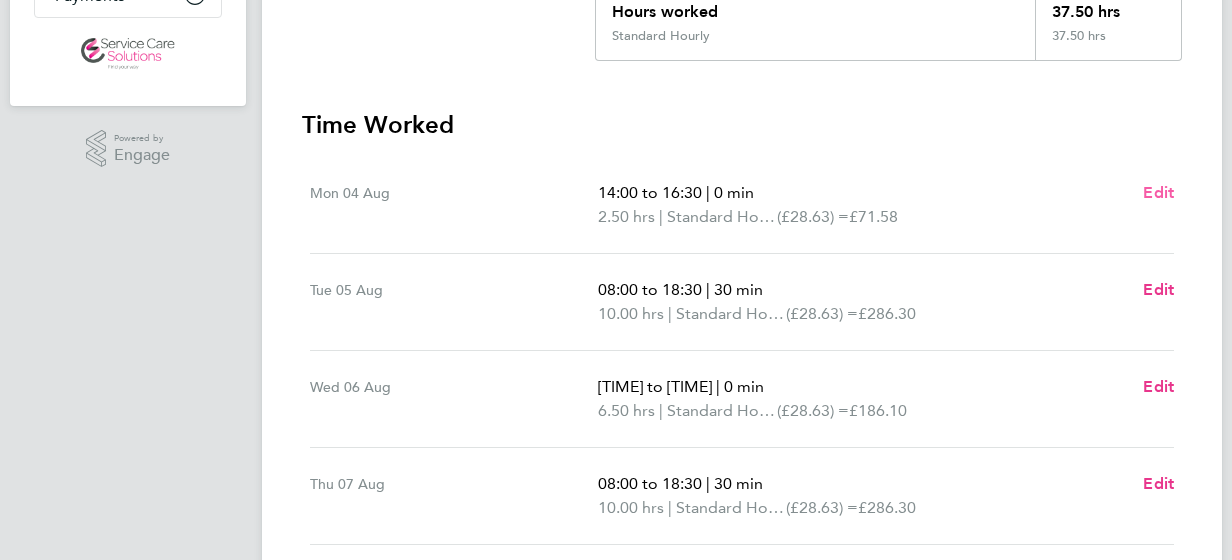 click on "Edit" at bounding box center [1158, 192] 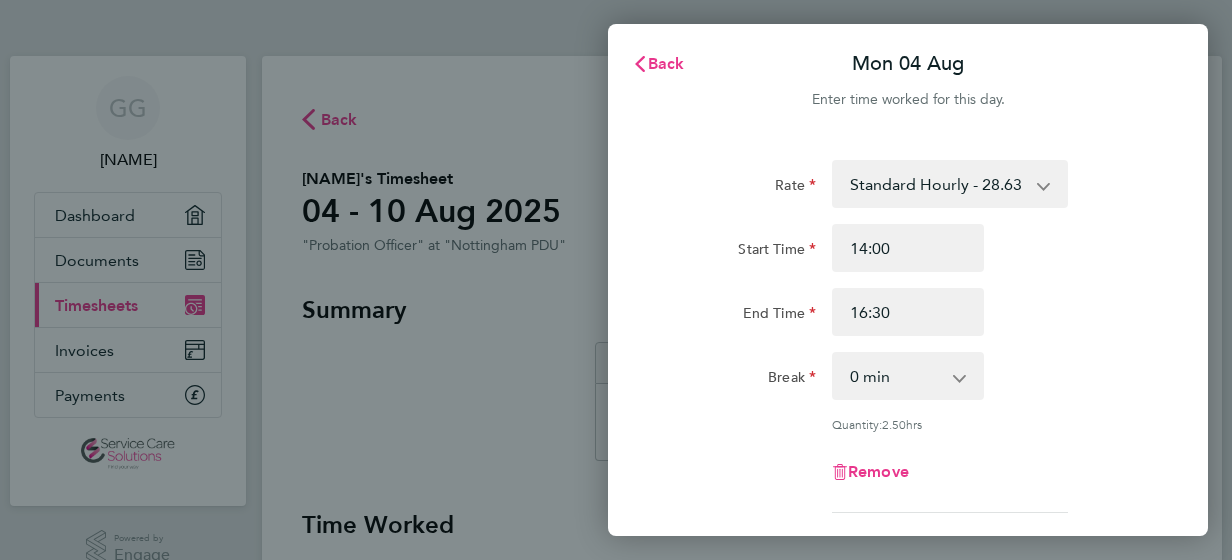 scroll, scrollTop: 0, scrollLeft: 0, axis: both 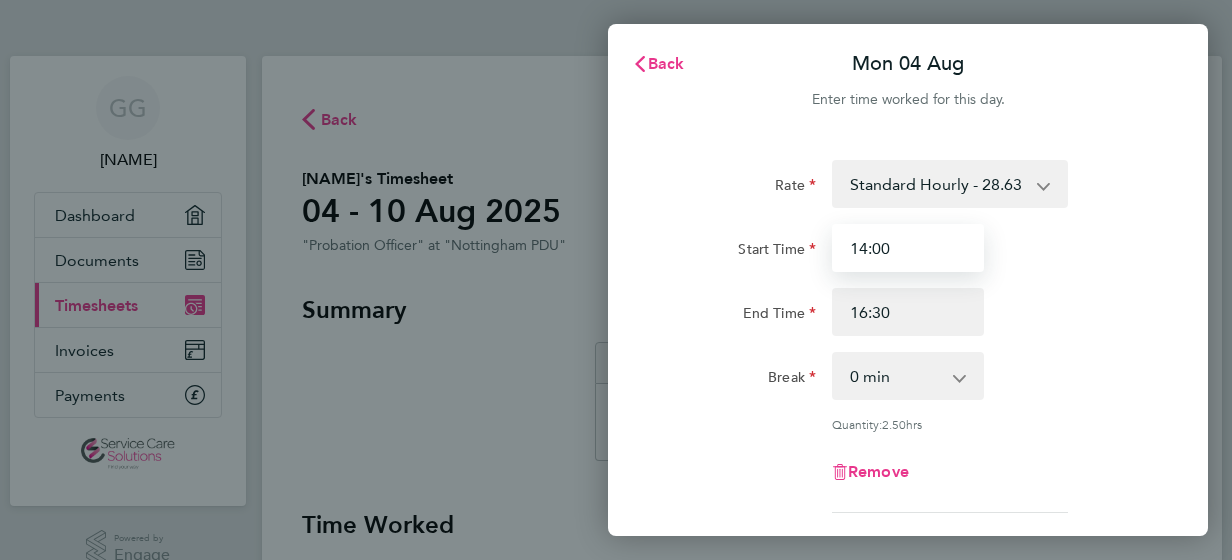 click on "14:00" at bounding box center (908, 248) 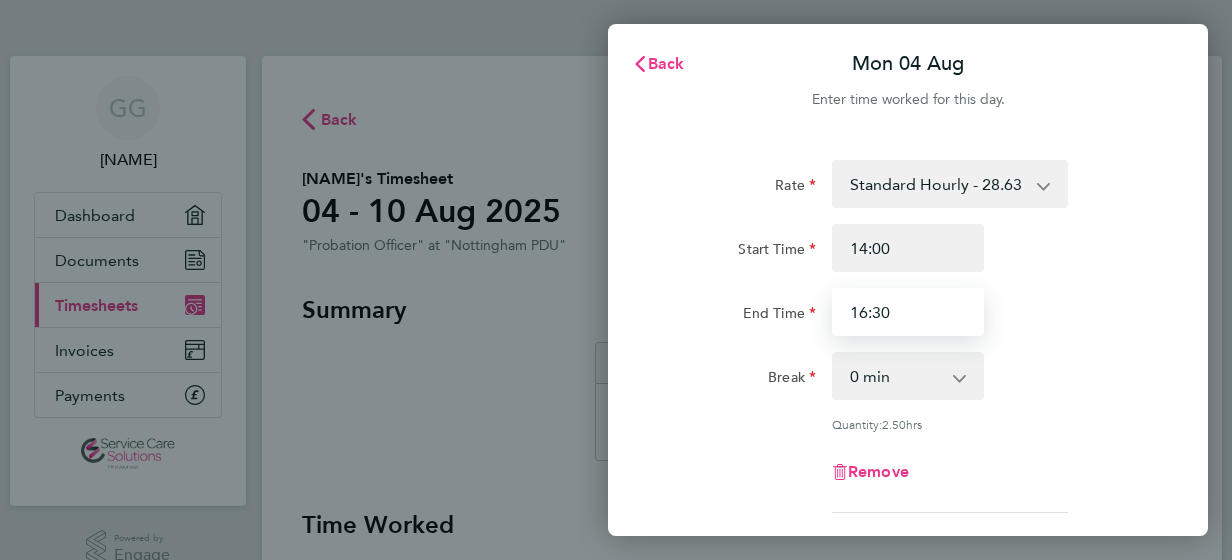 click on "16:30" at bounding box center (908, 312) 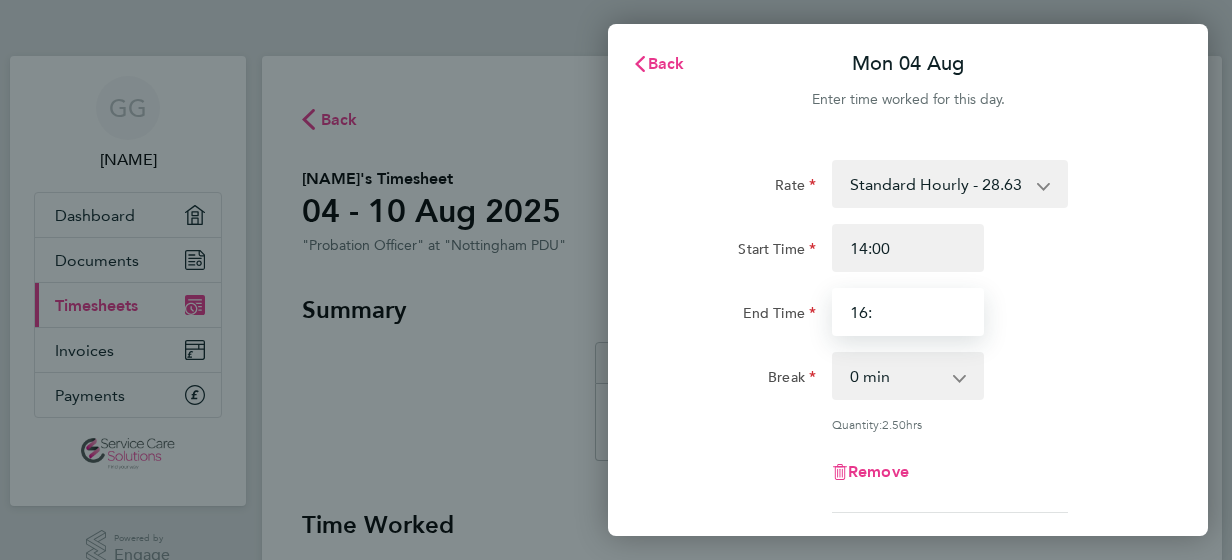type on "16:00" 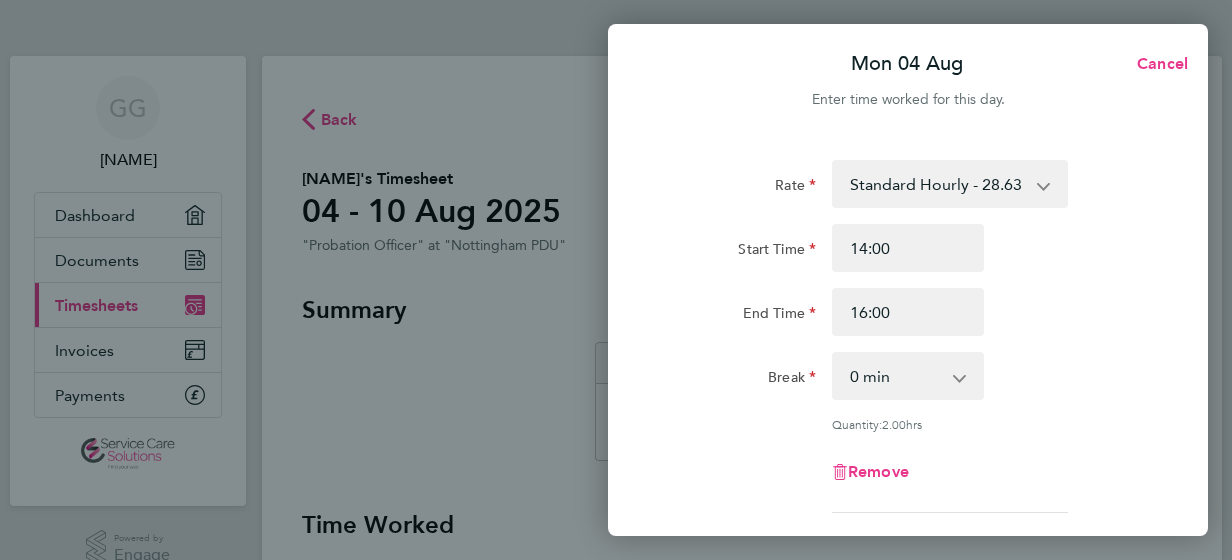 click on "Break  0 min   15 min   30 min   45 min   60 min   75 min   90 min" 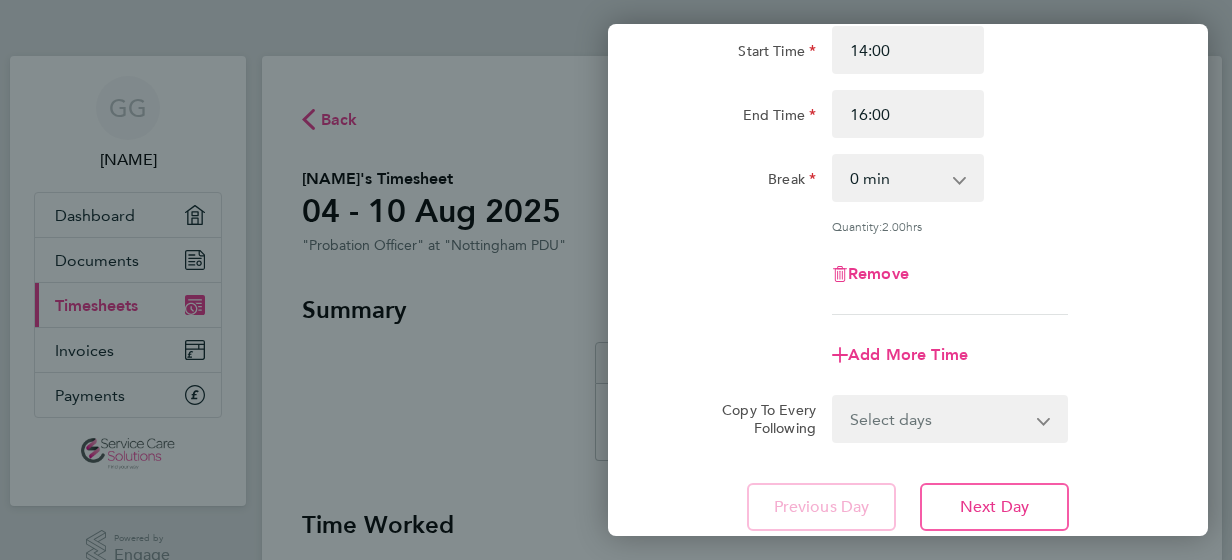 scroll, scrollTop: 343, scrollLeft: 0, axis: vertical 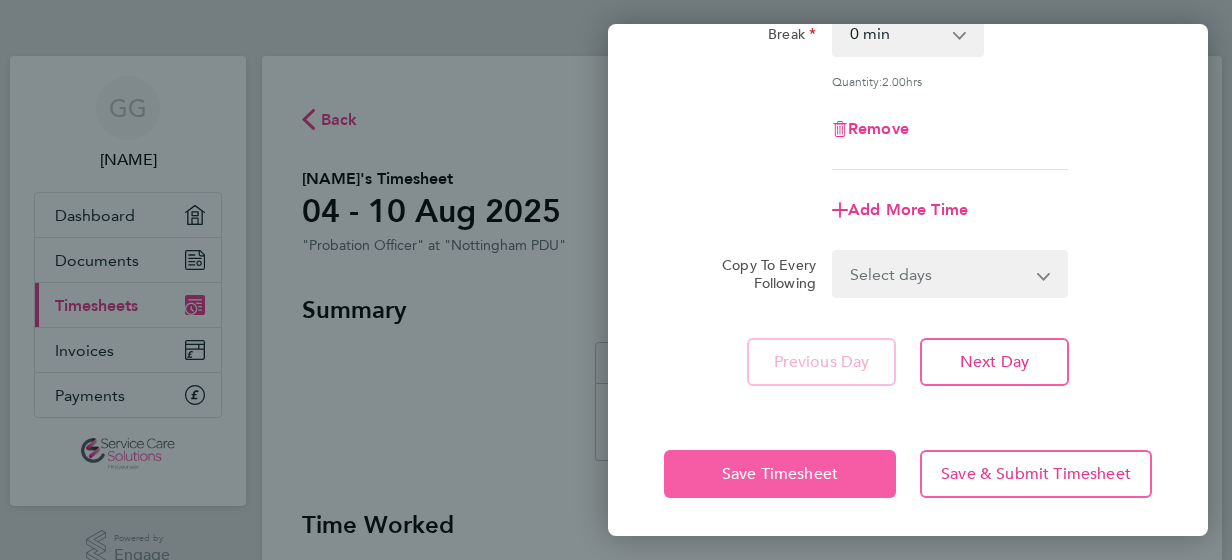 click on "Save Timesheet" 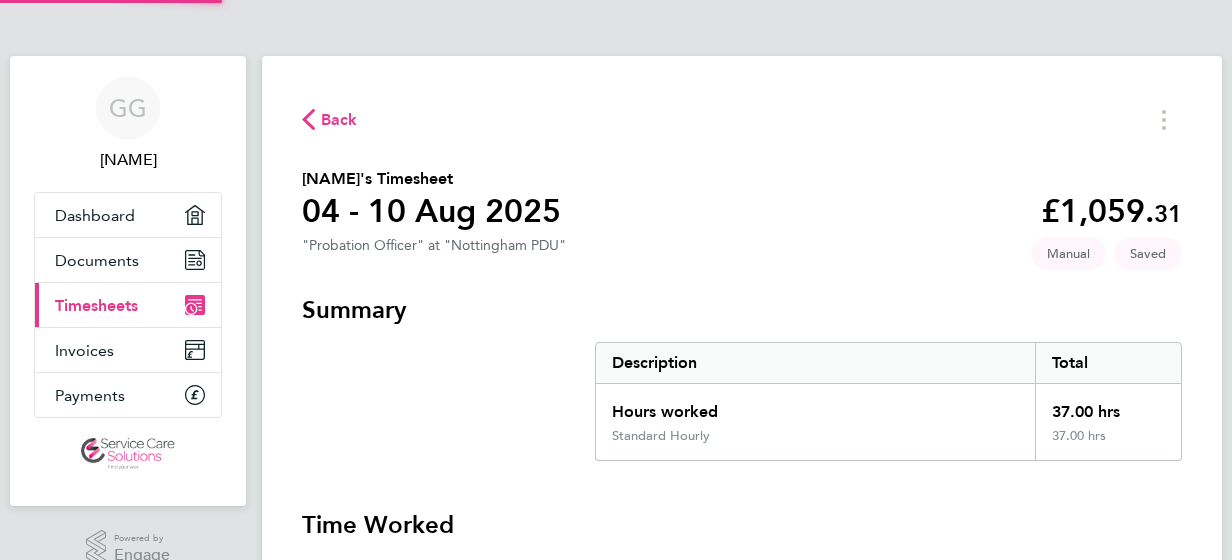 click on "Summary   Description   Total   Hours worked   [QUANTITY] hrs   Standard Hourly   [QUANTITY] hrs" at bounding box center (742, 377) 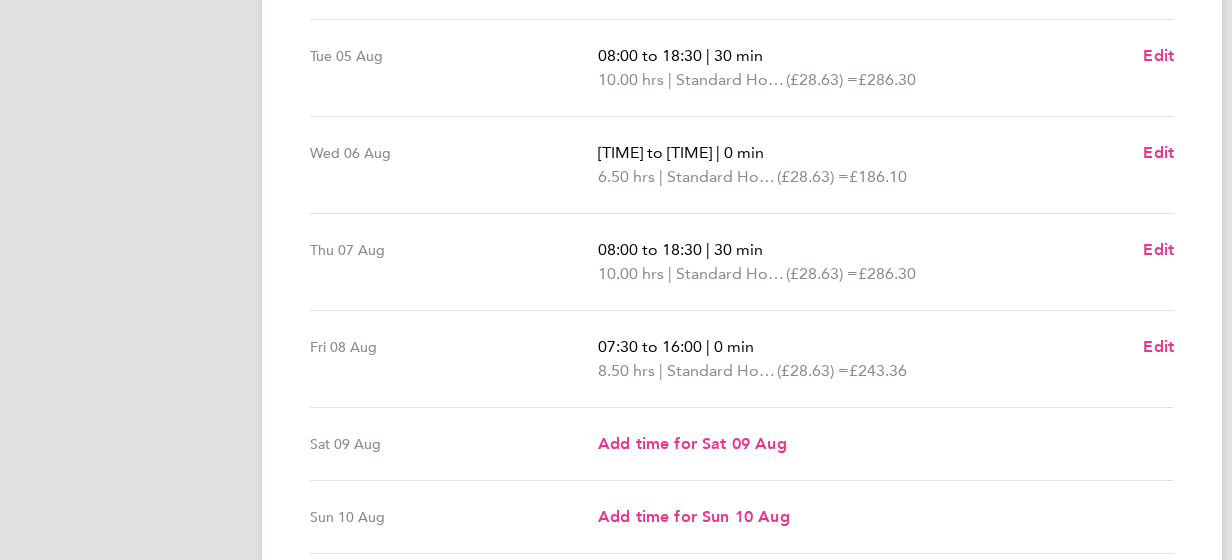 scroll, scrollTop: 801, scrollLeft: 0, axis: vertical 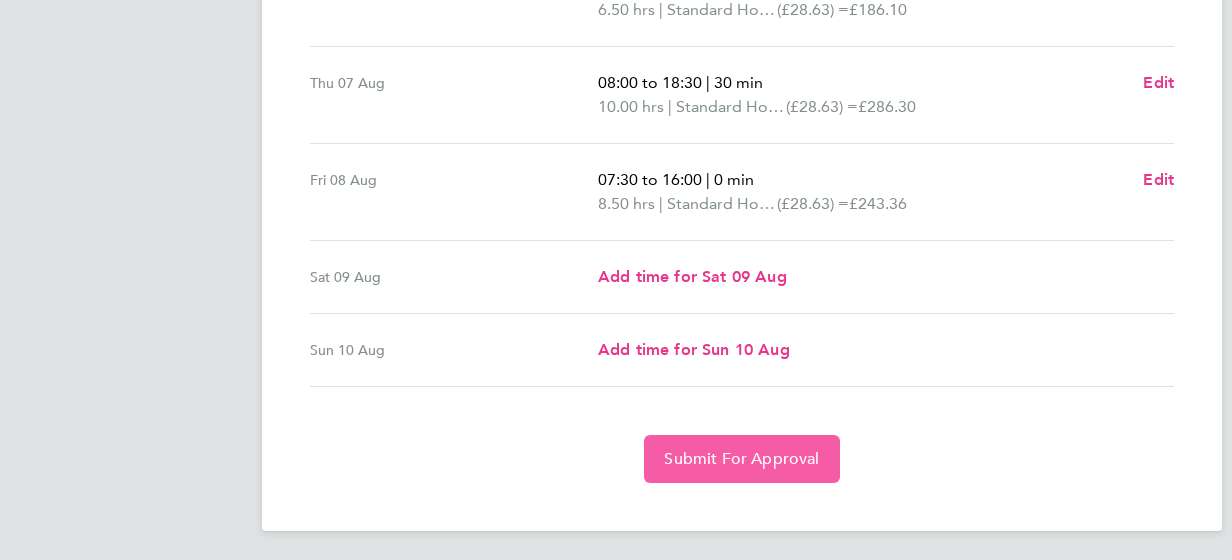 click on "Submit For Approval" 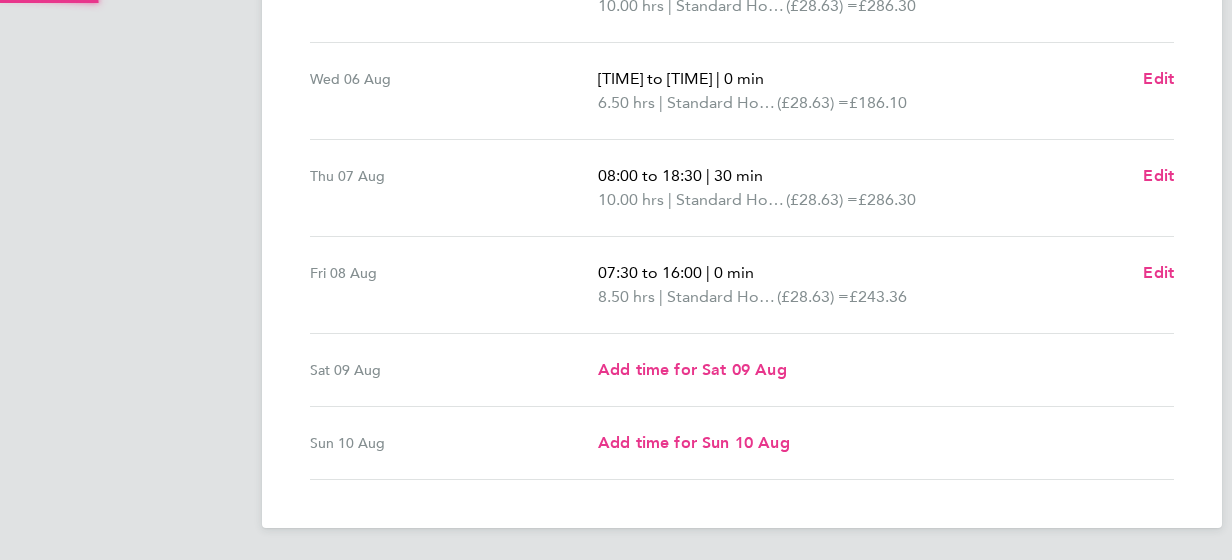 scroll, scrollTop: 705, scrollLeft: 0, axis: vertical 